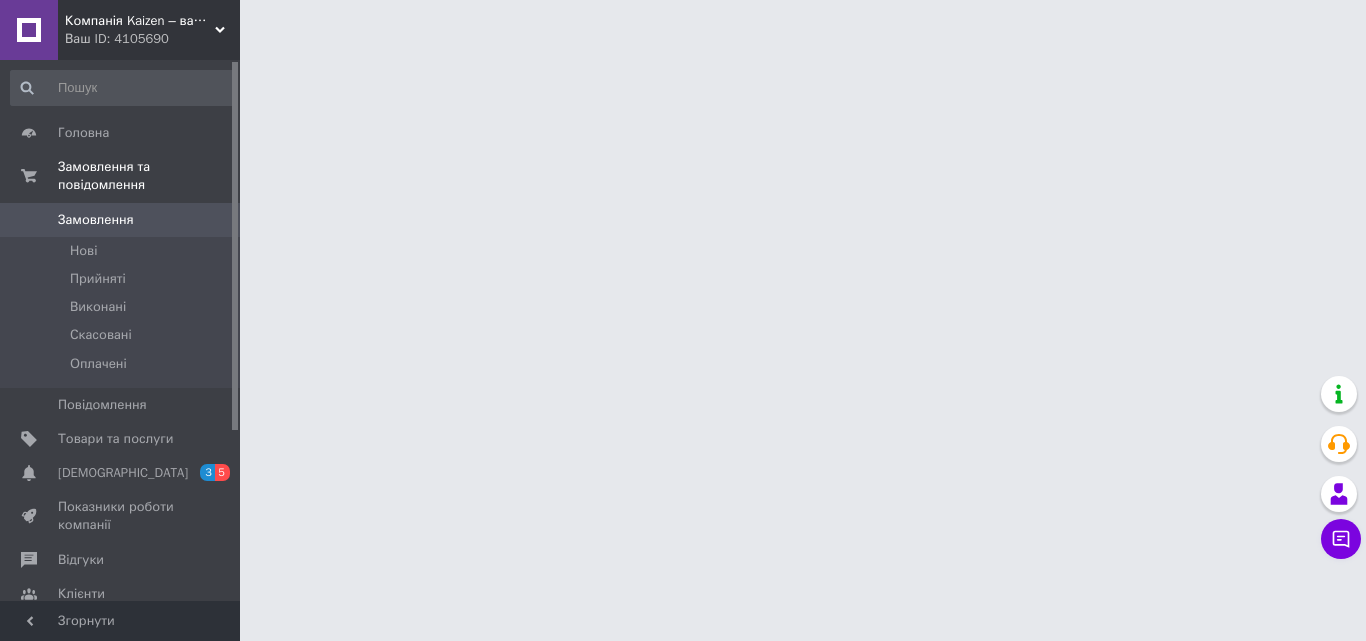 scroll, scrollTop: 0, scrollLeft: 0, axis: both 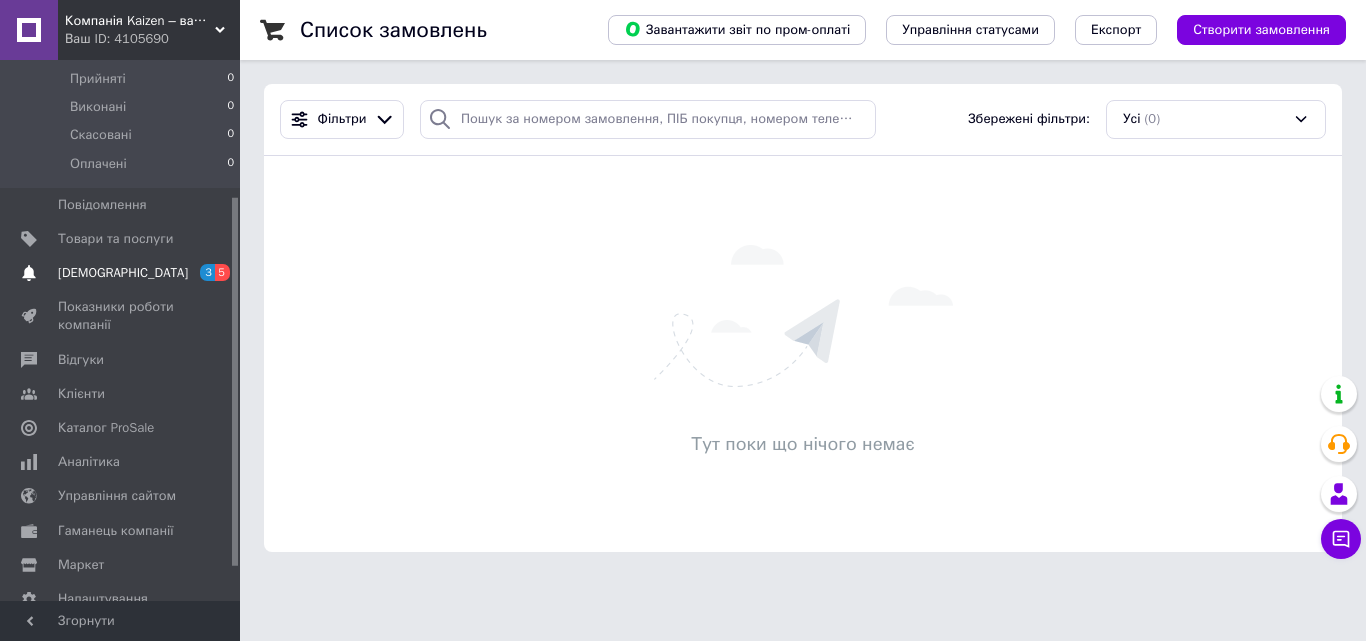 click on "[DEMOGRAPHIC_DATA]" at bounding box center [123, 273] 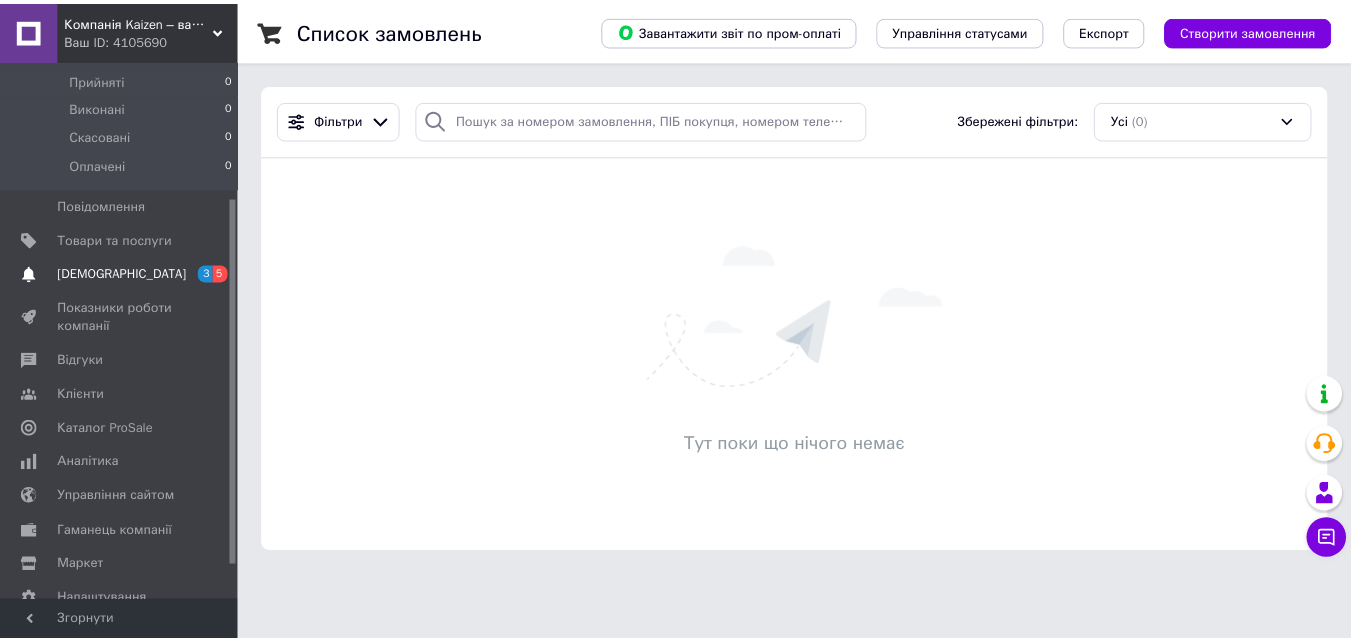 scroll, scrollTop: 48, scrollLeft: 0, axis: vertical 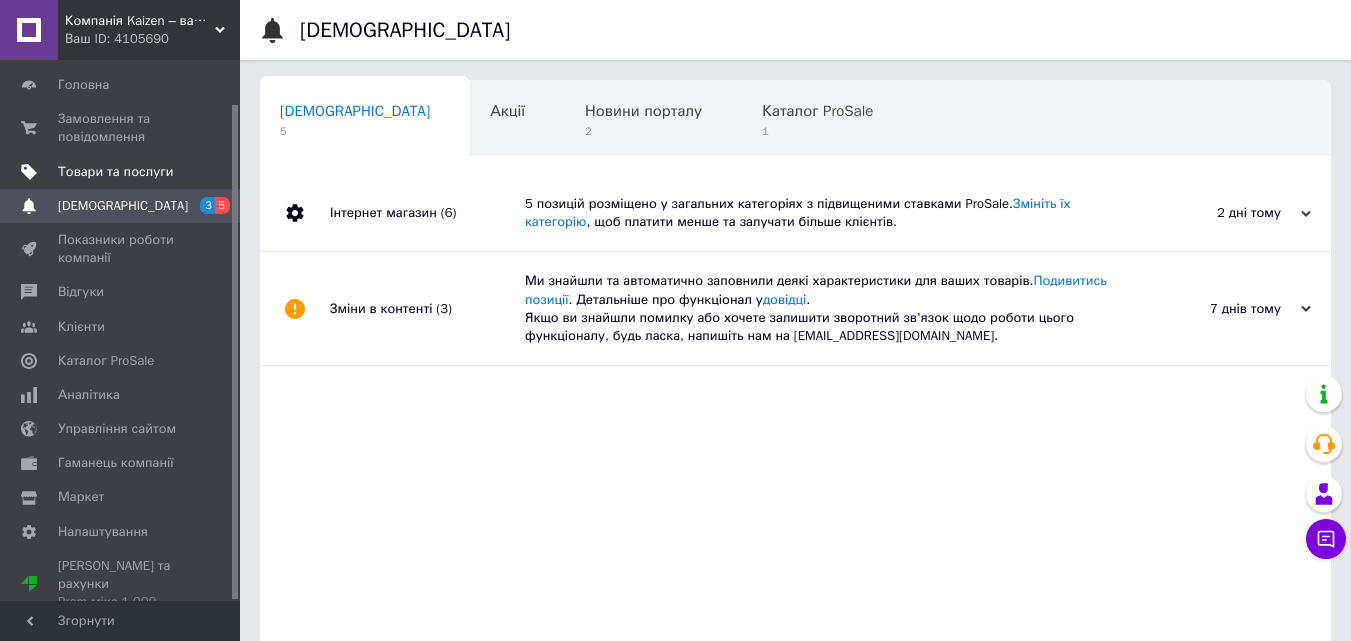 click on "Товари та послуги" at bounding box center [115, 172] 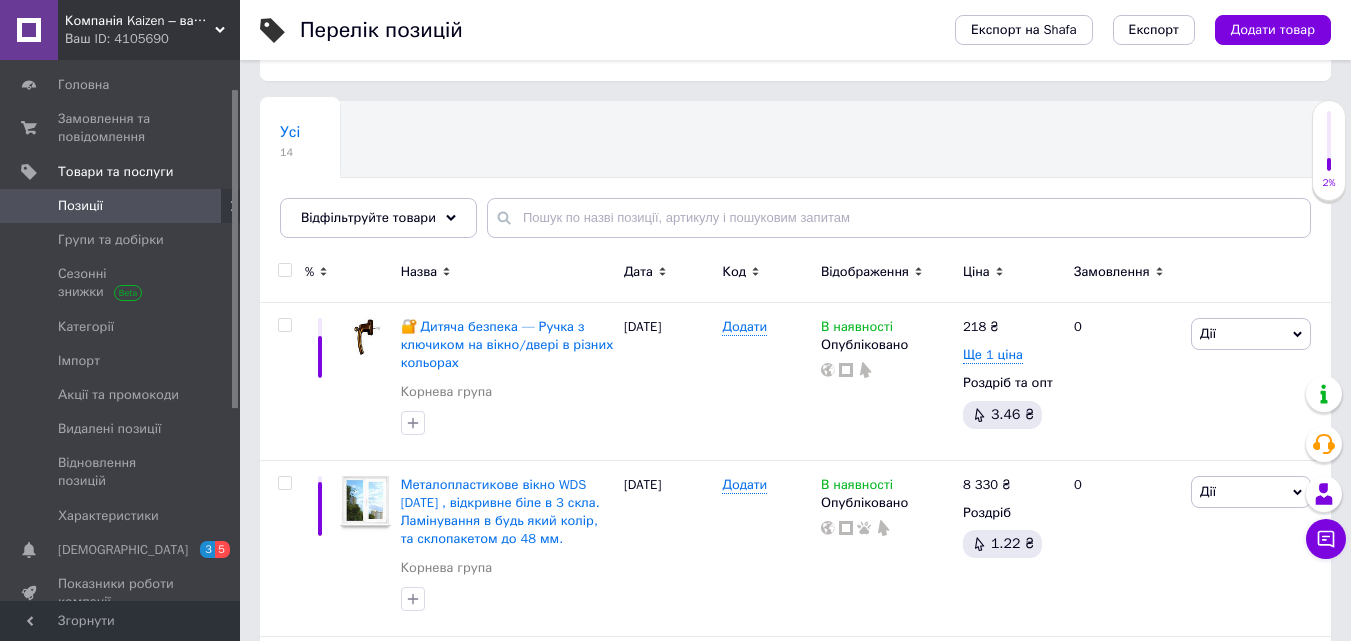scroll, scrollTop: 200, scrollLeft: 0, axis: vertical 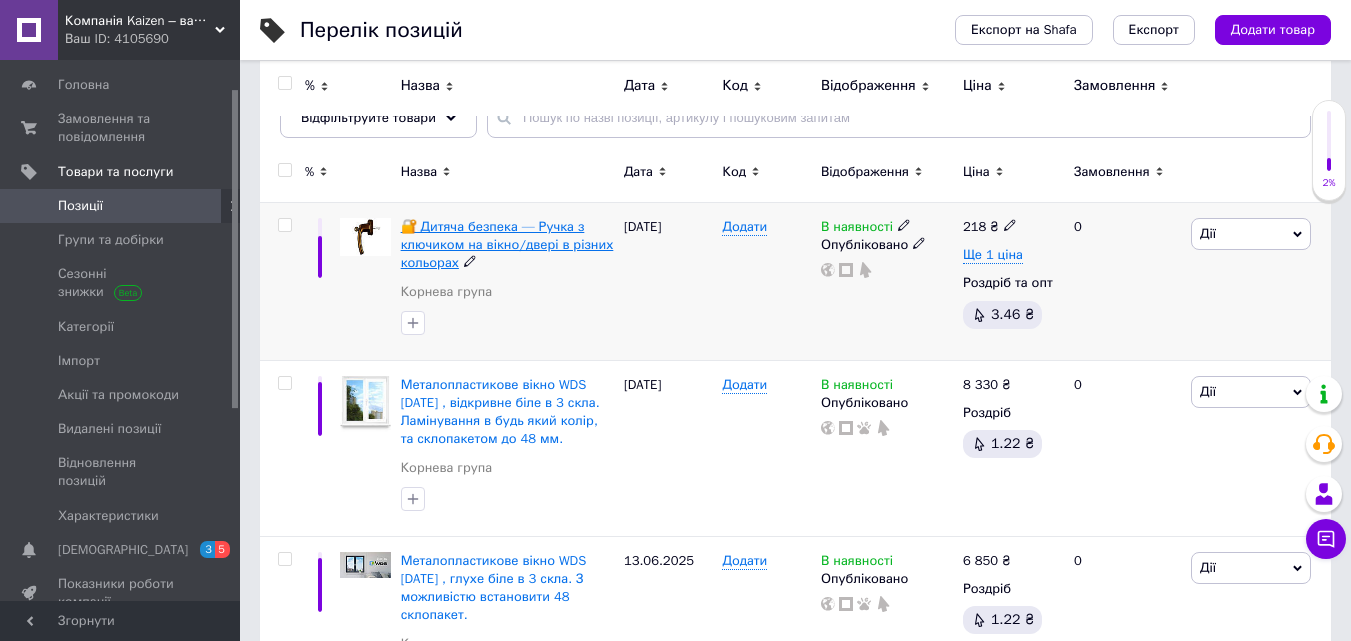 click on "🔐 Дитяча безпека — Ручка з ключиком на вікно/двері в різних кольорах" at bounding box center (507, 244) 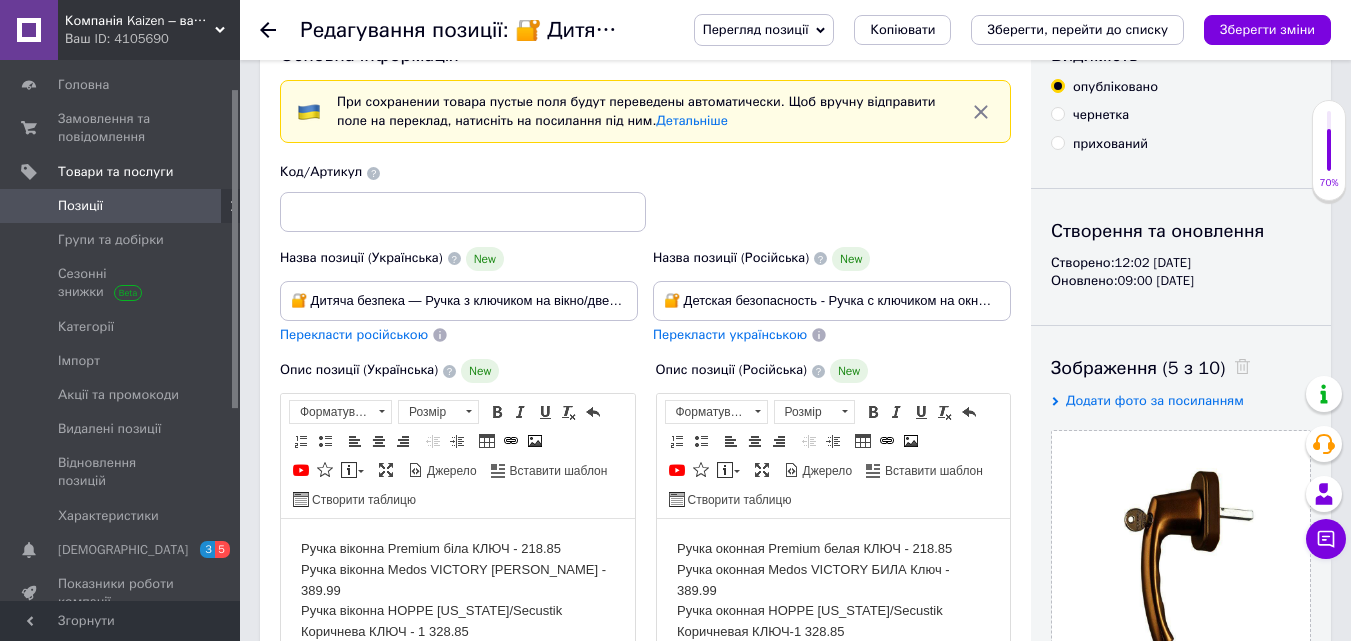 scroll, scrollTop: 100, scrollLeft: 0, axis: vertical 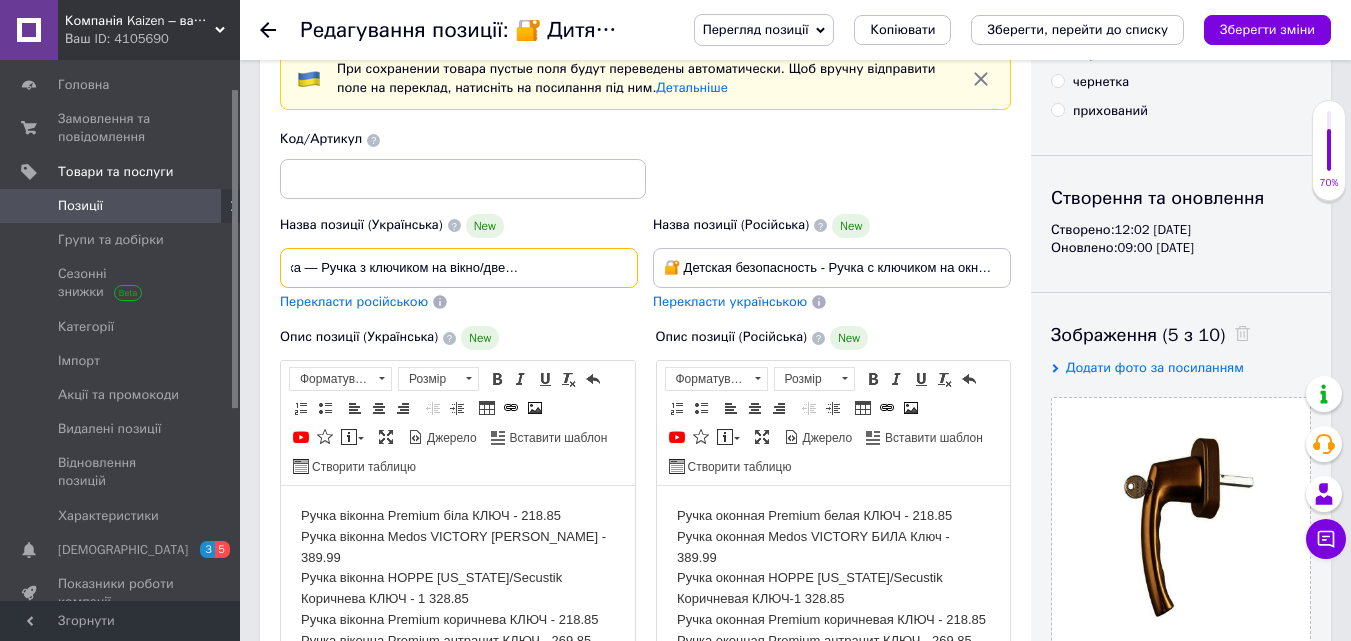 drag, startPoint x: 290, startPoint y: 263, endPoint x: 660, endPoint y: 250, distance: 370.2283 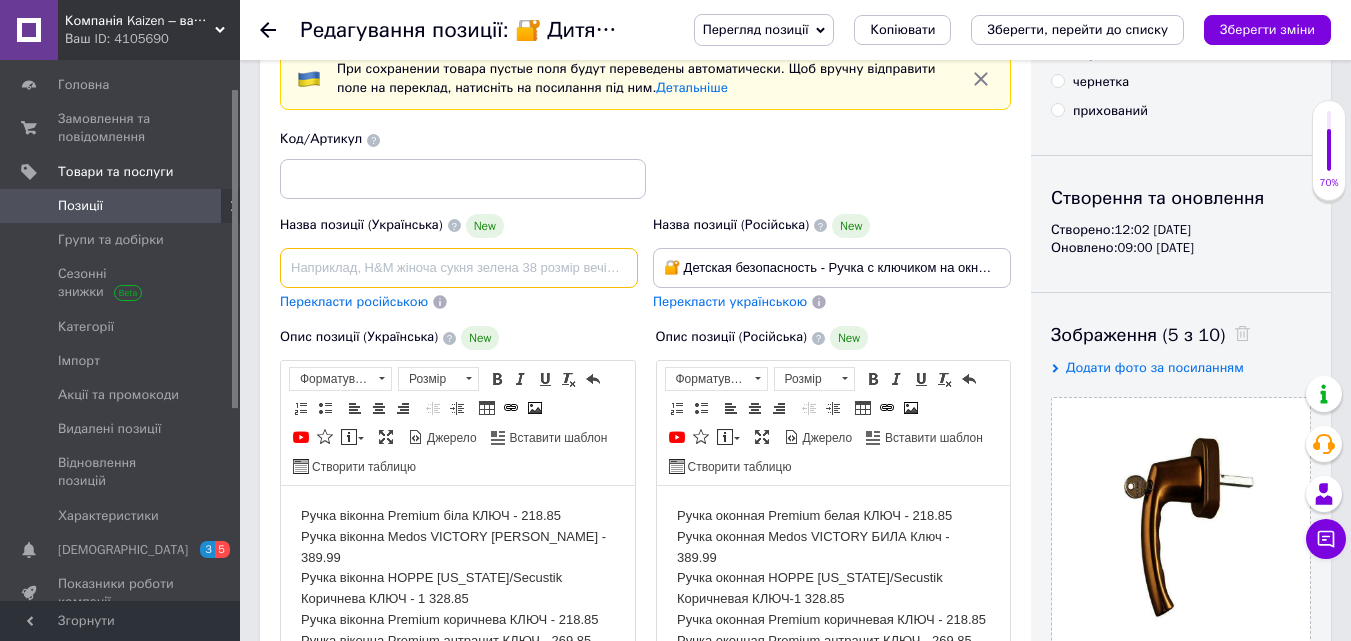 scroll, scrollTop: 0, scrollLeft: 0, axis: both 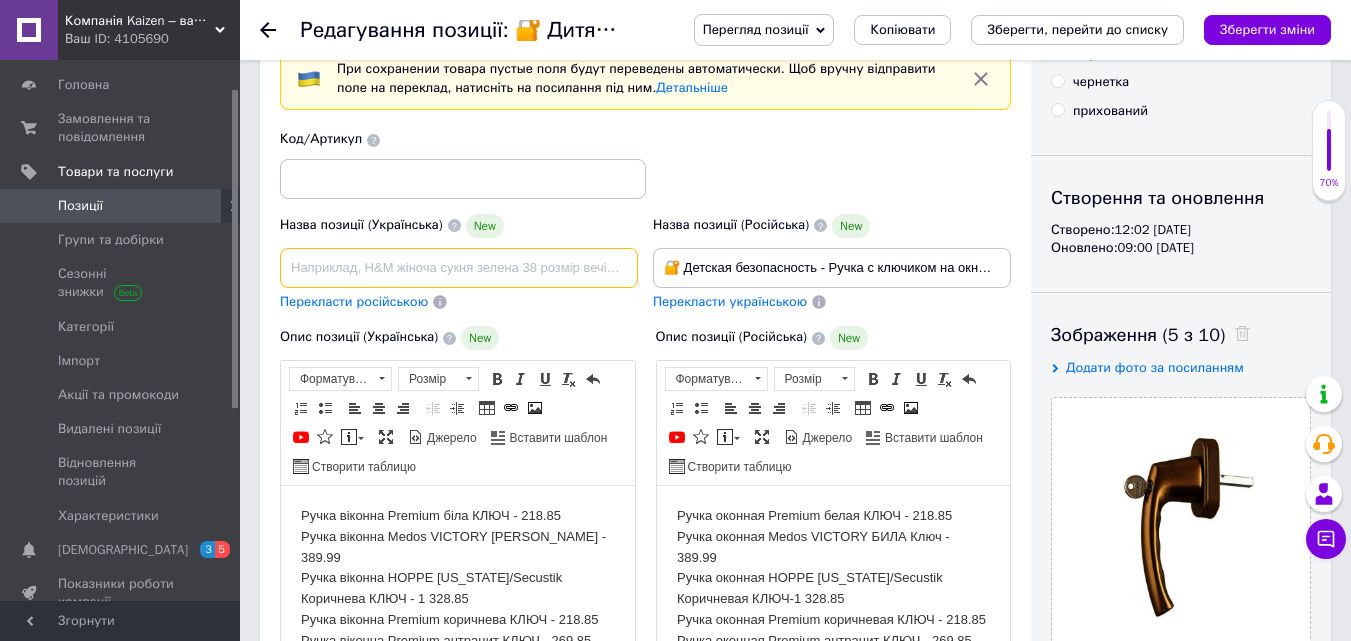 paste on "Ручка з ключем для пластикових вікон | Дитячий замок | Захист від відкривання" 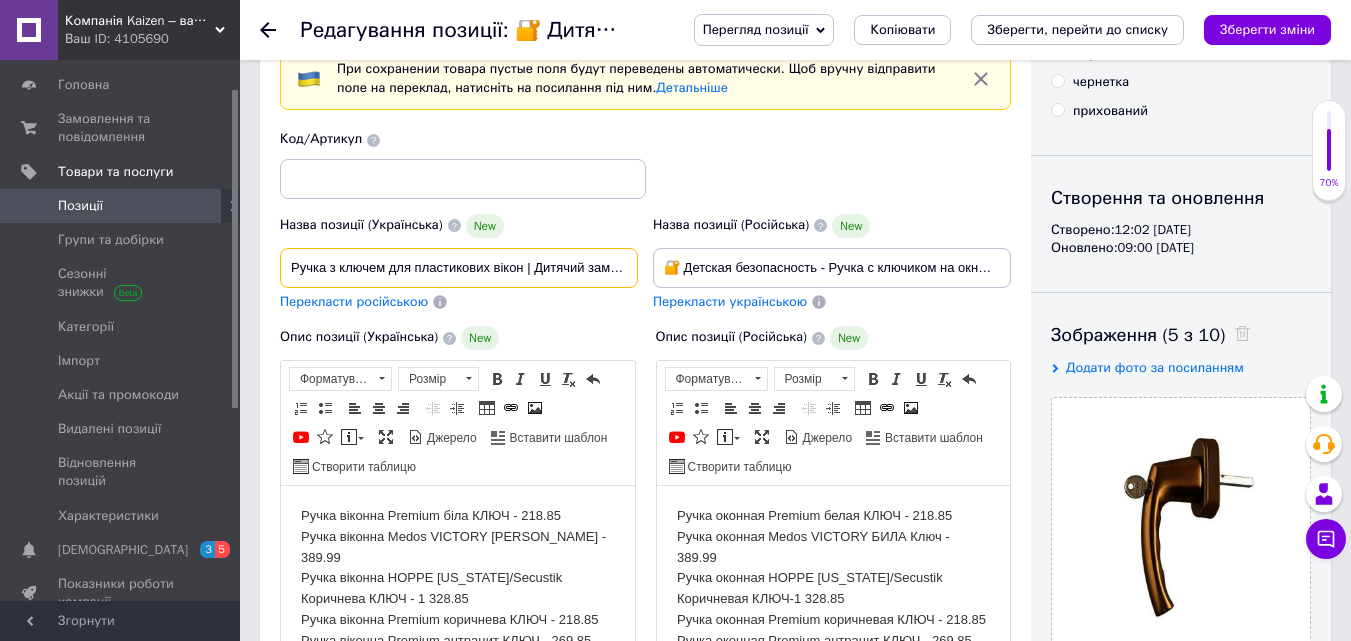 scroll, scrollTop: 0, scrollLeft: 147, axis: horizontal 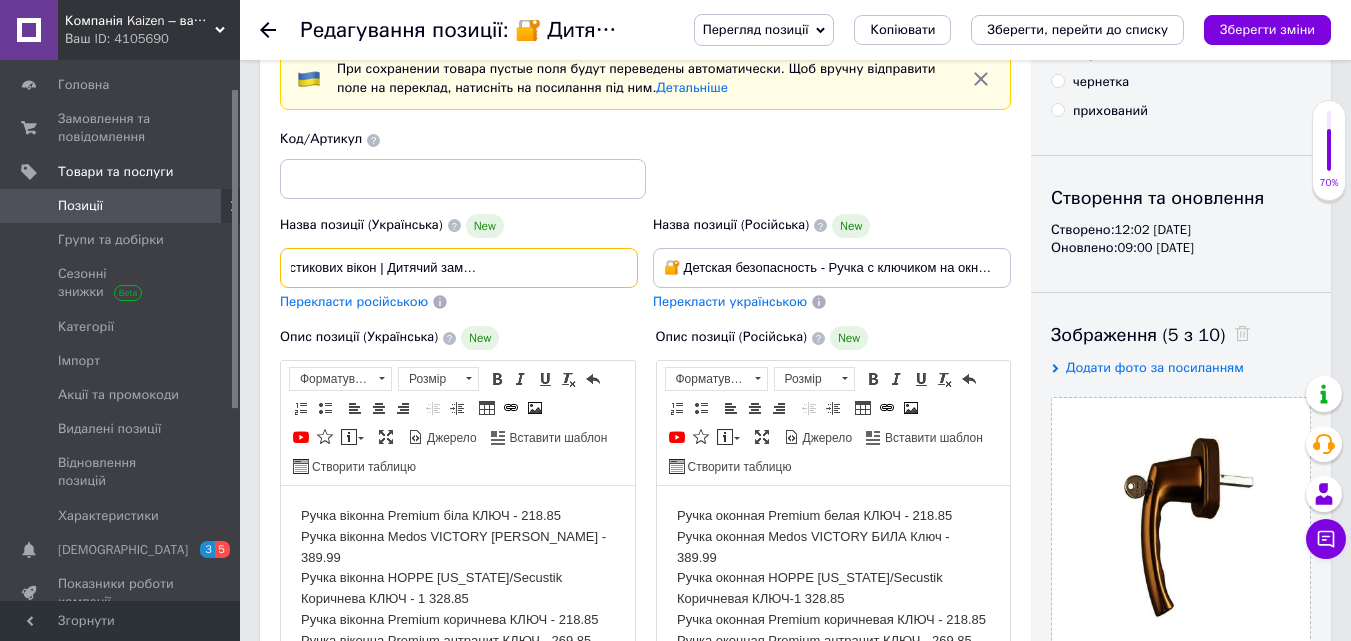 type on "Ручка з ключем для пластикових вікон | Дитячий замок | Захист від відкривання" 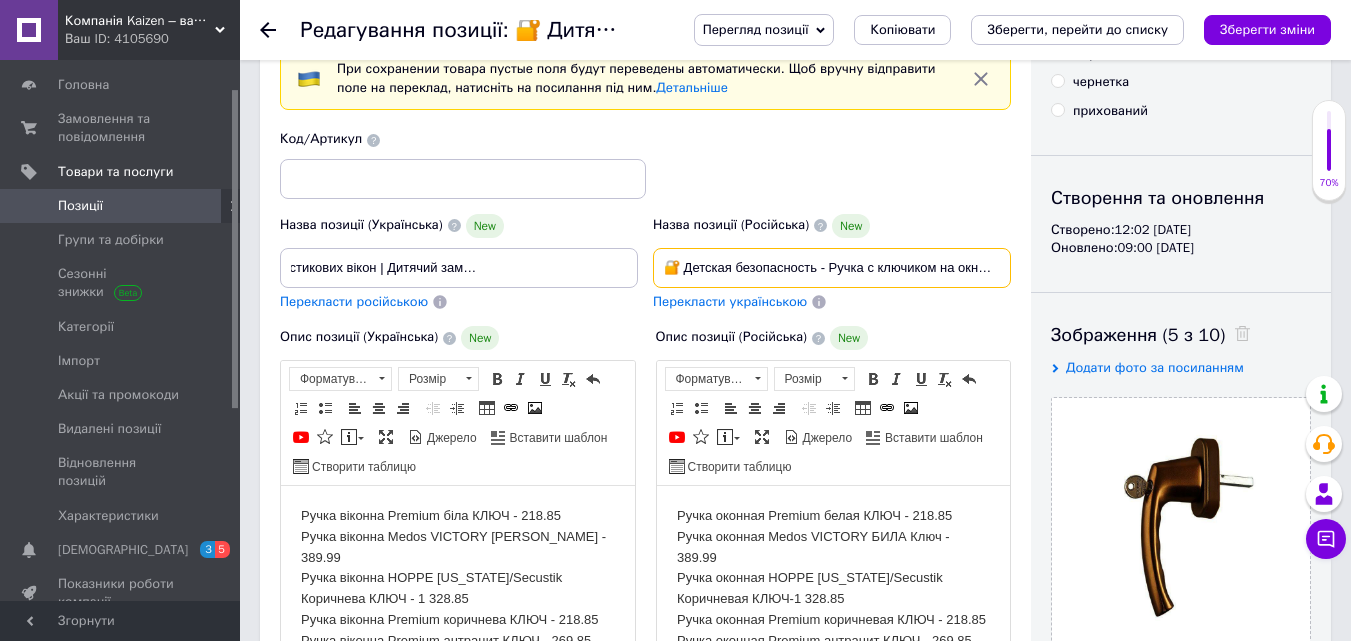 scroll, scrollTop: 0, scrollLeft: 0, axis: both 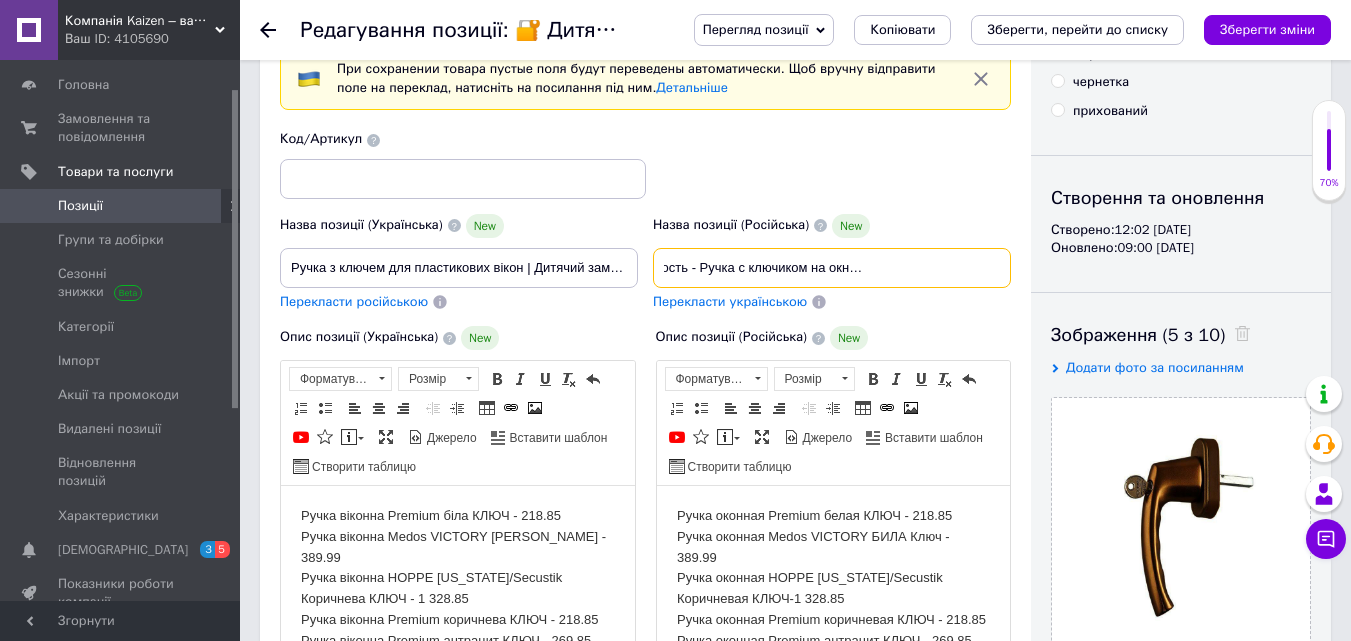 drag, startPoint x: 660, startPoint y: 261, endPoint x: 1026, endPoint y: 279, distance: 366.44235 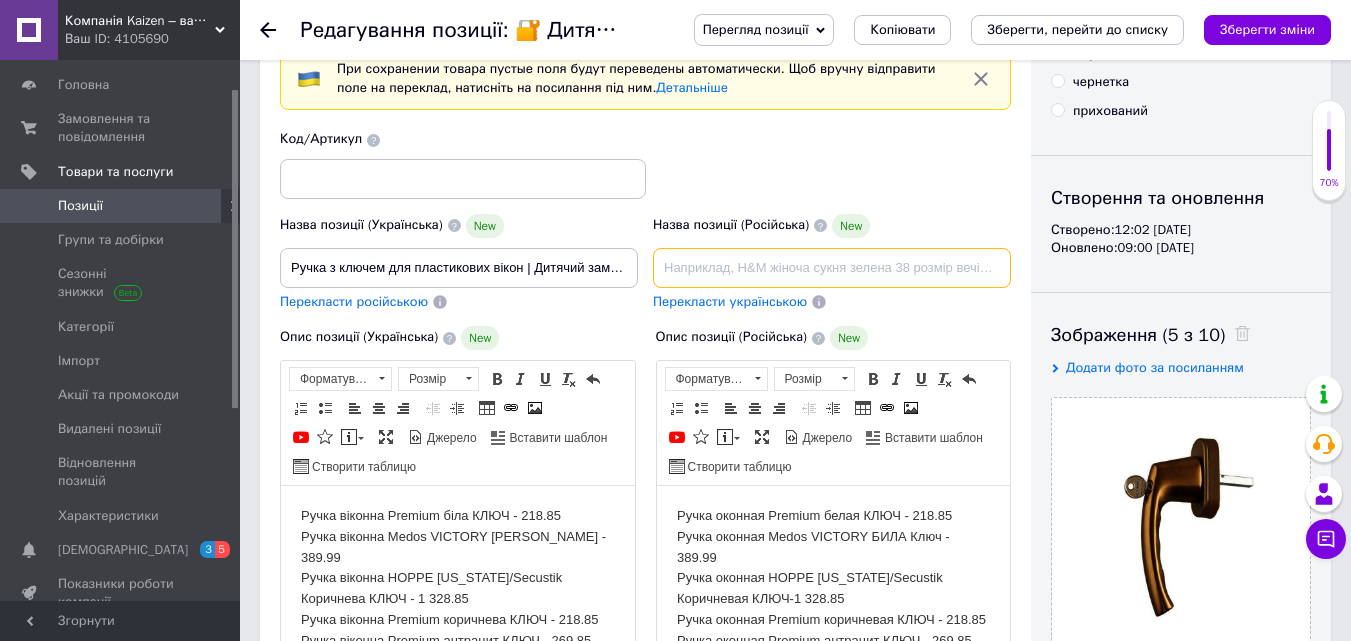 scroll, scrollTop: 0, scrollLeft: 0, axis: both 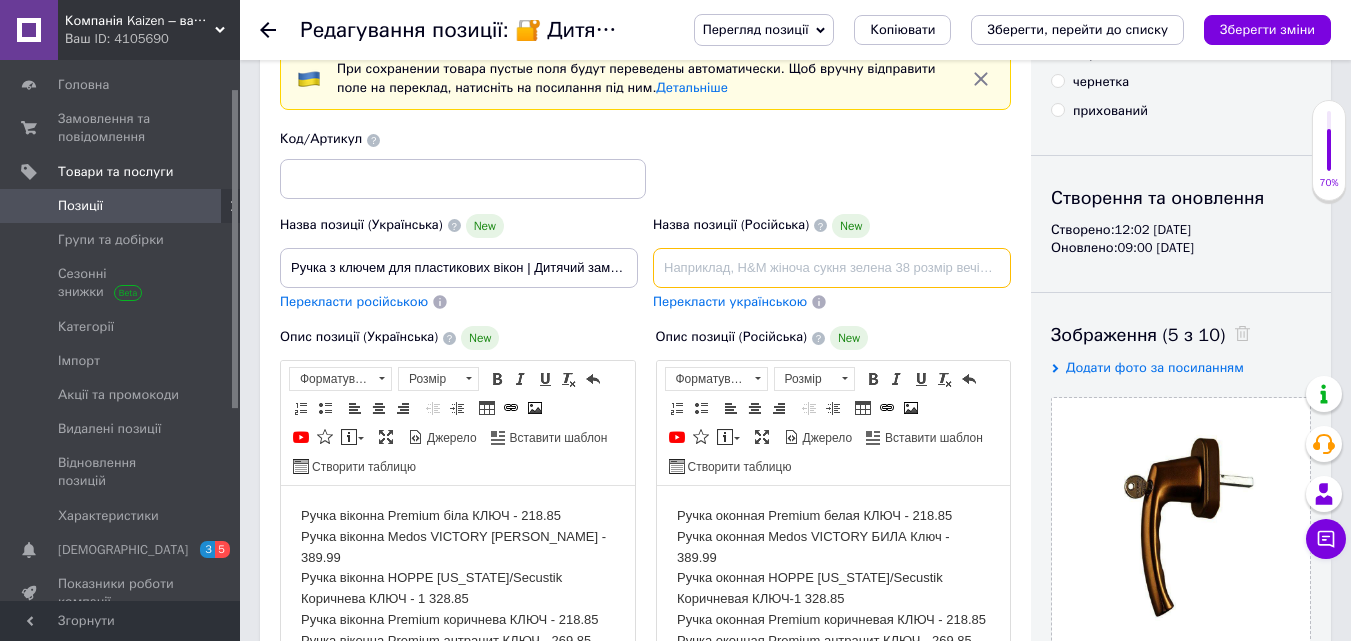 paste on "Ручка з ключем для пластикових вікон | Дитячий замок | Захист від відкривання" 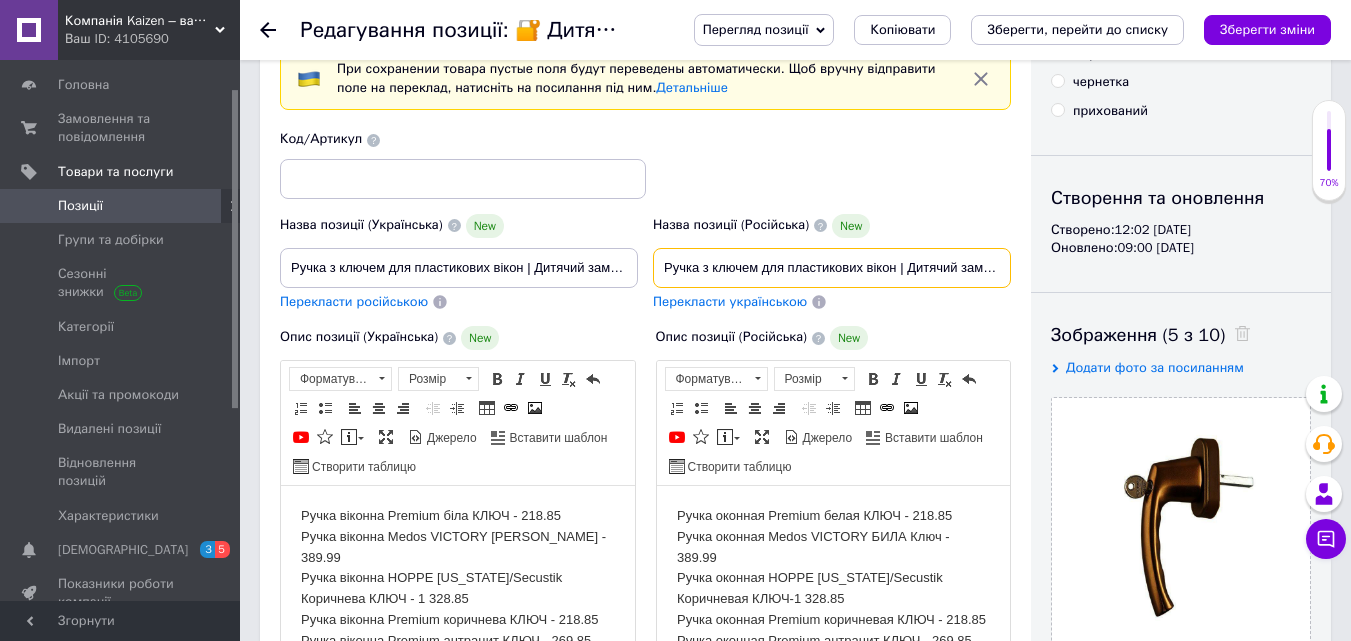 scroll, scrollTop: 0, scrollLeft: 147, axis: horizontal 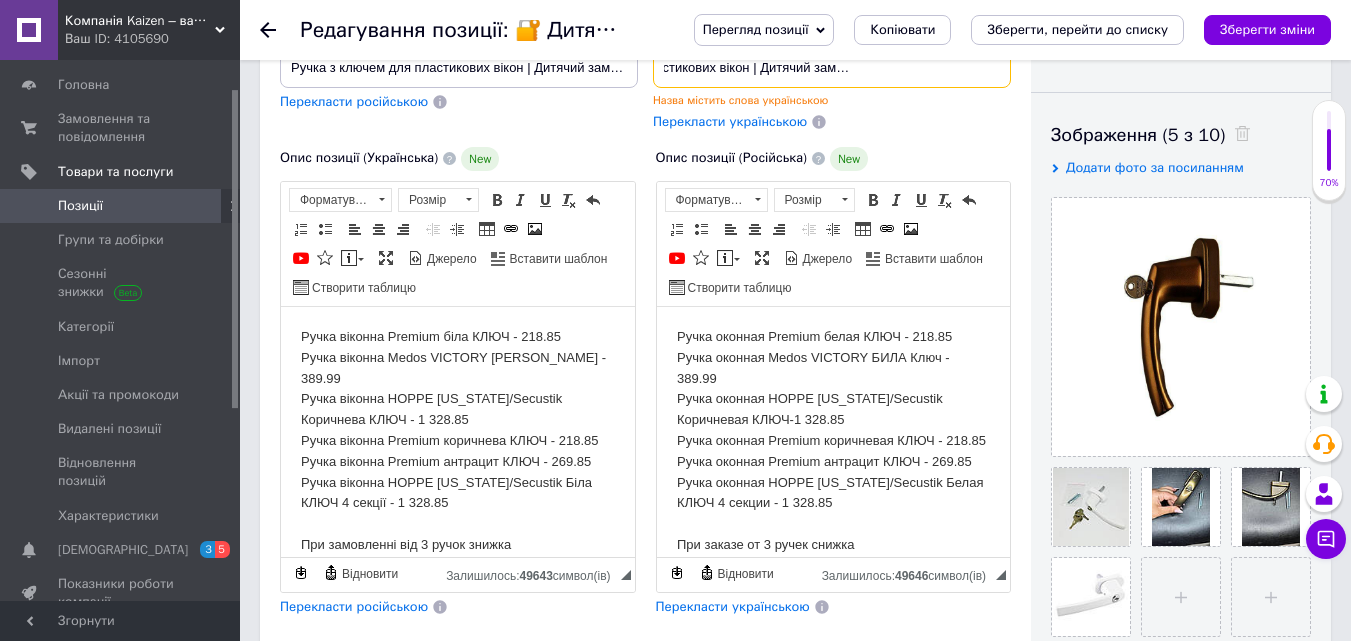 type on "Ручка з ключем для пластикових вікон | Дитячий замок | Захист від відкривання" 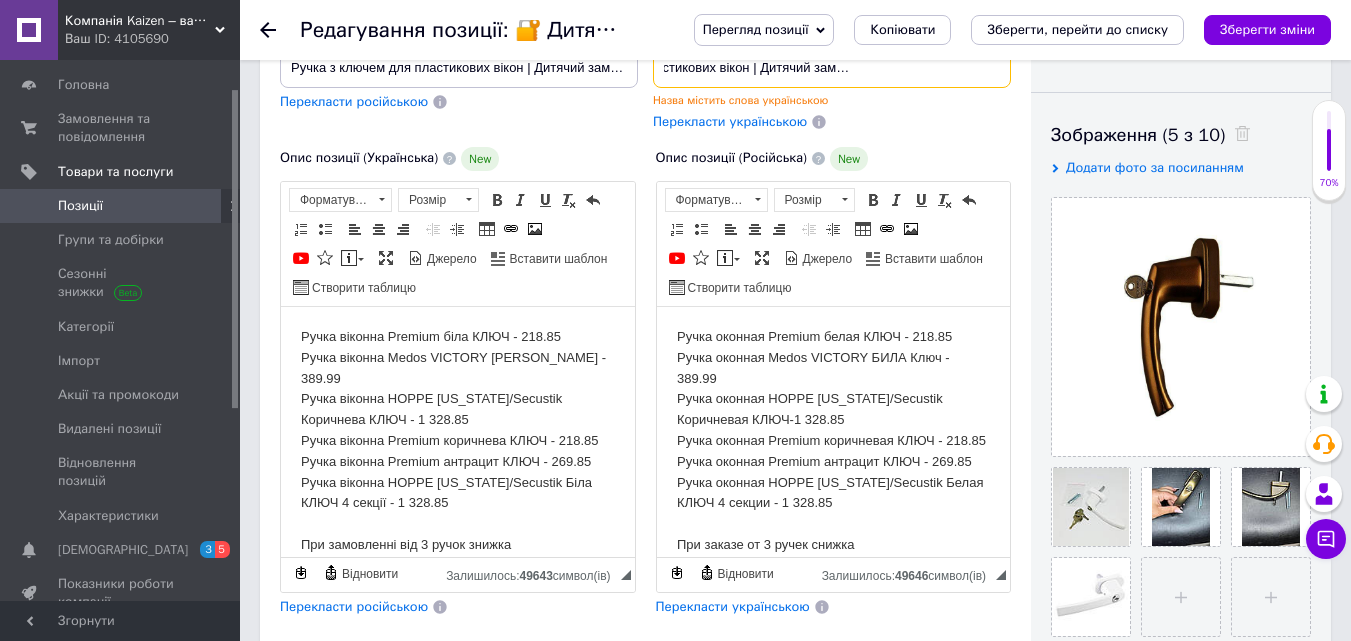 scroll, scrollTop: 0, scrollLeft: 0, axis: both 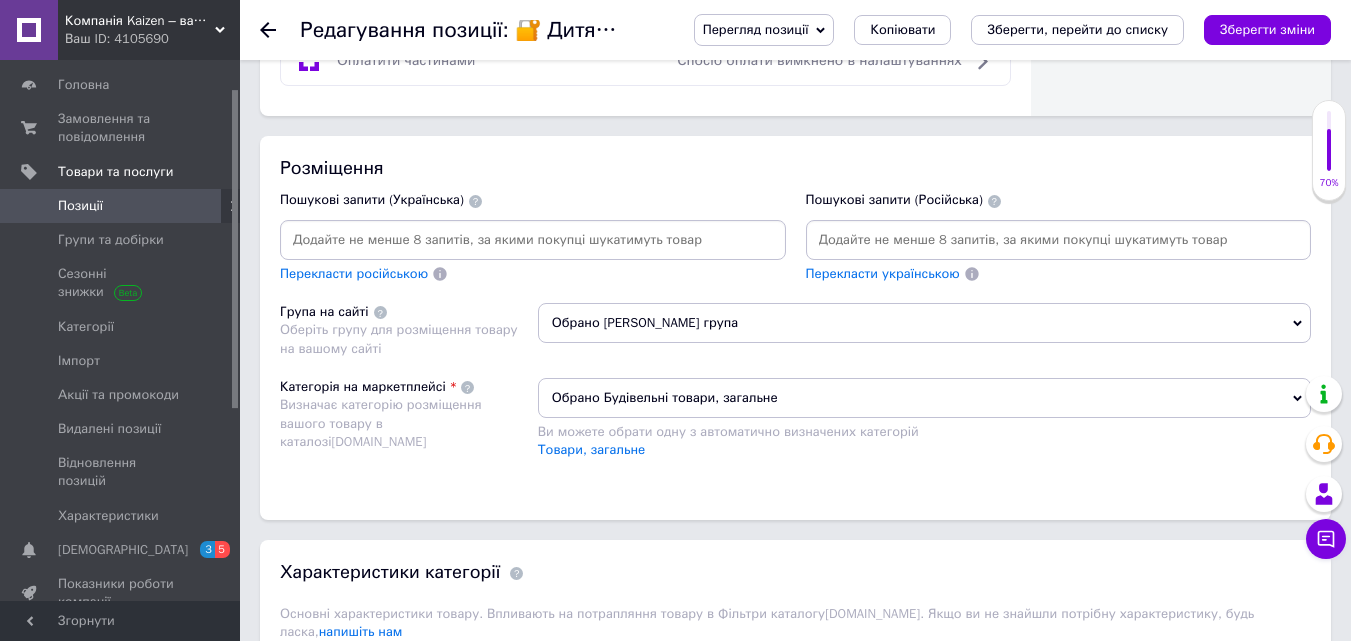 click at bounding box center (533, 240) 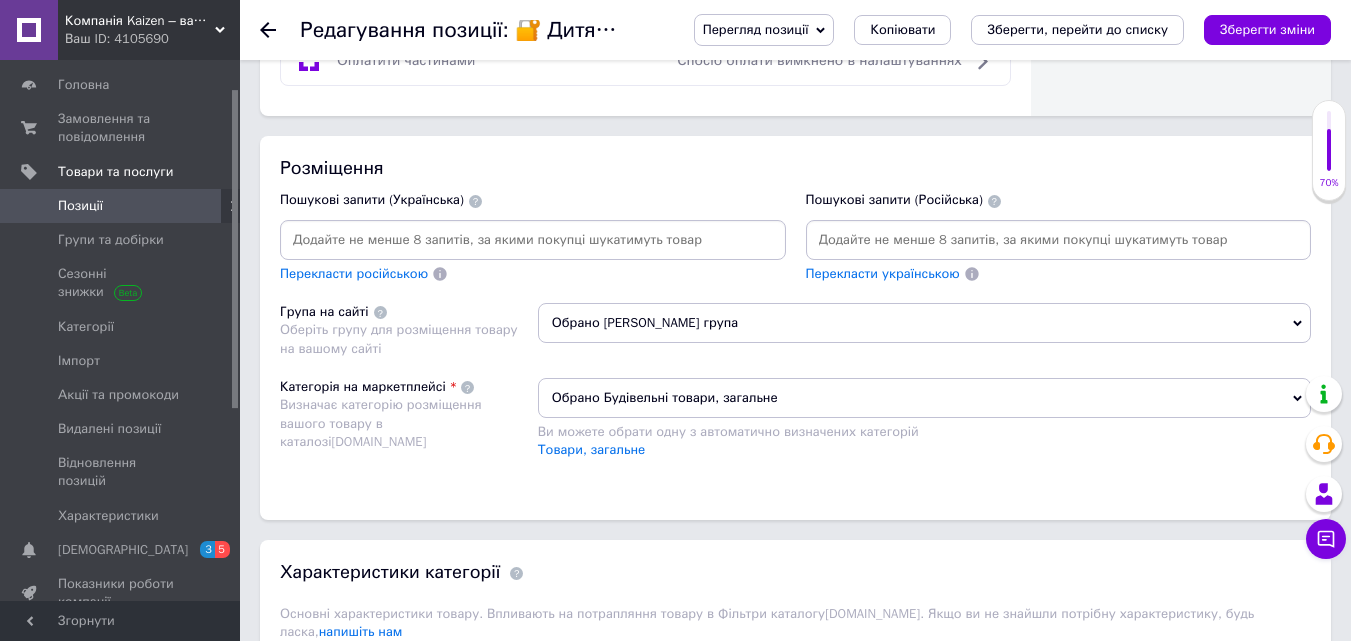 paste on "ручка з ключем для вікон  ручка з замком  віконна ручка з ключиком  дитячий замок на вікно  захисна ручка для вікна  ручка з ключем для пластикових вікон  замок на пластикове вікно  фурнітура з ключем для вікна" 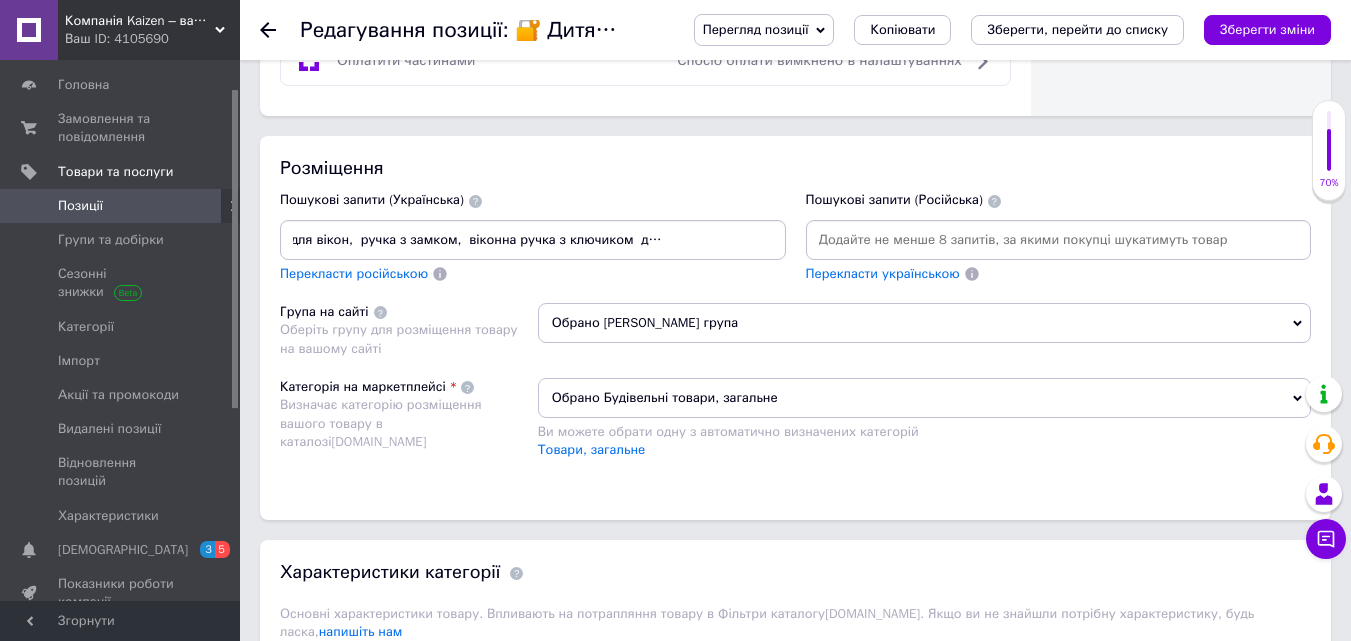 scroll, scrollTop: 0, scrollLeft: 150, axis: horizontal 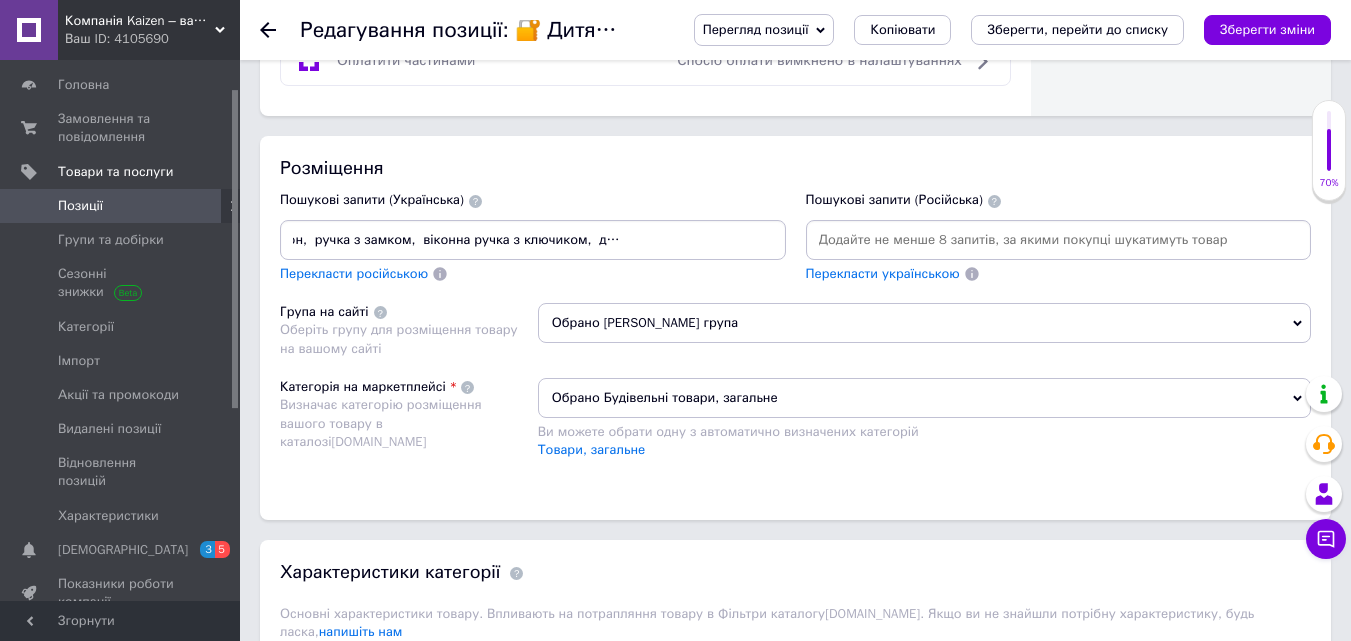 type on "ручка з ключем для вікон,  ручка з замком,  віконна ручка з ключиком,  дитячий замок на вікно,  захисна ручка для вікна,  ручка з ключем для пластикових вікон,  замок на пластикове вікно,  фурнітура з ключем для вікна" 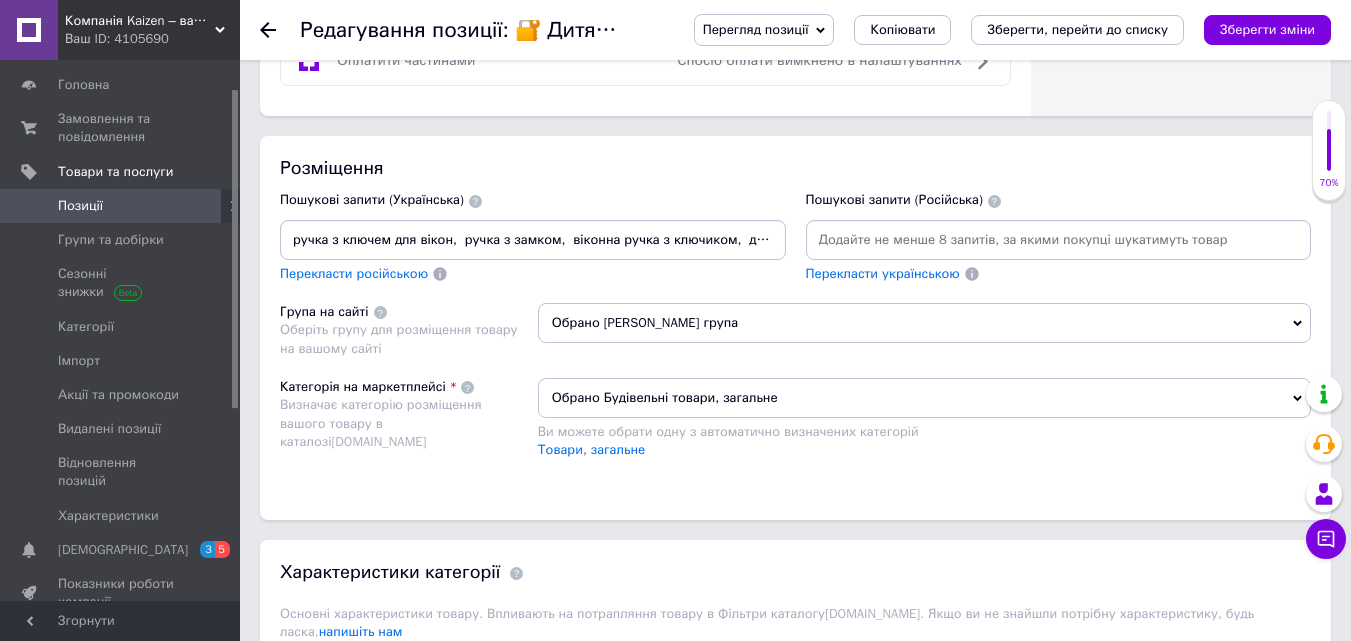 click on "ручка з ключем для вікон,  ручка з замком,  віконна ручка з ключиком,  дитячий замок на вікно,  захисна ручка для вікна,  ручка з ключем для пластикових вікон,  замок на пластикове вікно,  фурнітура з ключем для вікна" at bounding box center [533, 240] 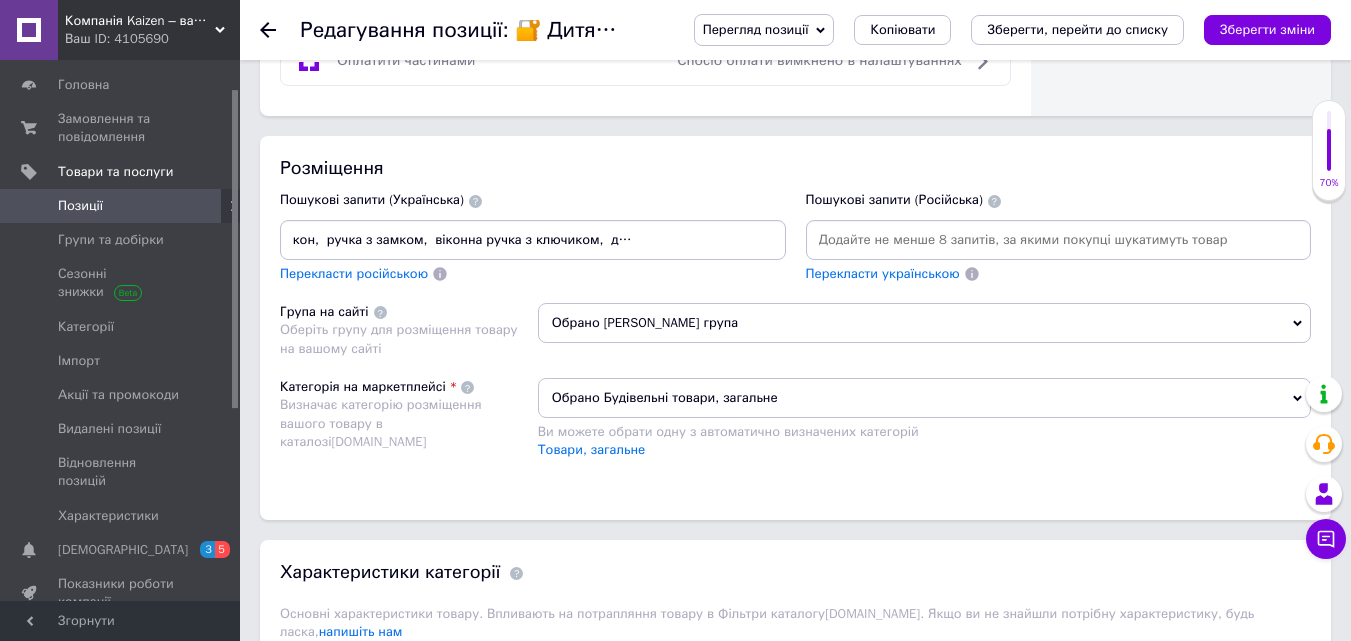 scroll, scrollTop: 0, scrollLeft: 846, axis: horizontal 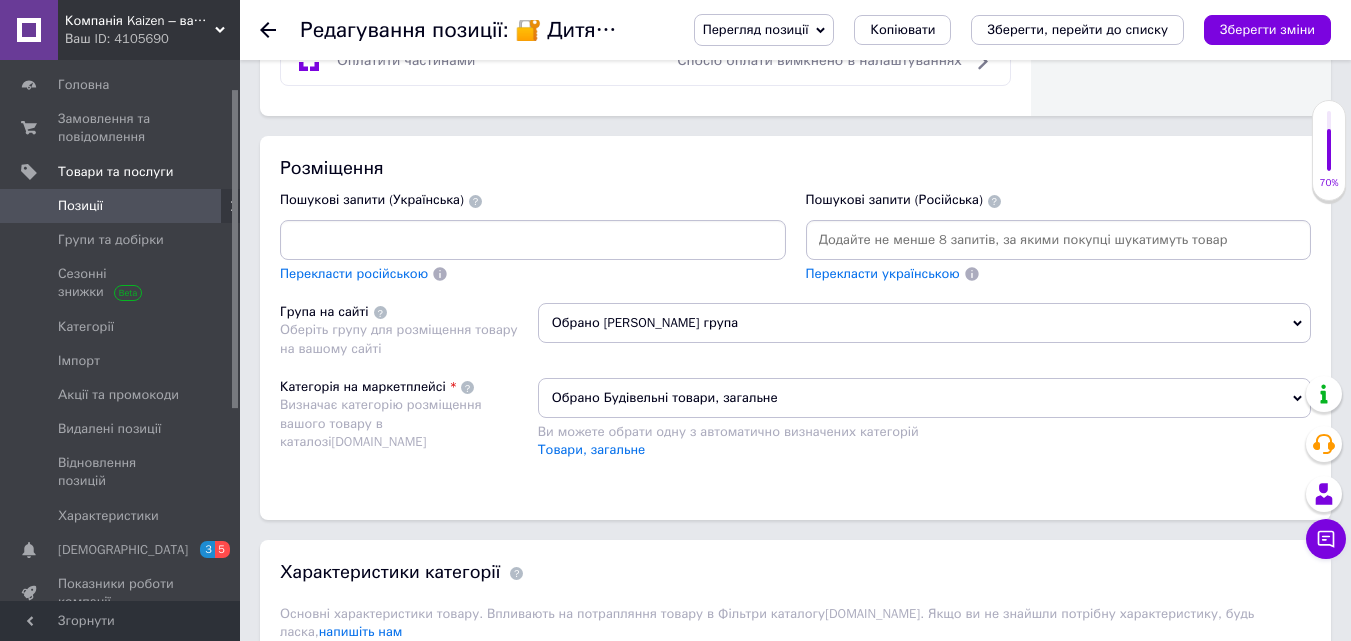 drag, startPoint x: 288, startPoint y: 243, endPoint x: 799, endPoint y: 243, distance: 511 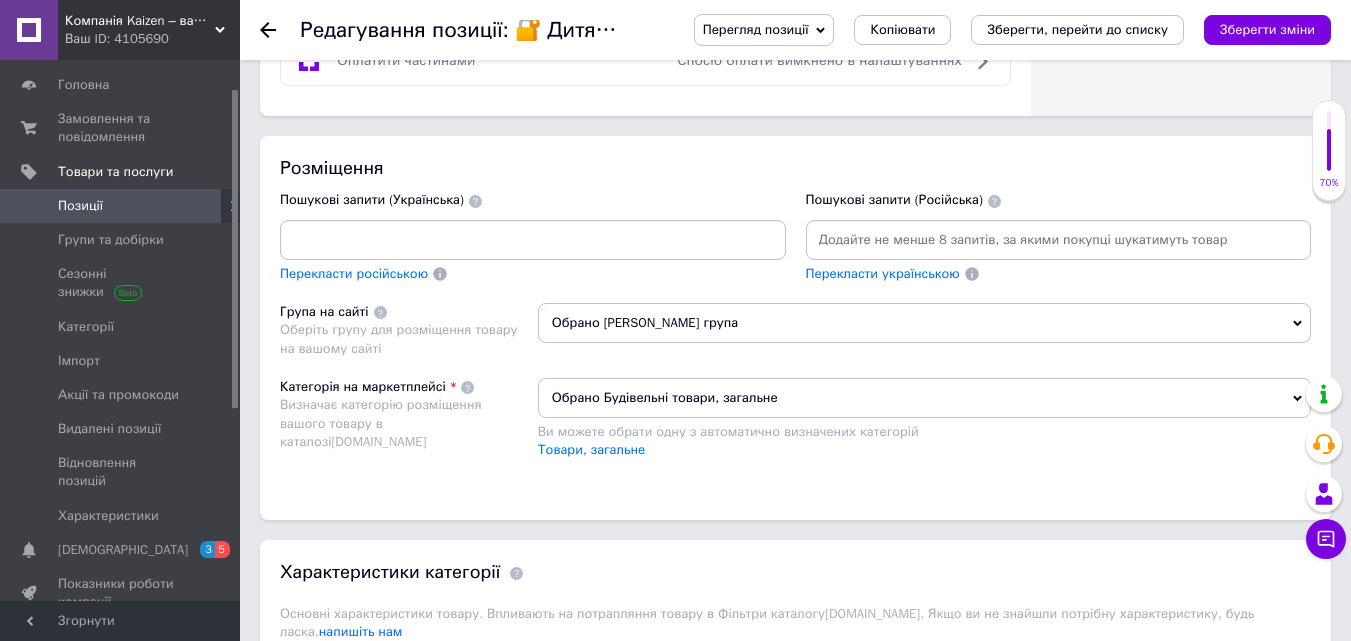 scroll, scrollTop: 0, scrollLeft: 0, axis: both 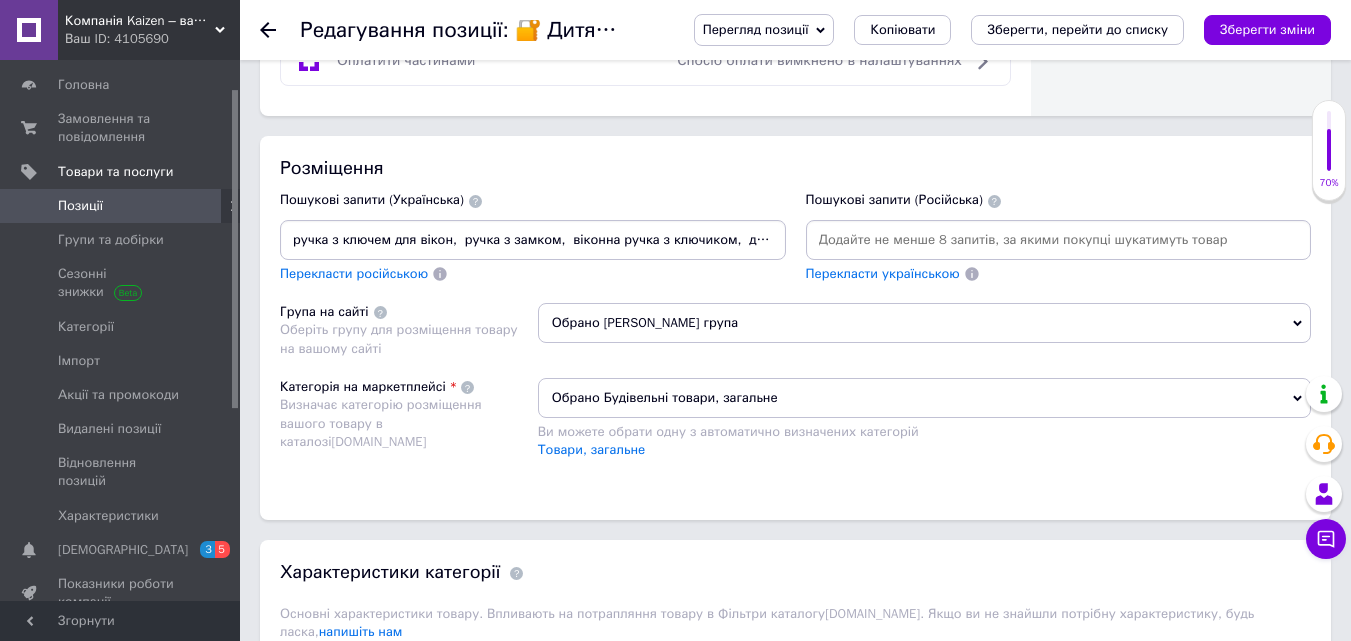 click at bounding box center [1059, 240] 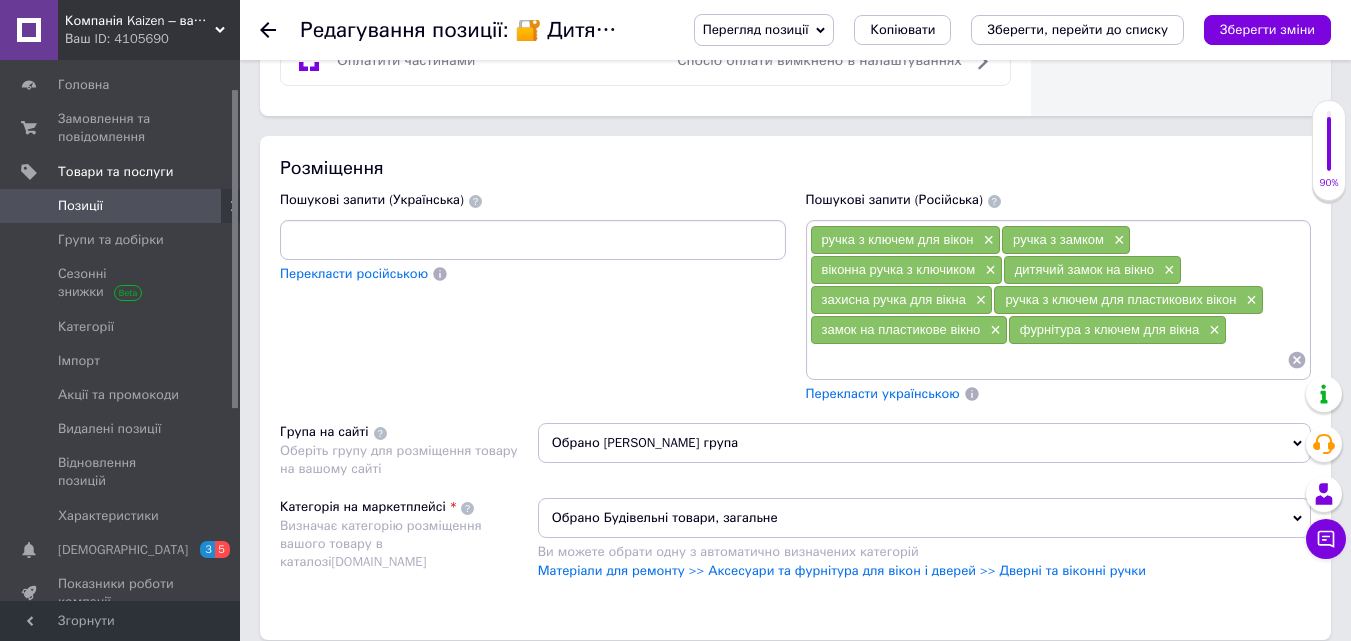 scroll, scrollTop: 0, scrollLeft: 846, axis: horizontal 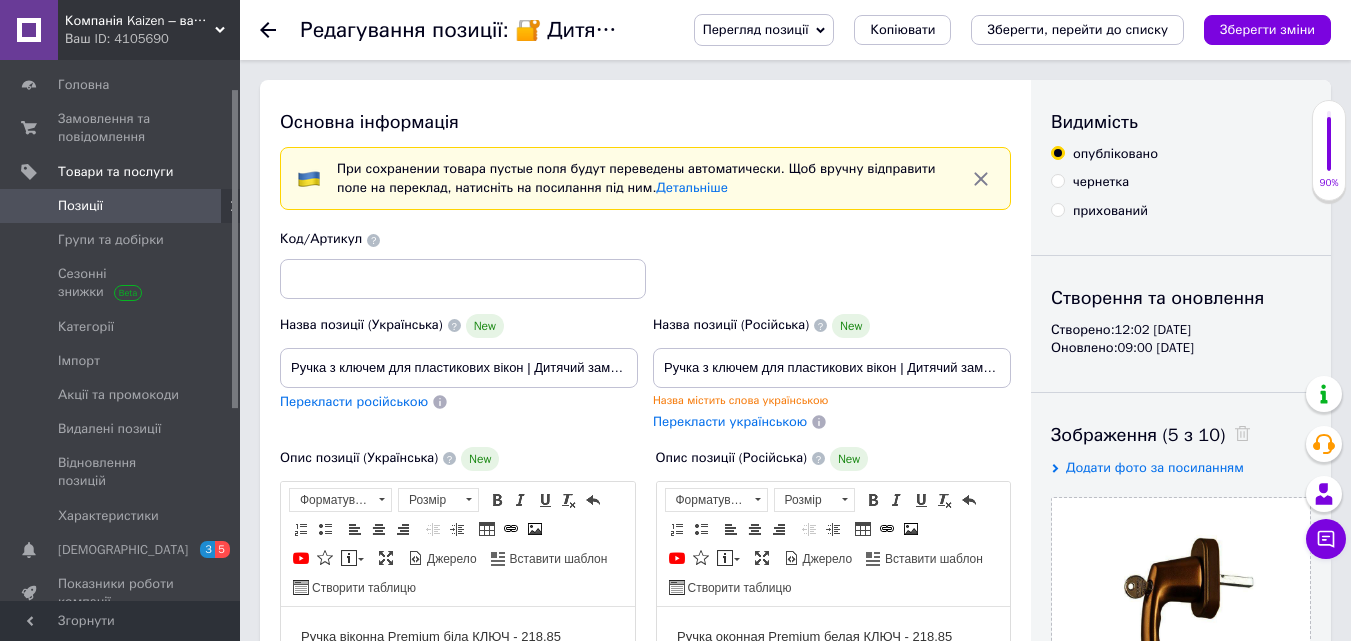 type 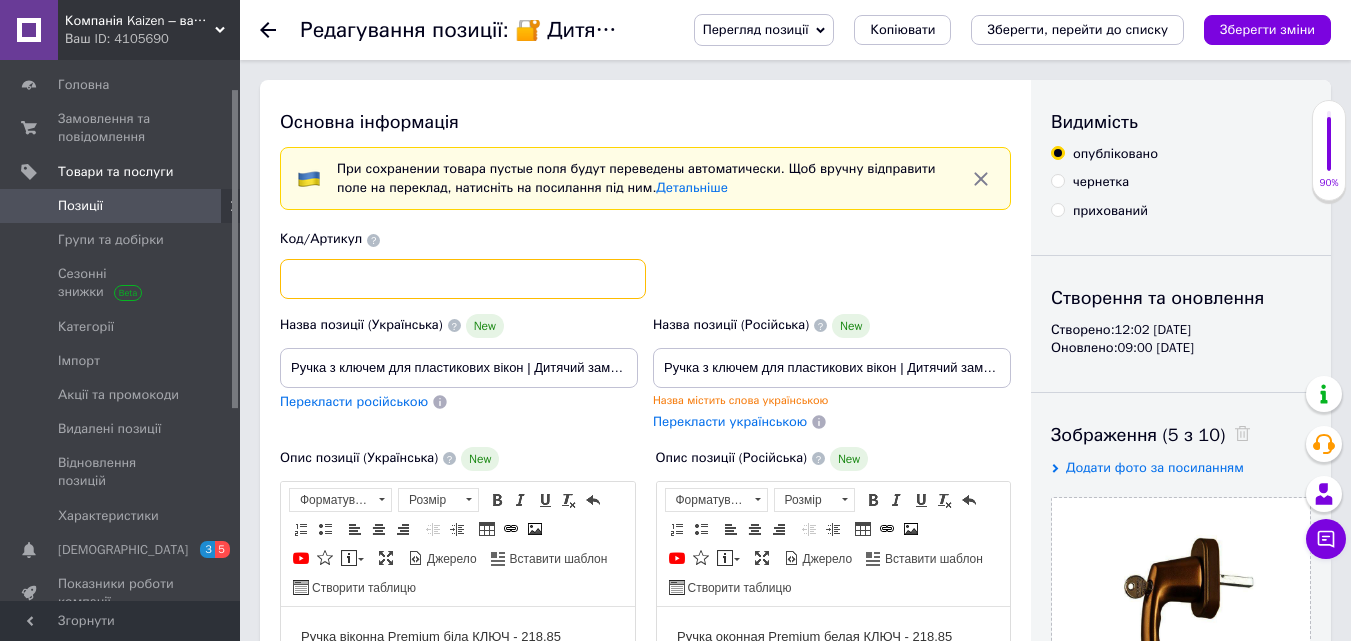 click at bounding box center [463, 279] 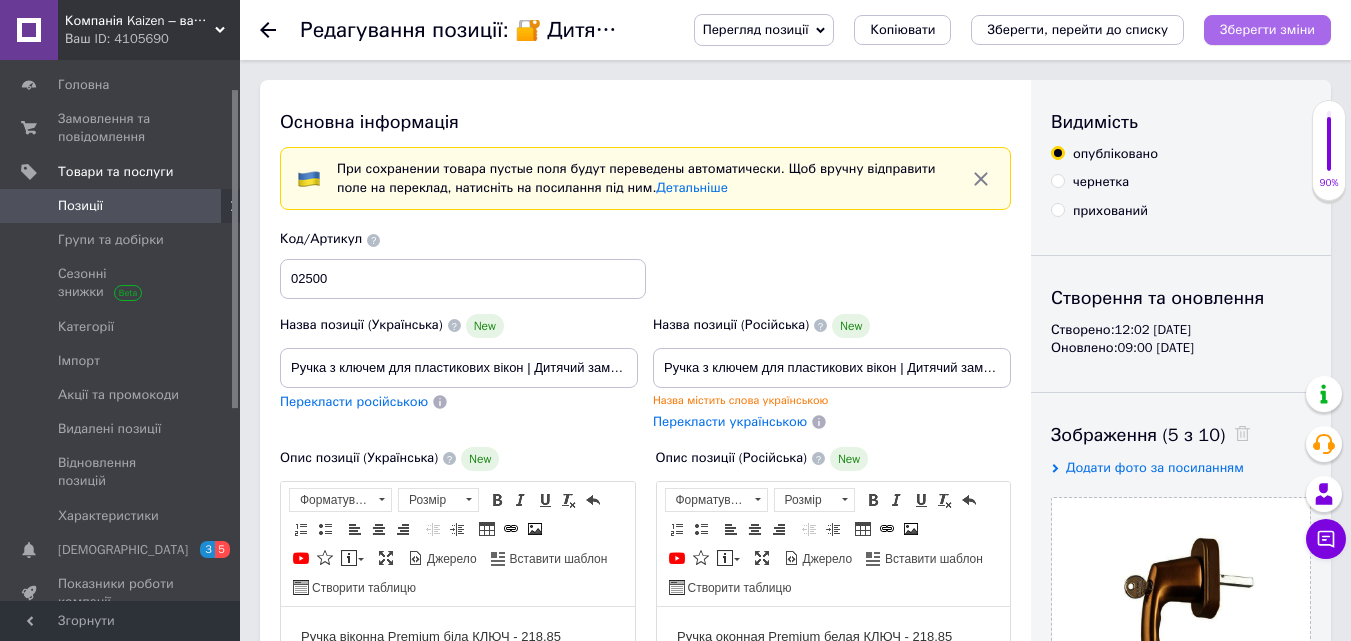 click on "Зберегти зміни" at bounding box center [1267, 29] 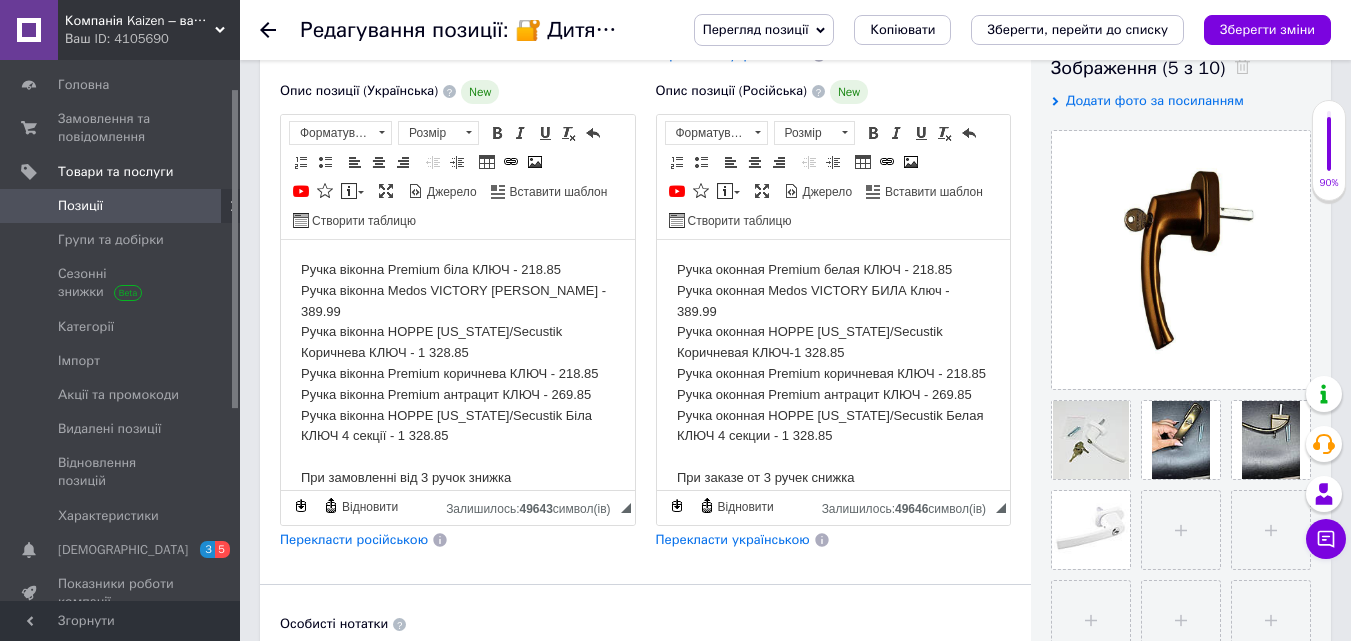 scroll, scrollTop: 400, scrollLeft: 0, axis: vertical 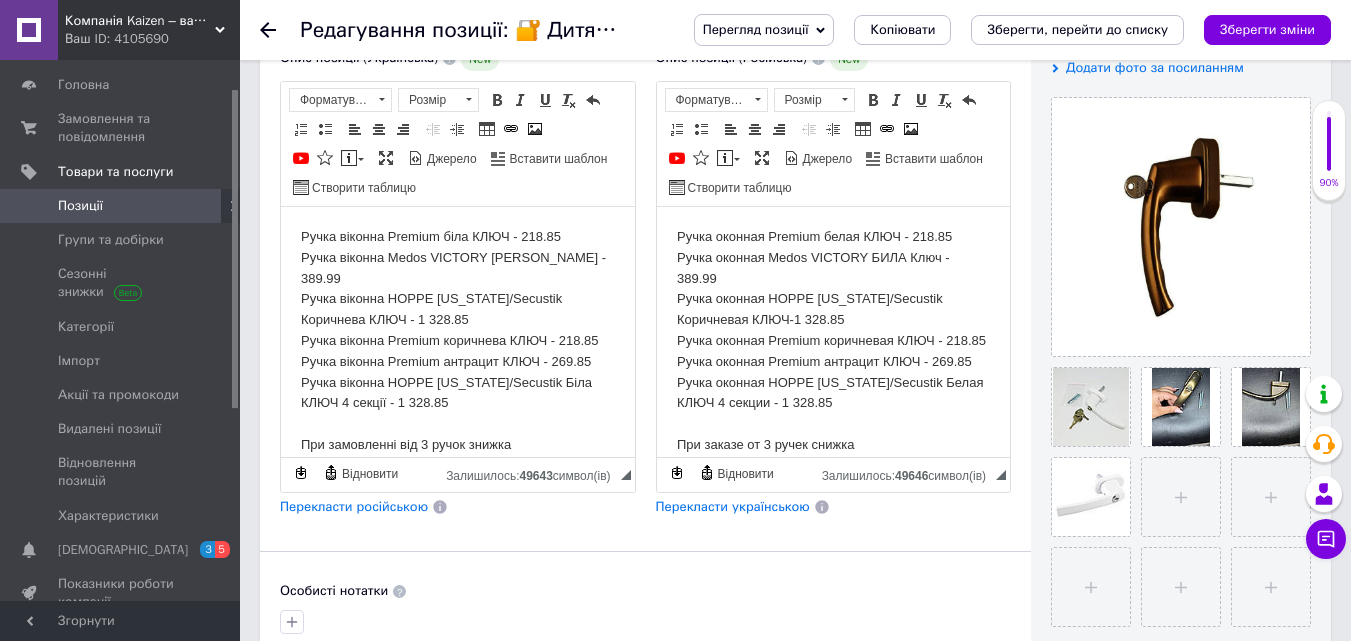 click on "Ручка віконна Premium біла КЛЮЧ - 218.85   Ручка віконна Medos VICTORY БІЛА Ключ - 389.99   Ручка віконна HOPPE [US_STATE]/Secustik Коричнева КЛЮЧ - 1 328.85   Ручка віконна Premium коричнева КЛЮЧ - 218.85   Ручка віконна Premium антрацит КЛЮЧ - 269.85   Ручка віконна HOPPE [US_STATE]/Secustik Біла КЛЮЧ 4 секції - 1 328.85  При замовленні від 3 ручок знижка" at bounding box center (458, 340) 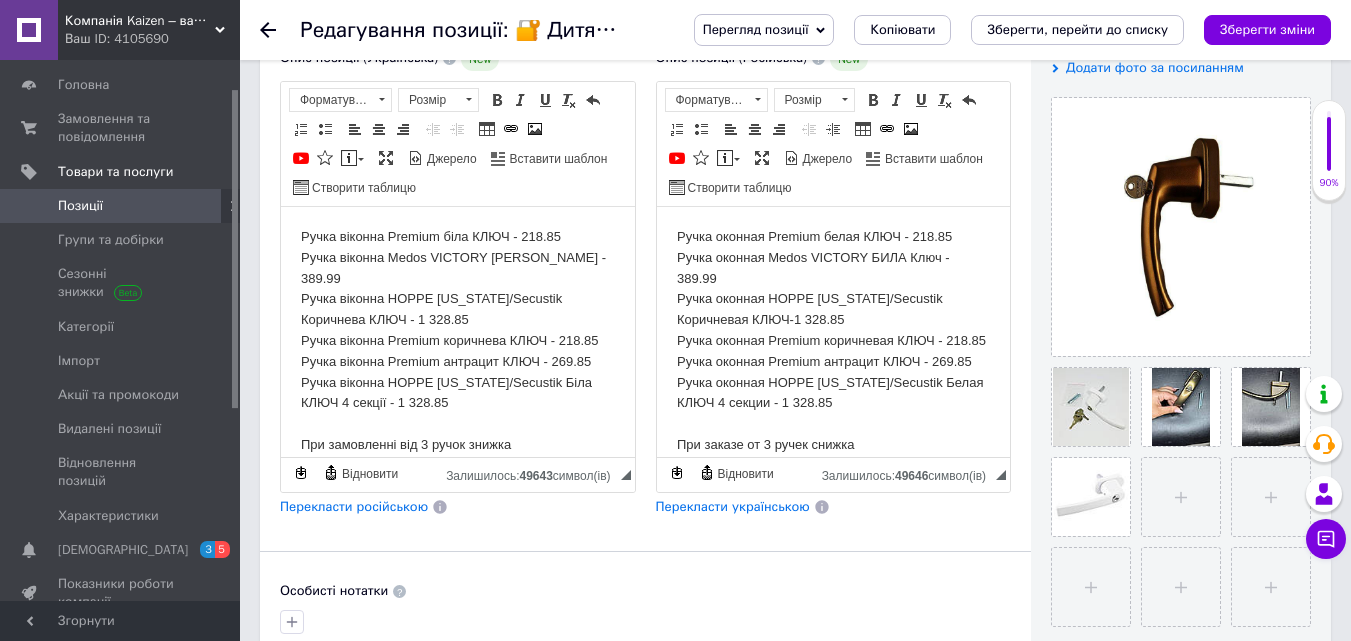 drag, startPoint x: 288, startPoint y: 226, endPoint x: 592, endPoint y: 448, distance: 376.4306 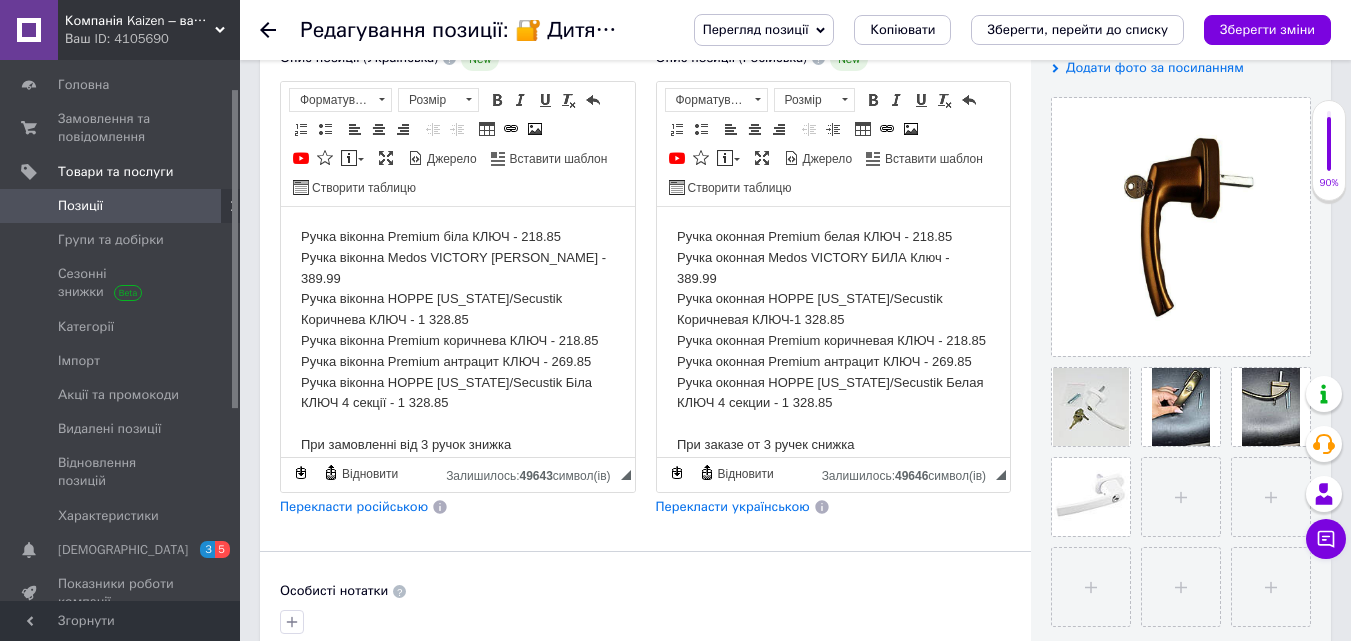 copy on "Ручка віконна Premium біла КЛЮЧ - 218.85   Ручка віконна Medos VICTORY БІЛА Ключ - 389.99   Ручка віконна HOPPE [US_STATE]/Secustik Коричнева КЛЮЧ - 1 328.85   Ручка віконна Premium коричнева КЛЮЧ - 218.85   Ручка віконна Premium антрацит КЛЮЧ - 269.85   Ручка віконна HOPPE [US_STATE]/Secustik Біла КЛЮЧ 4 секції - 1 328.85  При замовленні від 3 ручок знижка" 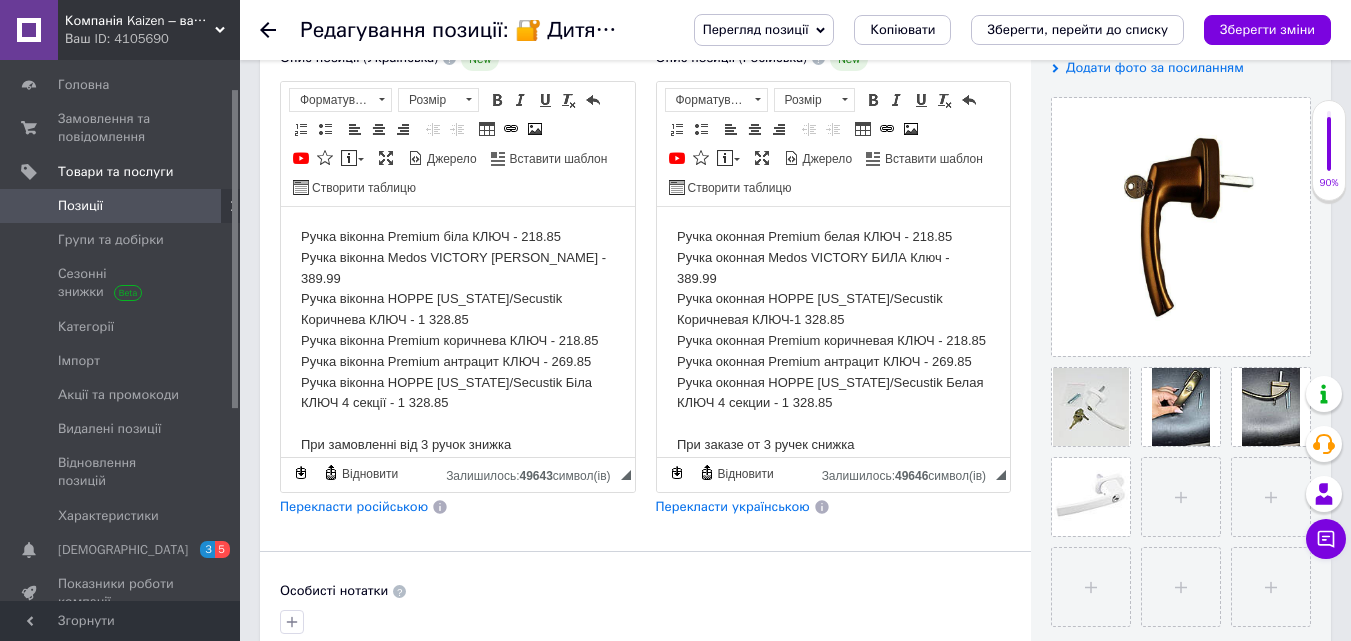scroll, scrollTop: 60, scrollLeft: 0, axis: vertical 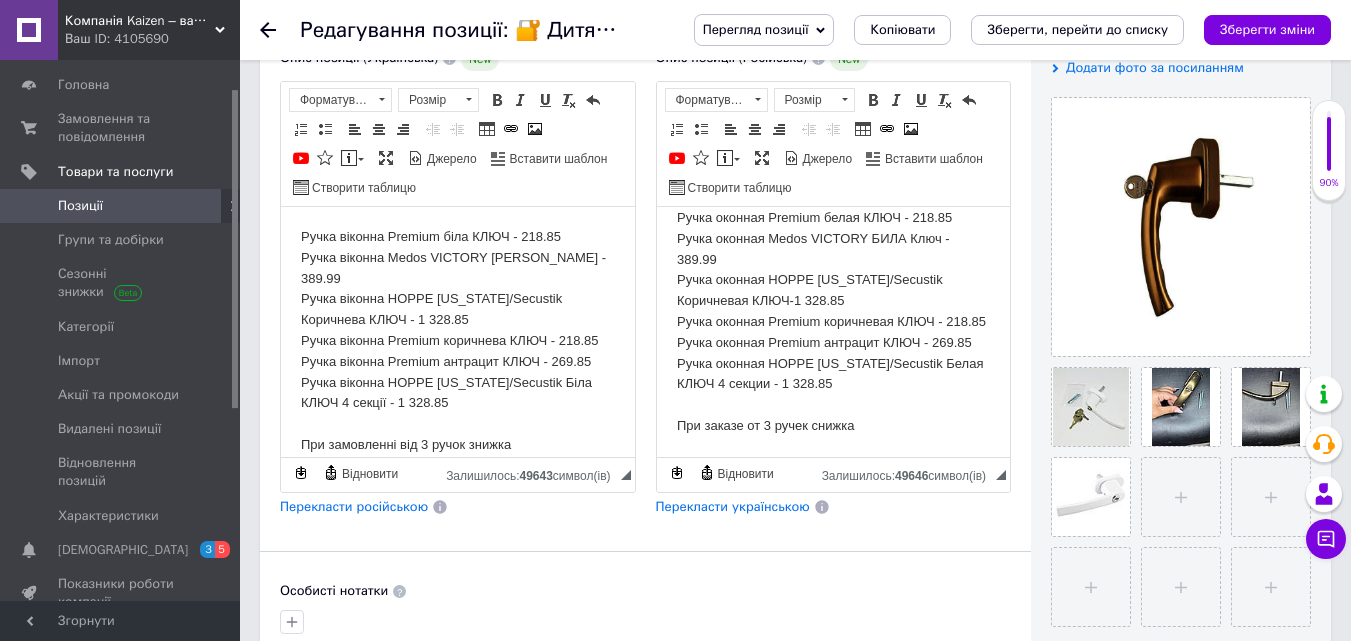drag, startPoint x: 678, startPoint y: 237, endPoint x: 888, endPoint y: 464, distance: 309.23938 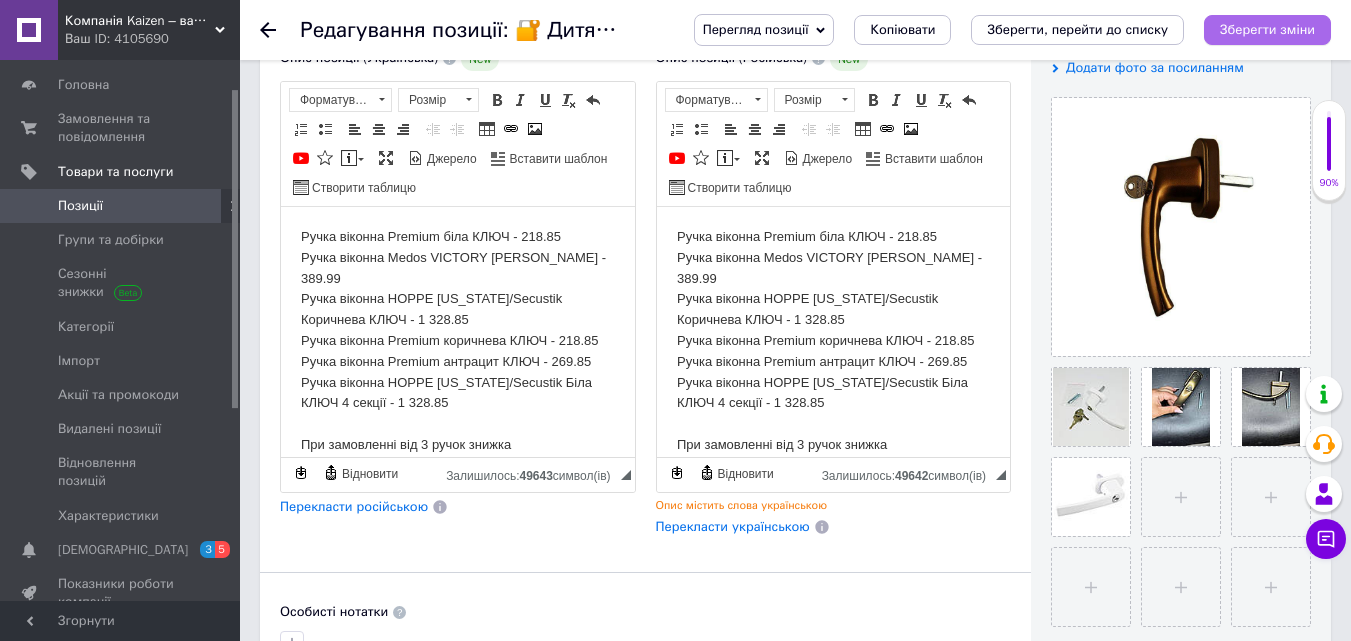 click on "Зберегти зміни" at bounding box center (1267, 29) 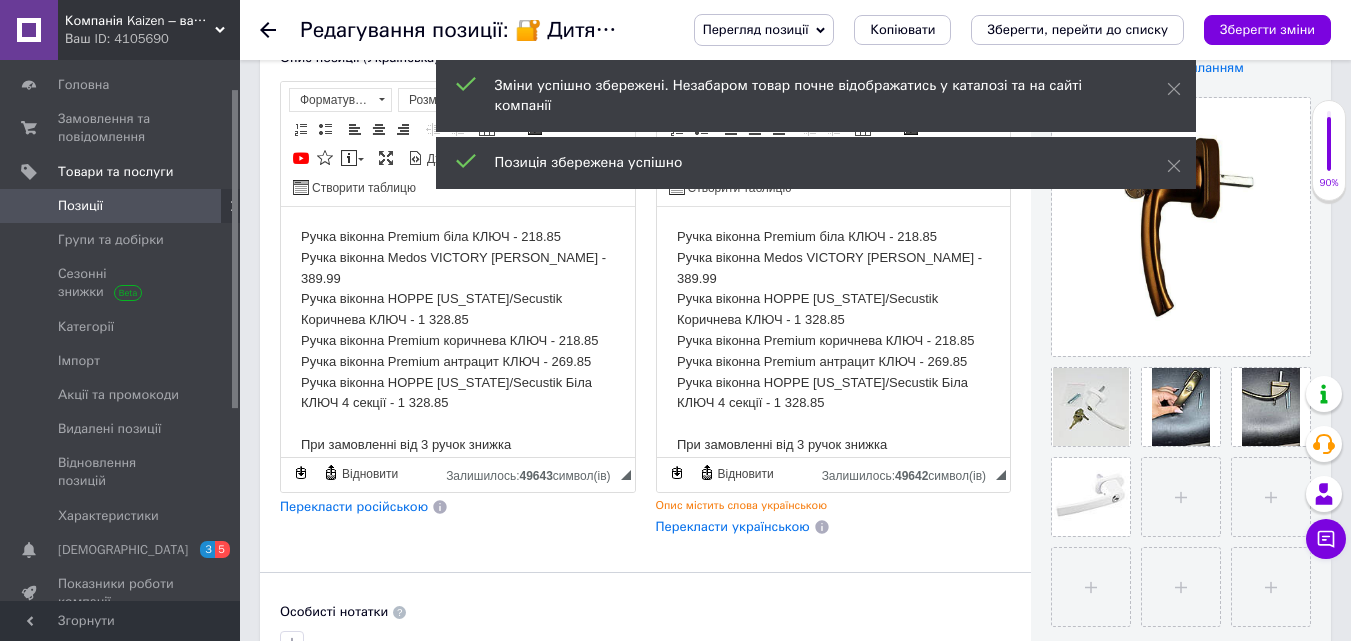 scroll, scrollTop: 0, scrollLeft: 0, axis: both 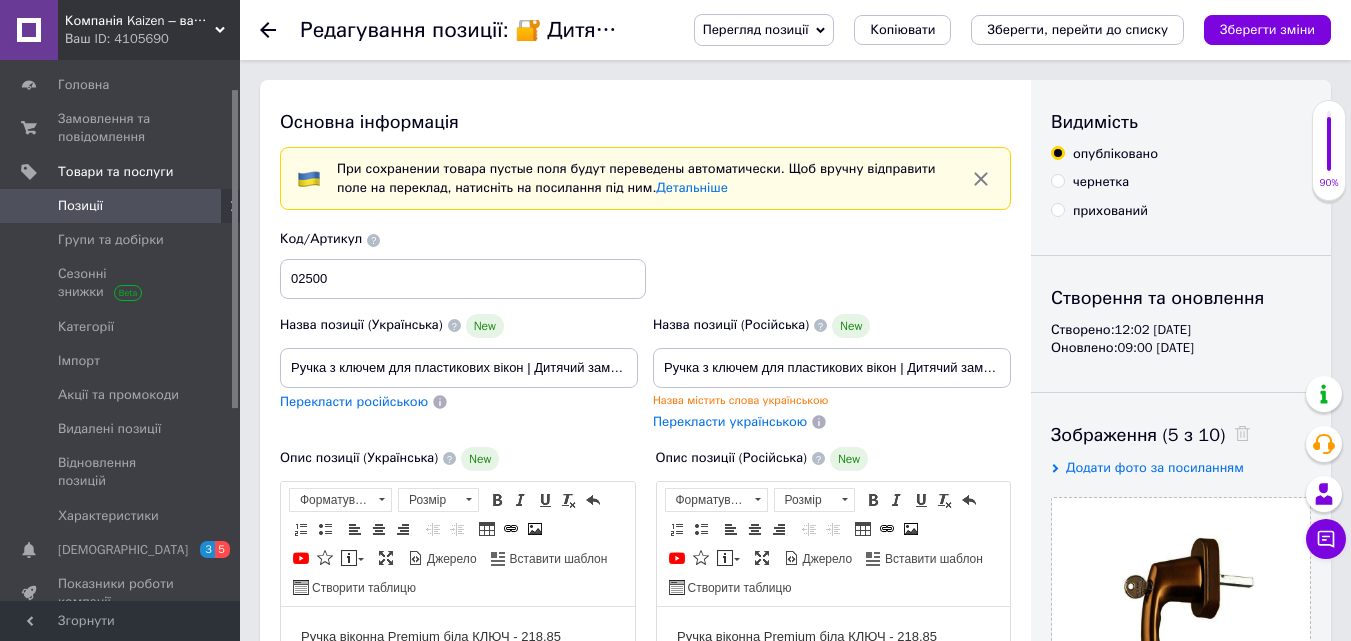 click on "опубліковано чернетка прихований" at bounding box center (1181, 182) 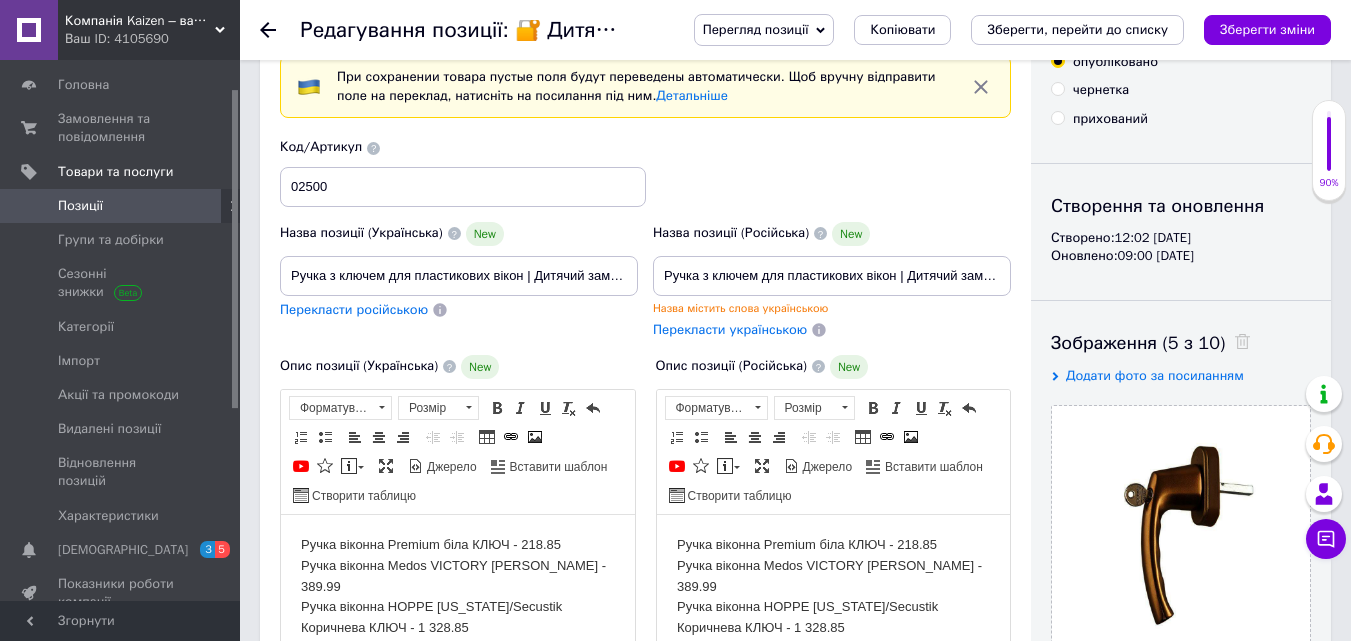 scroll, scrollTop: 0, scrollLeft: 0, axis: both 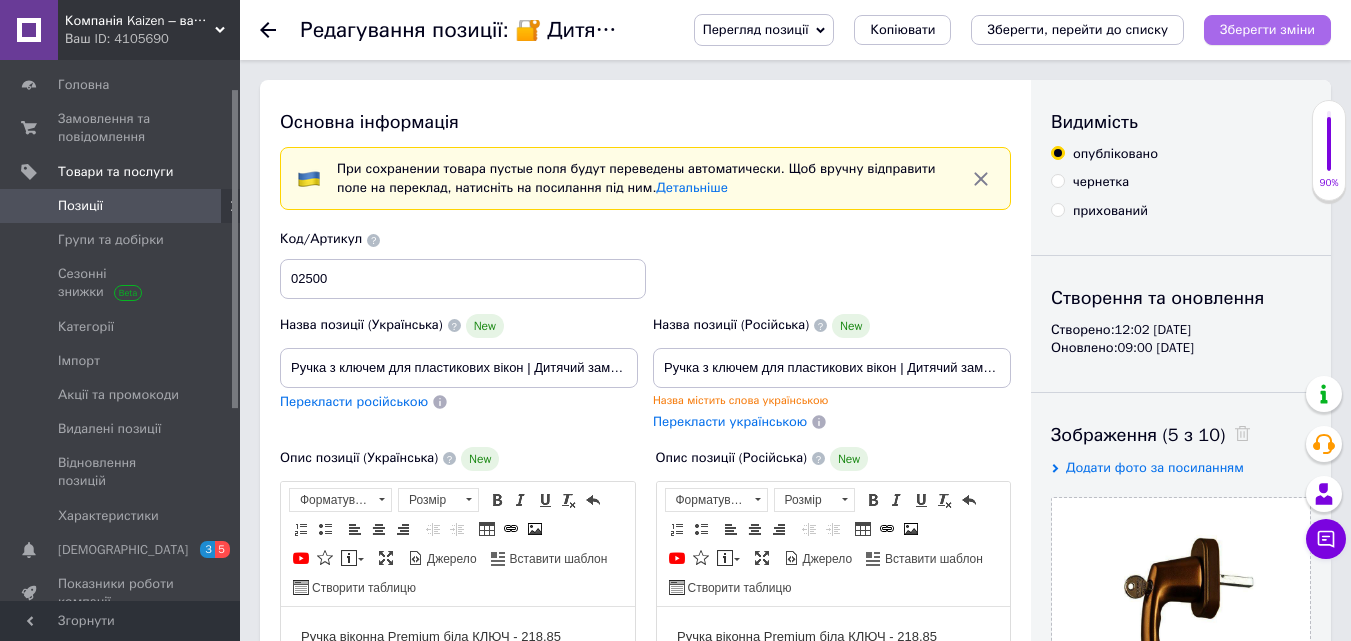 click on "Зберегти зміни" at bounding box center (1267, 29) 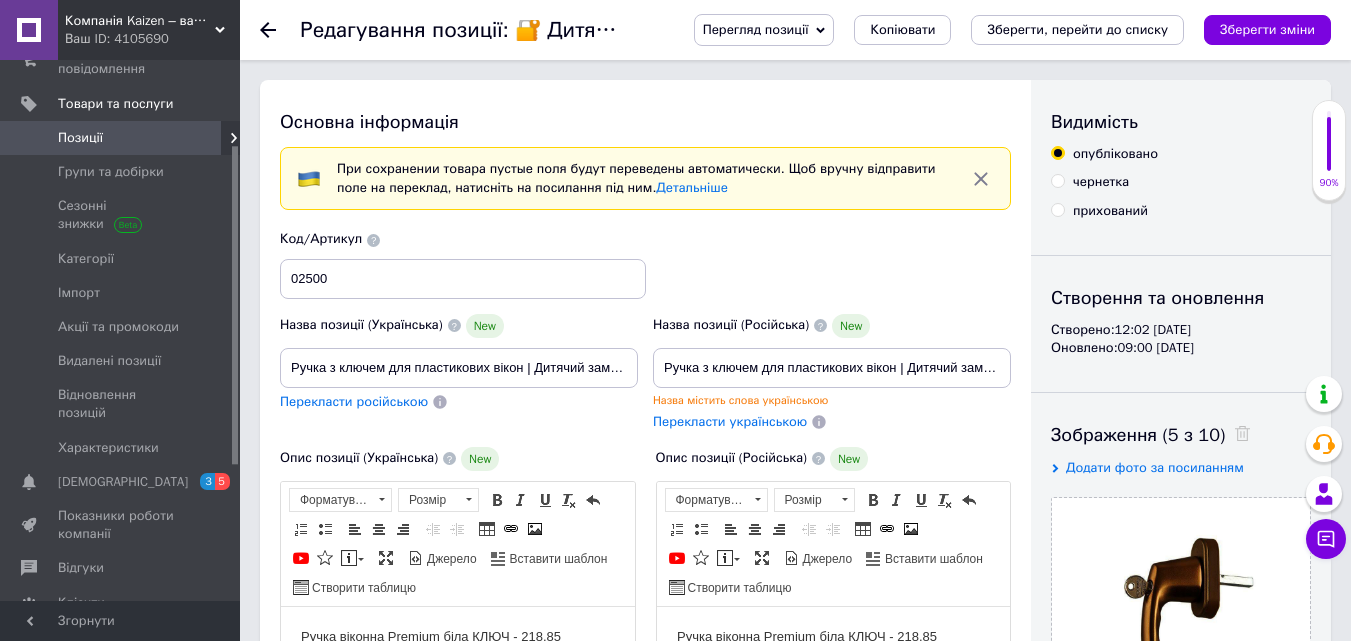 scroll, scrollTop: 148, scrollLeft: 0, axis: vertical 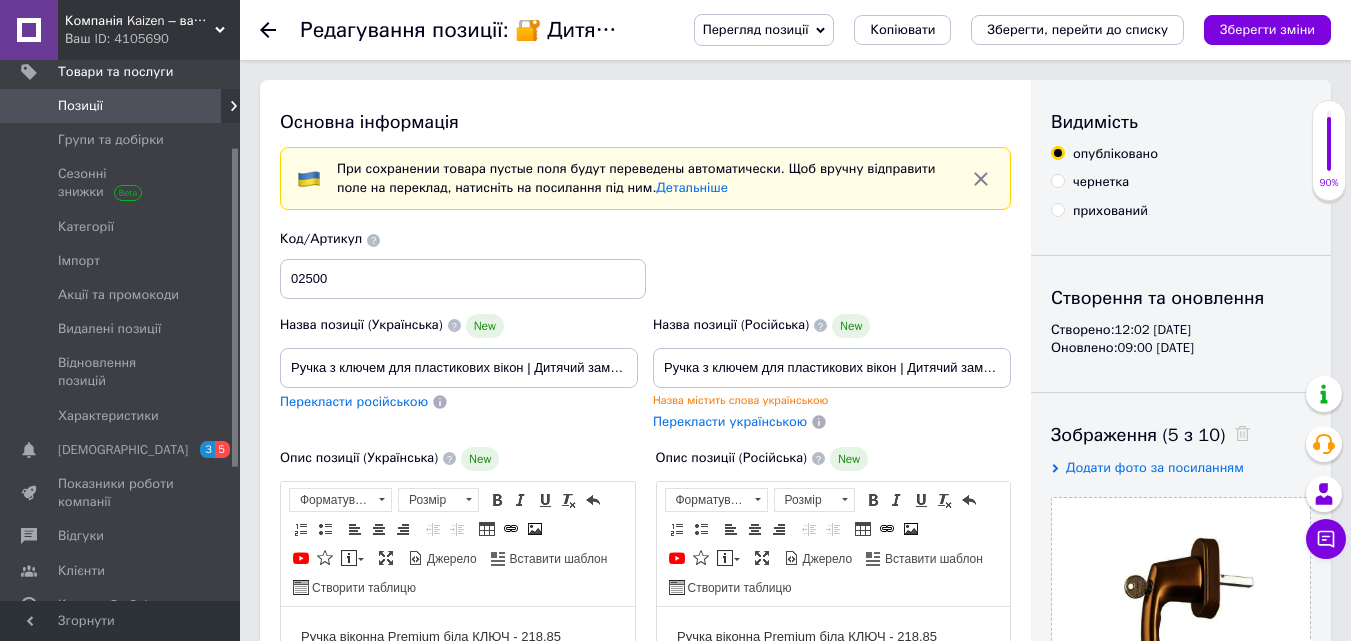 click on "Позиції" at bounding box center (121, 106) 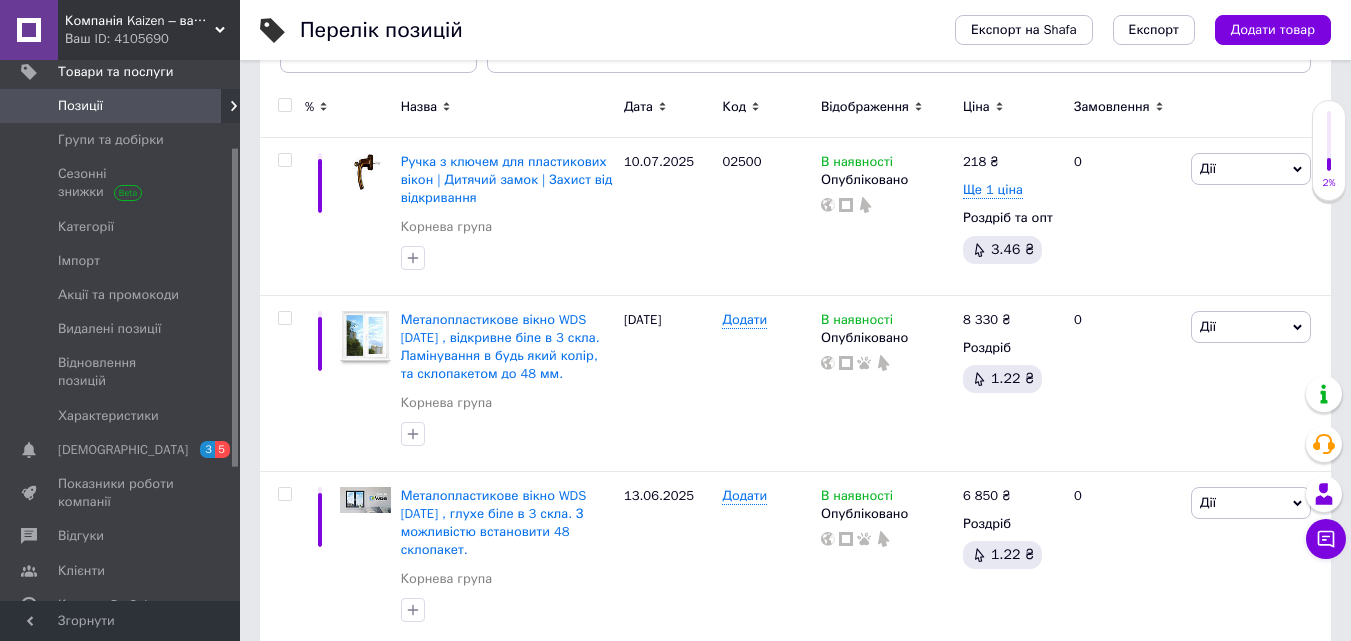 scroll, scrollTop: 300, scrollLeft: 0, axis: vertical 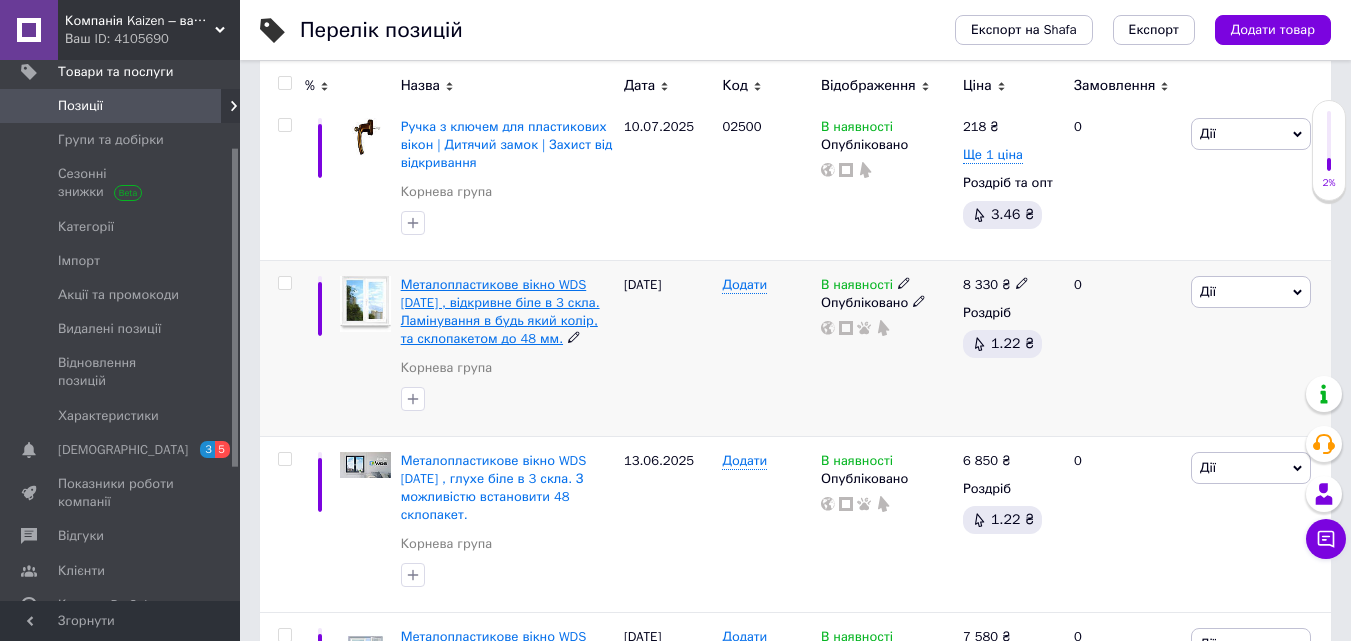 click on "Металопластикове вікно WDS [DATE] , відкривне  біле в 3 скла. Ламінування в будь який колір, та склопакетом до 48 мм." at bounding box center [500, 312] 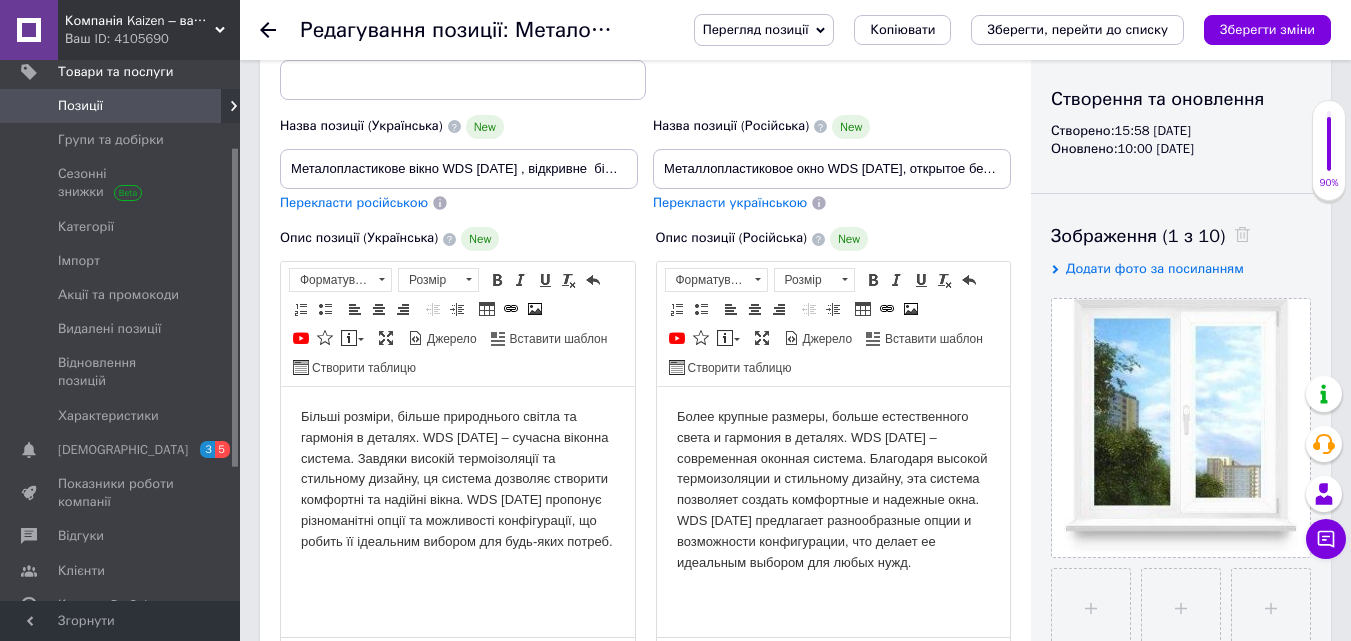 scroll, scrollTop: 200, scrollLeft: 0, axis: vertical 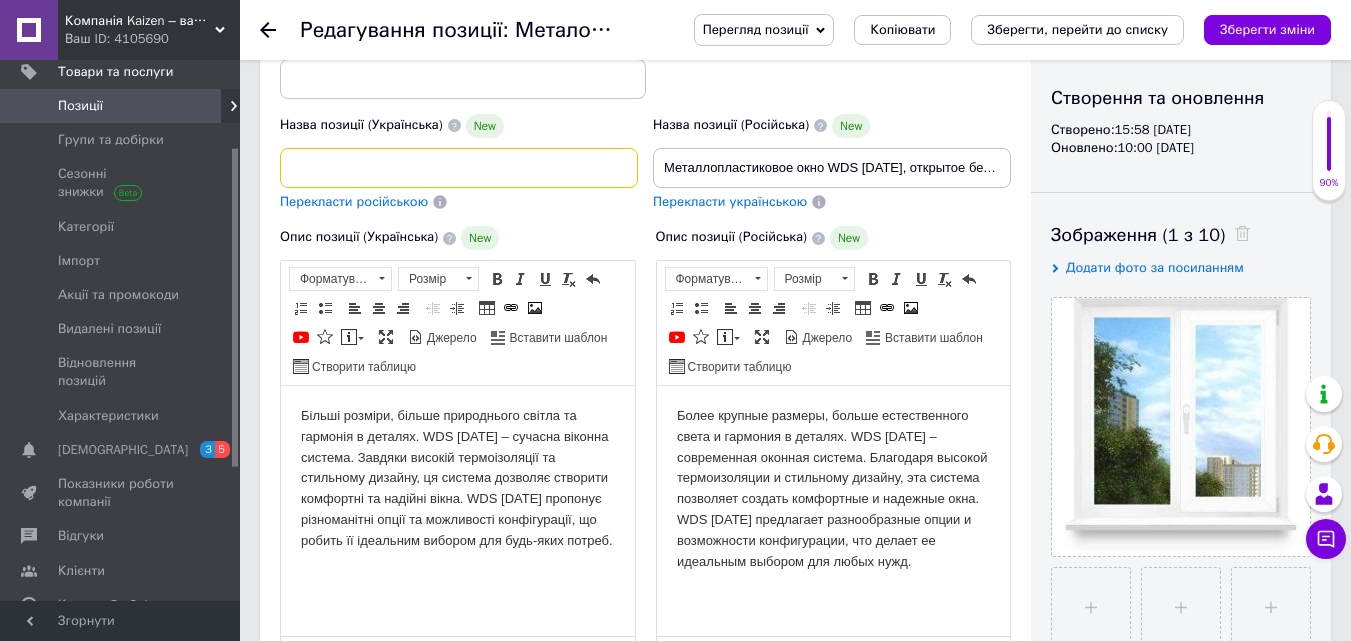 drag, startPoint x: 292, startPoint y: 166, endPoint x: 659, endPoint y: 171, distance: 367.03406 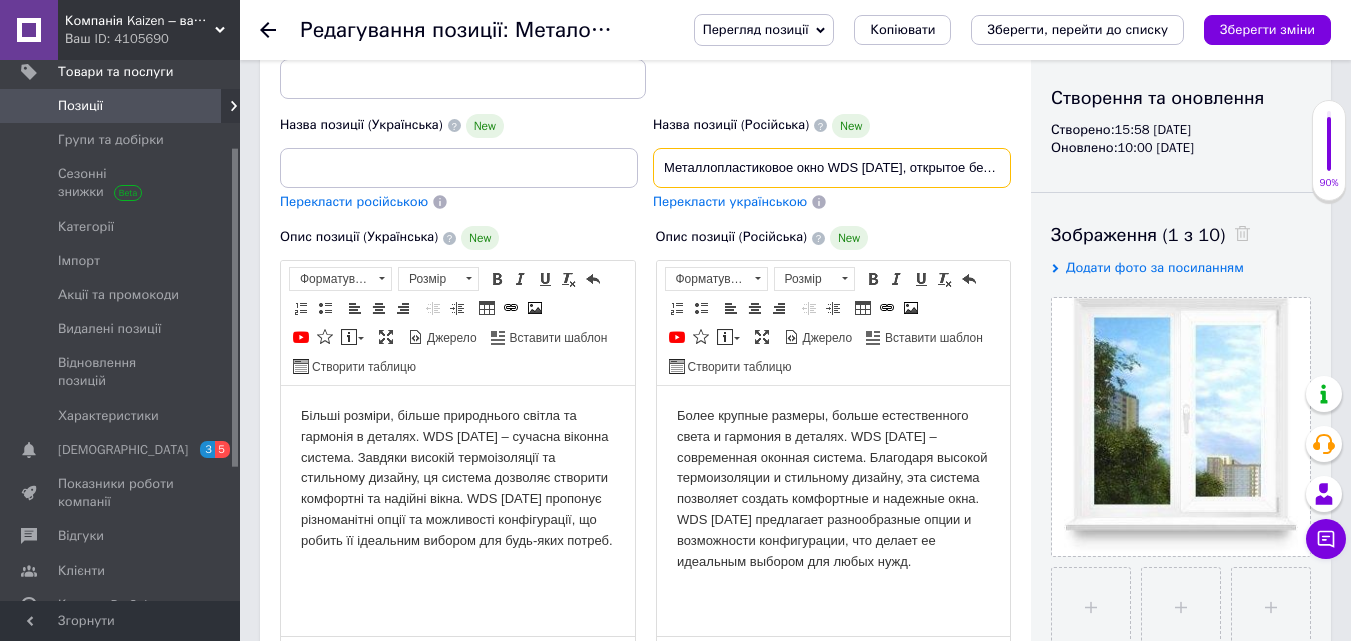 scroll, scrollTop: 0, scrollLeft: 0, axis: both 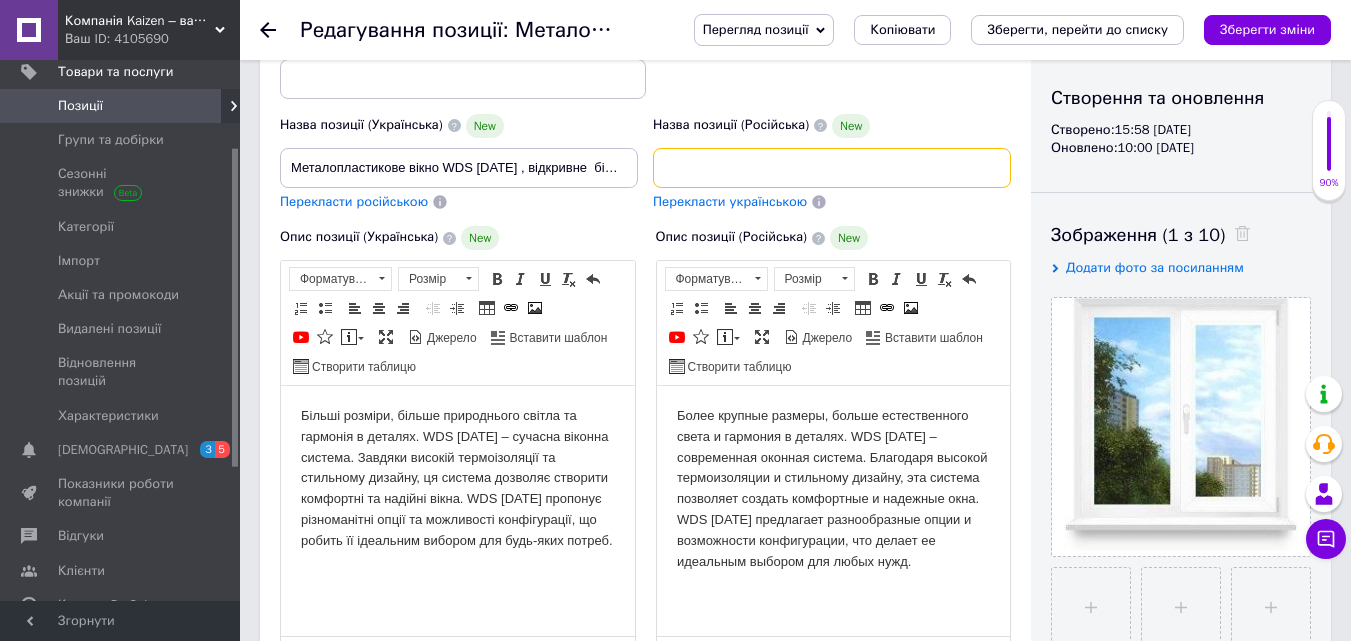 drag, startPoint x: 663, startPoint y: 165, endPoint x: 1012, endPoint y: 165, distance: 349 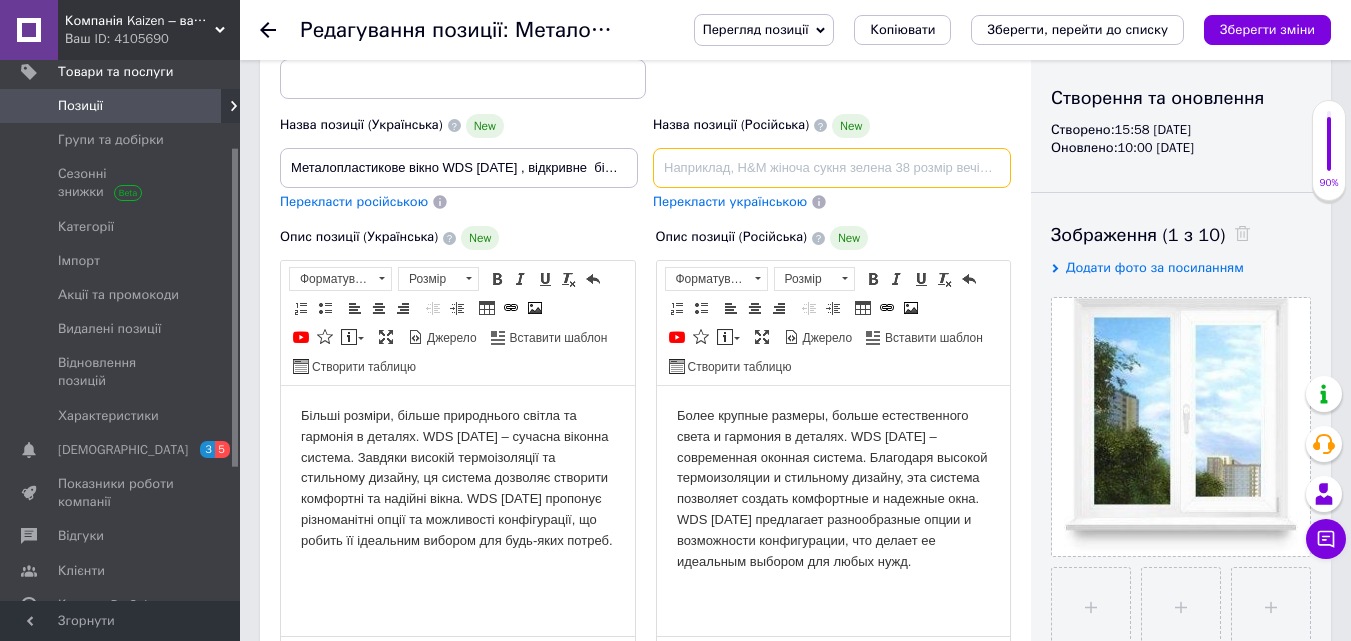 scroll, scrollTop: 0, scrollLeft: 0, axis: both 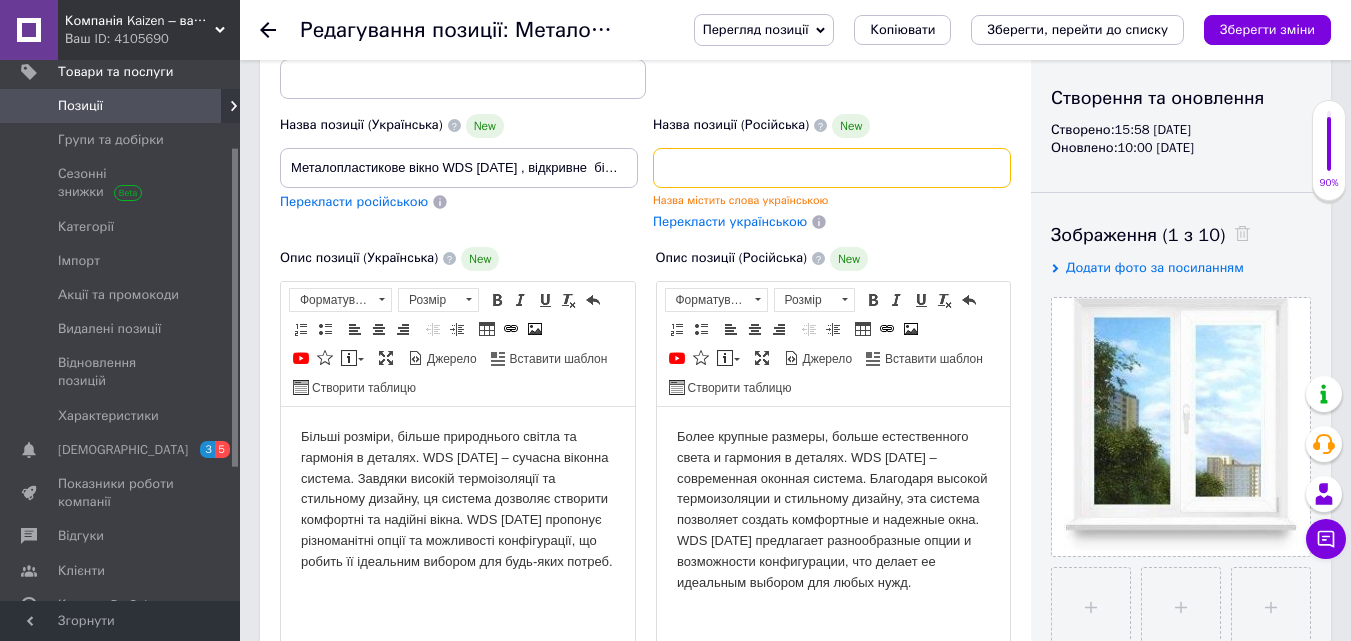 type on "Металопластикове вікно WDS [DATE] , відкривне  біле в 3 скла. Ламінування в будь який колір, та склопакетом до 48 мм." 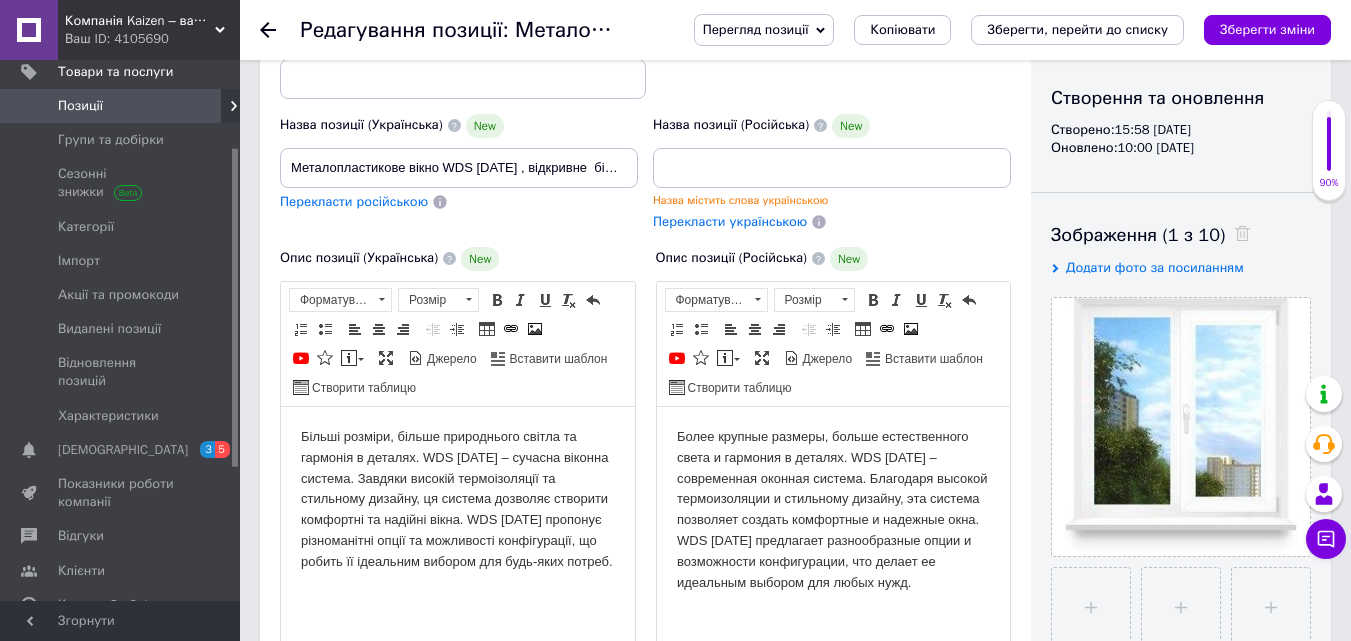 scroll, scrollTop: 0, scrollLeft: 0, axis: both 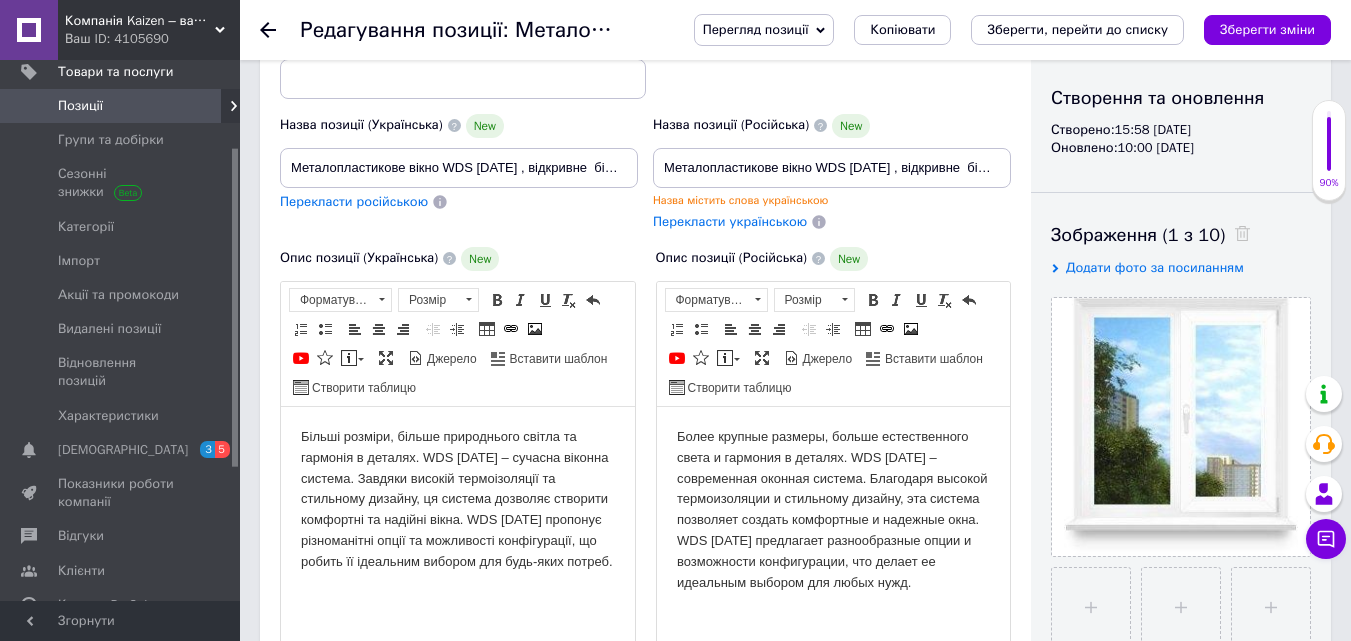 click on "Перекласти українською" at bounding box center (832, 222) 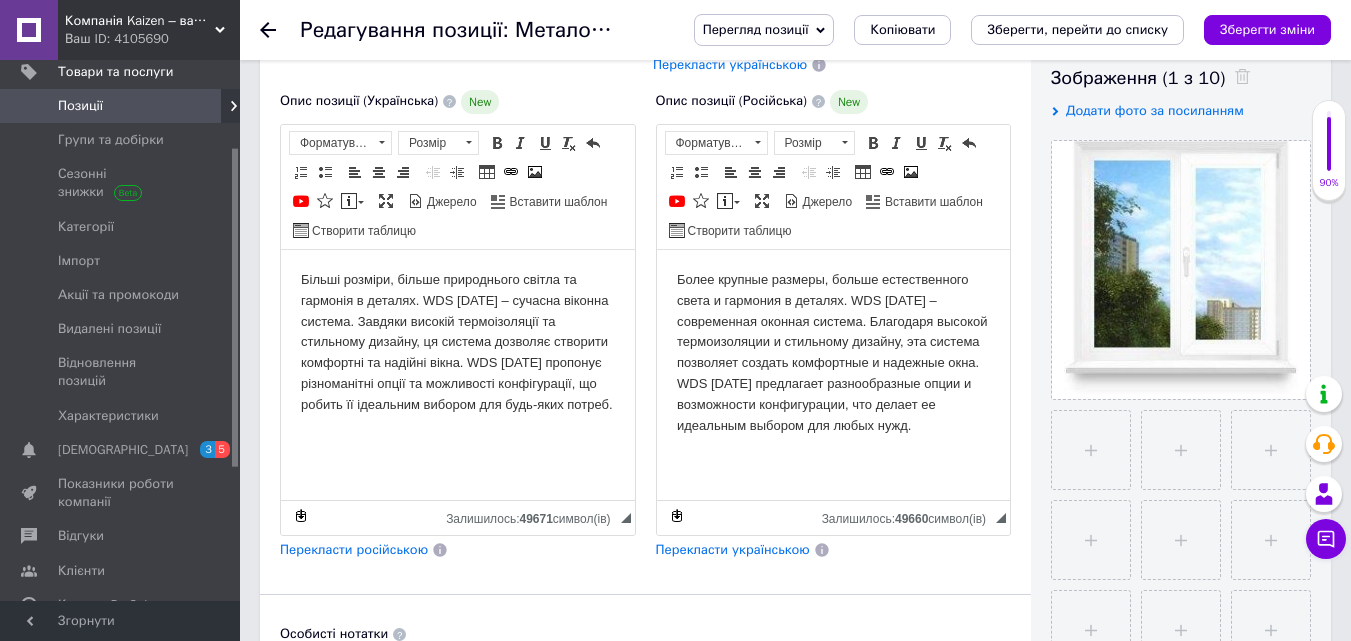 scroll, scrollTop: 400, scrollLeft: 0, axis: vertical 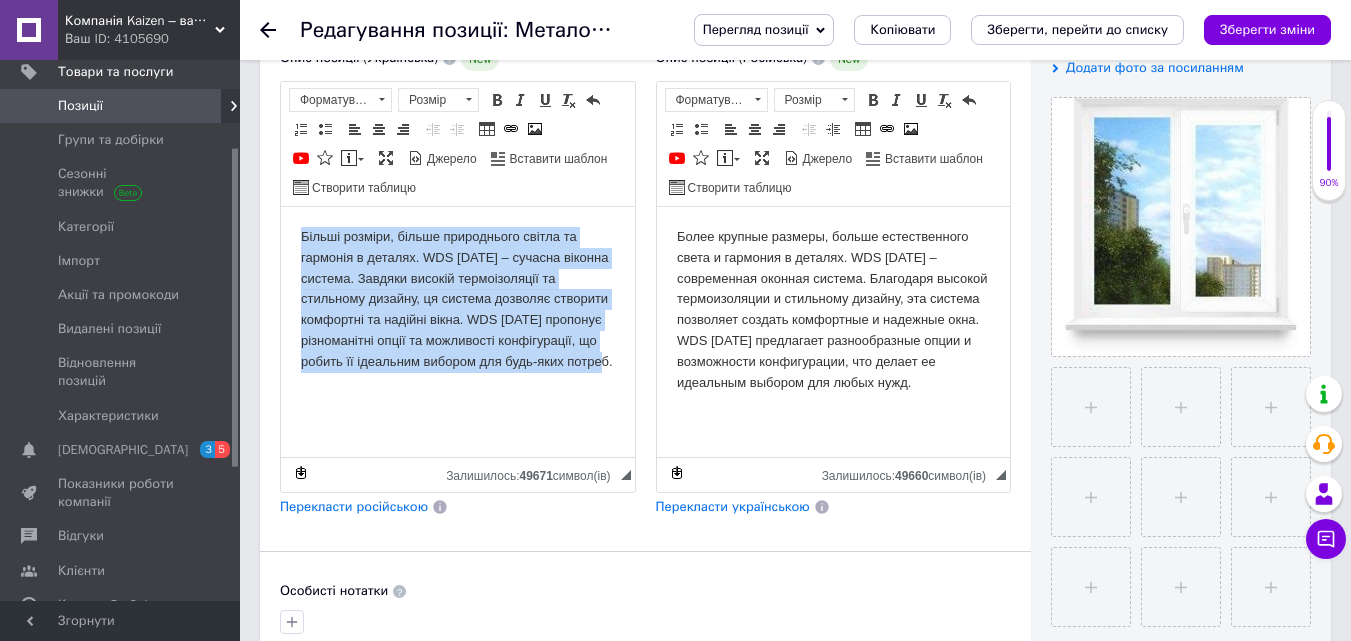 drag, startPoint x: 298, startPoint y: 226, endPoint x: 643, endPoint y: 373, distance: 375.012 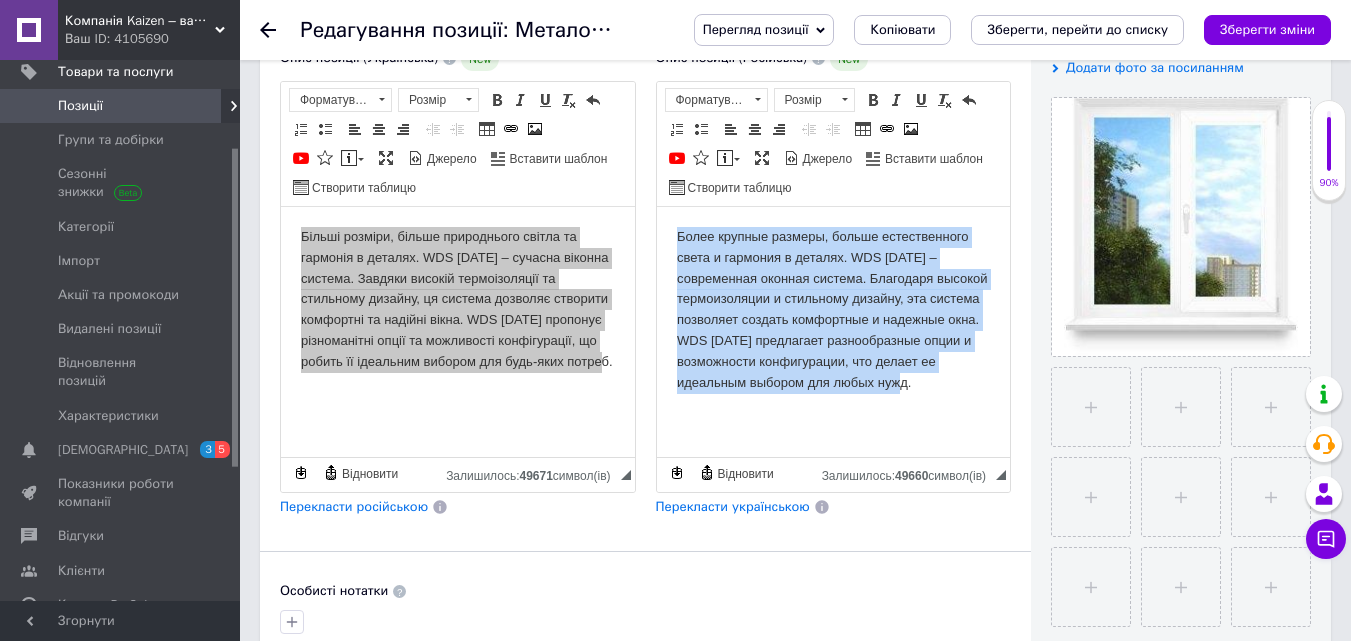 drag, startPoint x: 676, startPoint y: 237, endPoint x: 960, endPoint y: 411, distance: 333.06454 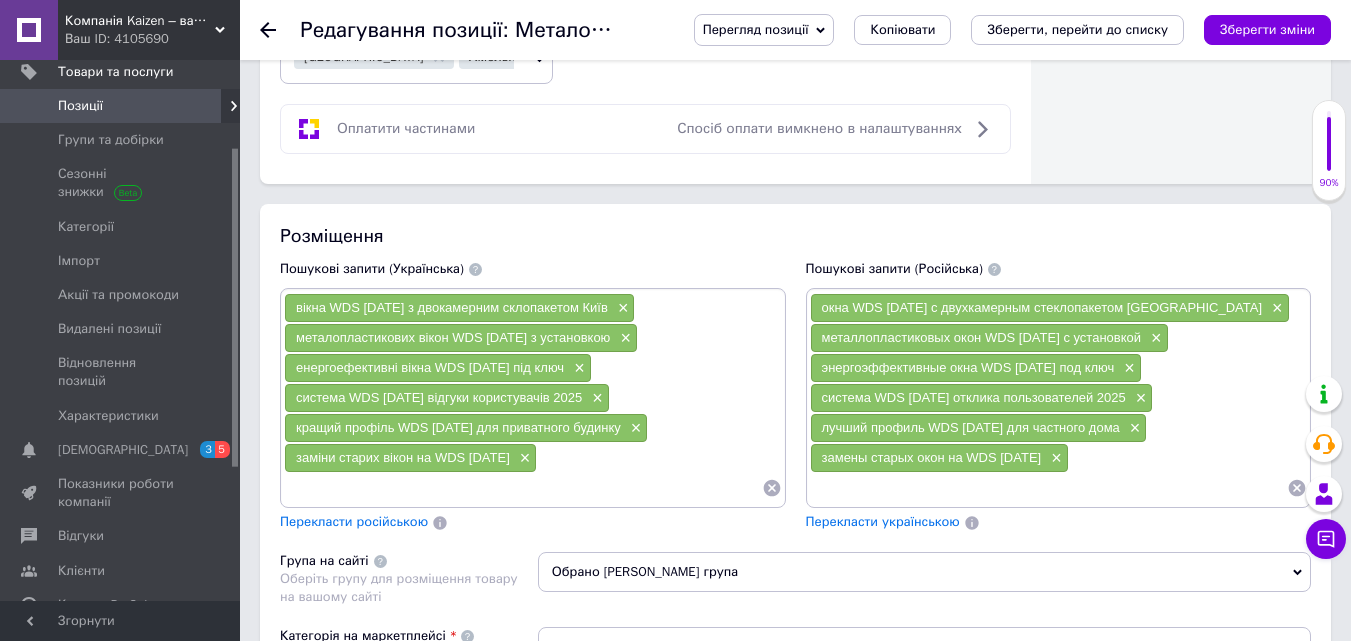 scroll, scrollTop: 1300, scrollLeft: 0, axis: vertical 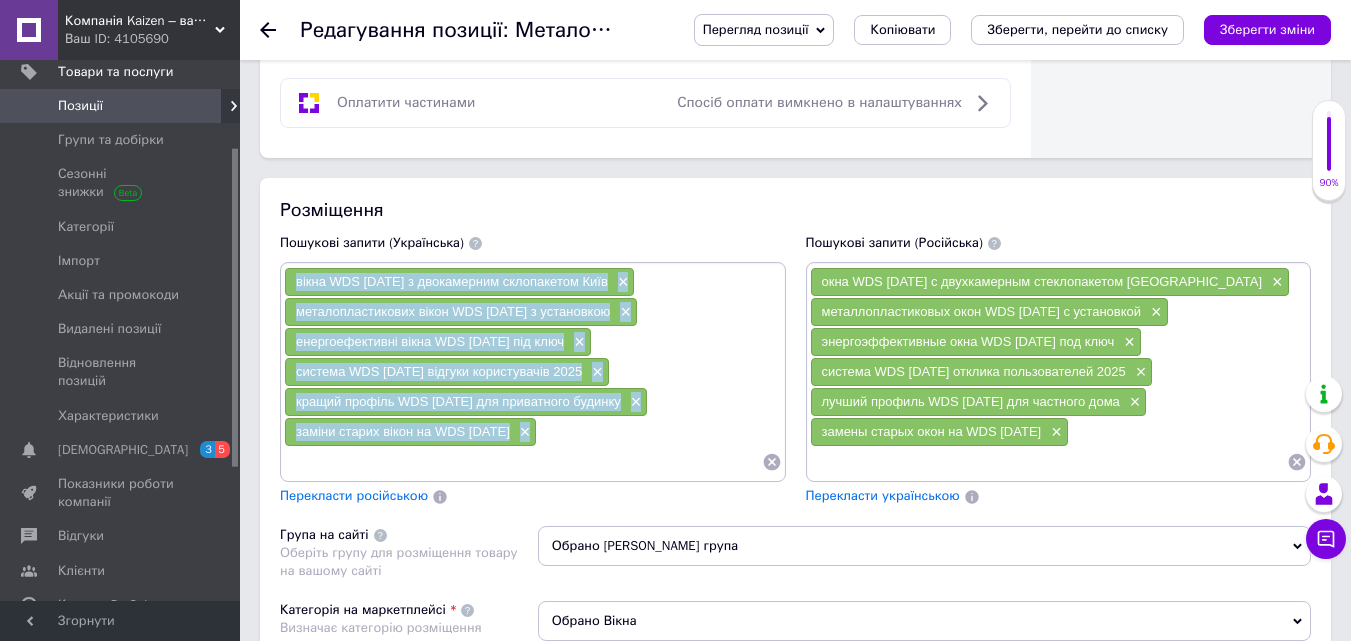 drag, startPoint x: 673, startPoint y: 434, endPoint x: 298, endPoint y: 277, distance: 406.53906 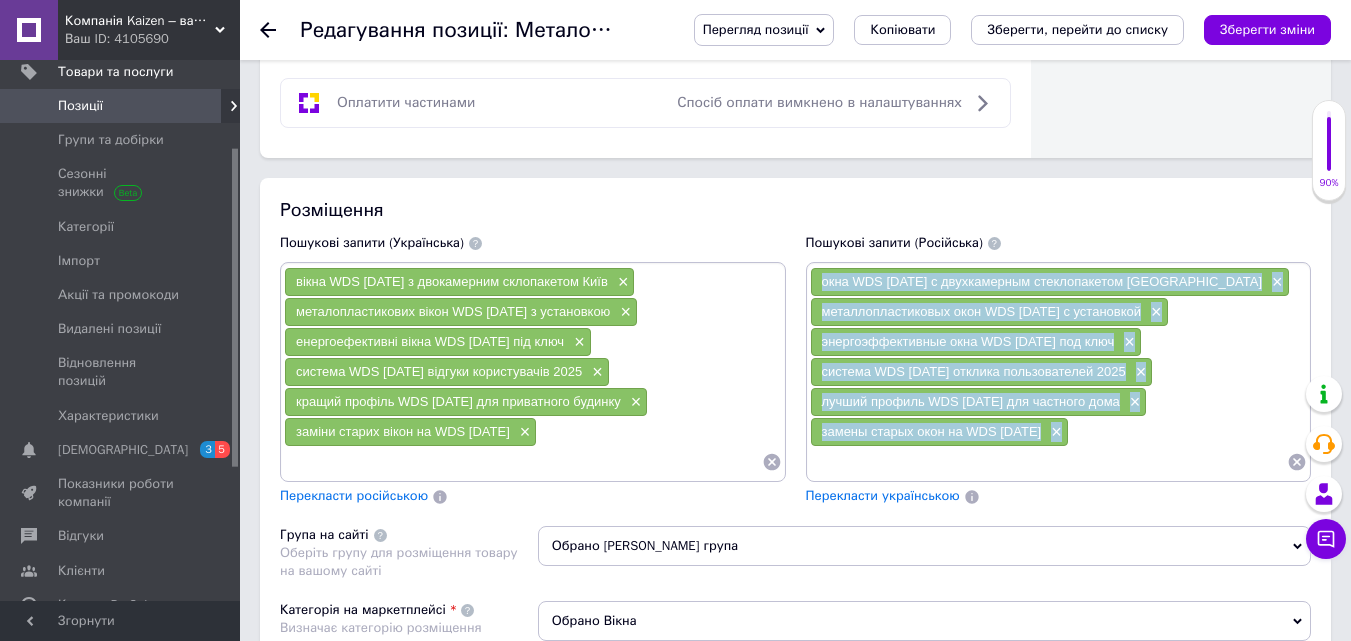 drag, startPoint x: 808, startPoint y: 281, endPoint x: 1109, endPoint y: 457, distance: 348.67892 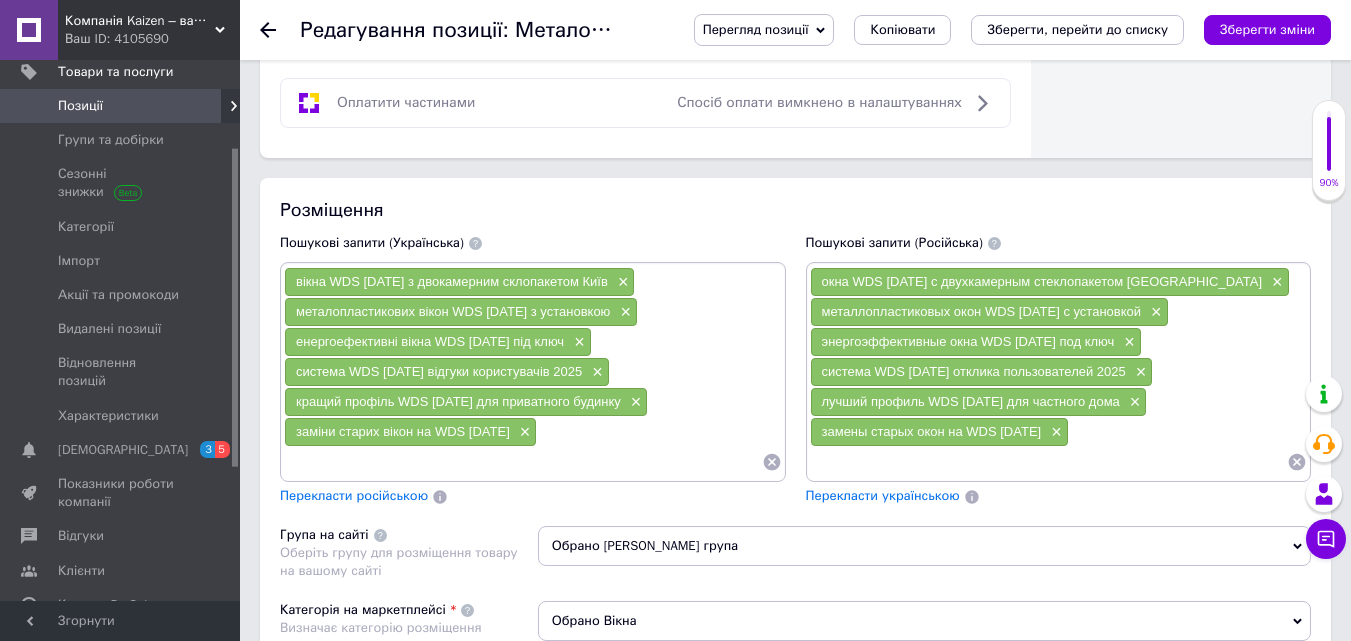 click on "окна WDS [DATE] с двухкамерным стеклопакетом [GEOGRAPHIC_DATA] ×  металлопластиковых окон WDS [DATE] с установкой ×  энергоэффективные окна WDS [DATE] под ключ ×  система WDS [DATE] отклика пользователей 2025 ×  лучший профиль WDS [DATE] для частного дома ×  замены старых окон на WDS [DATE] ×" at bounding box center (1059, 372) 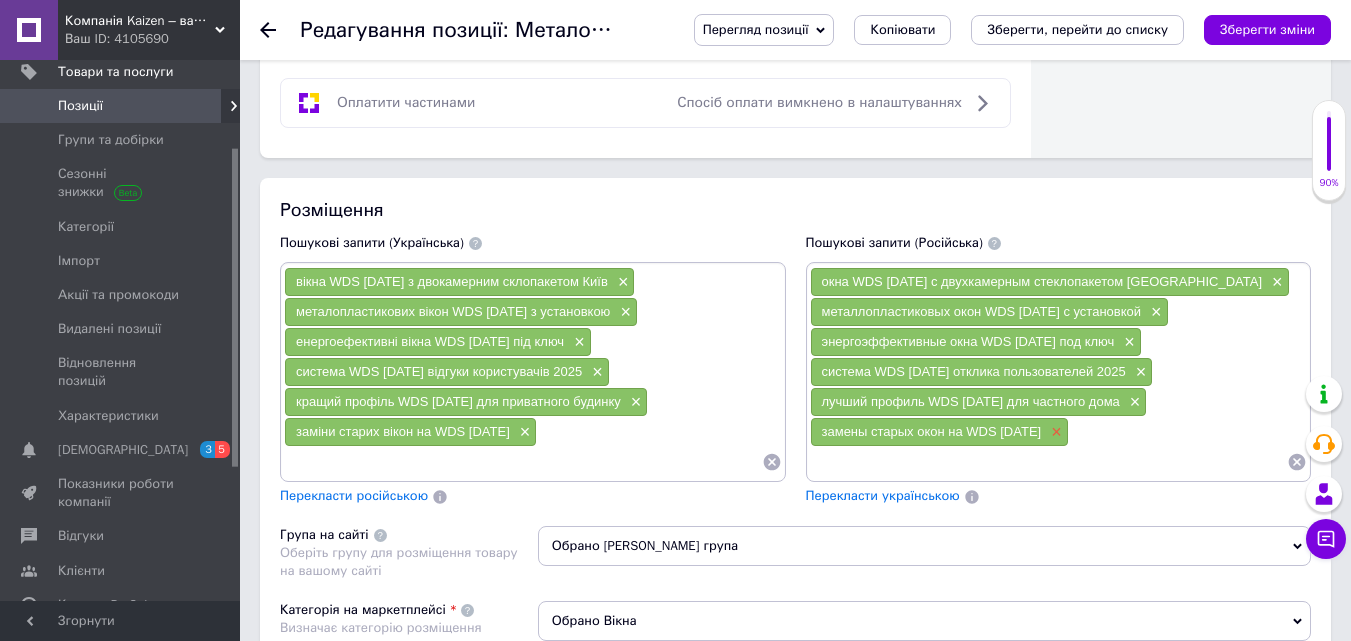 click on "×" at bounding box center (1054, 432) 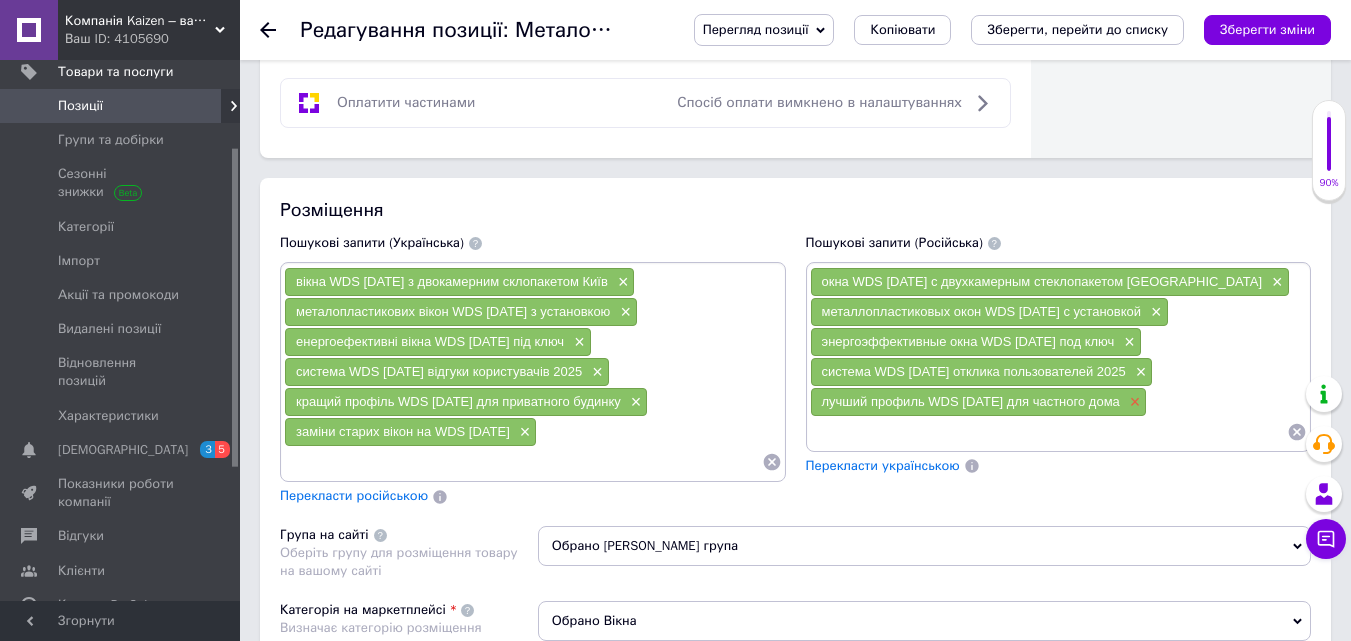 click on "×" at bounding box center [1133, 402] 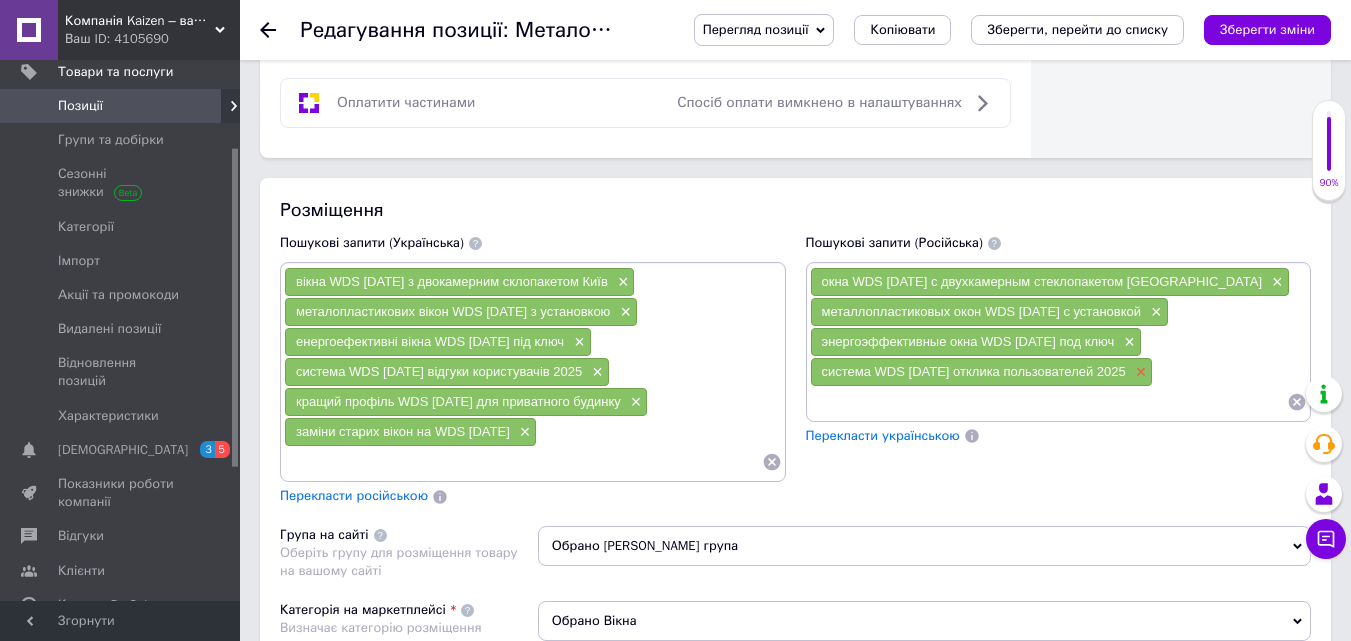 click on "×" at bounding box center [1139, 372] 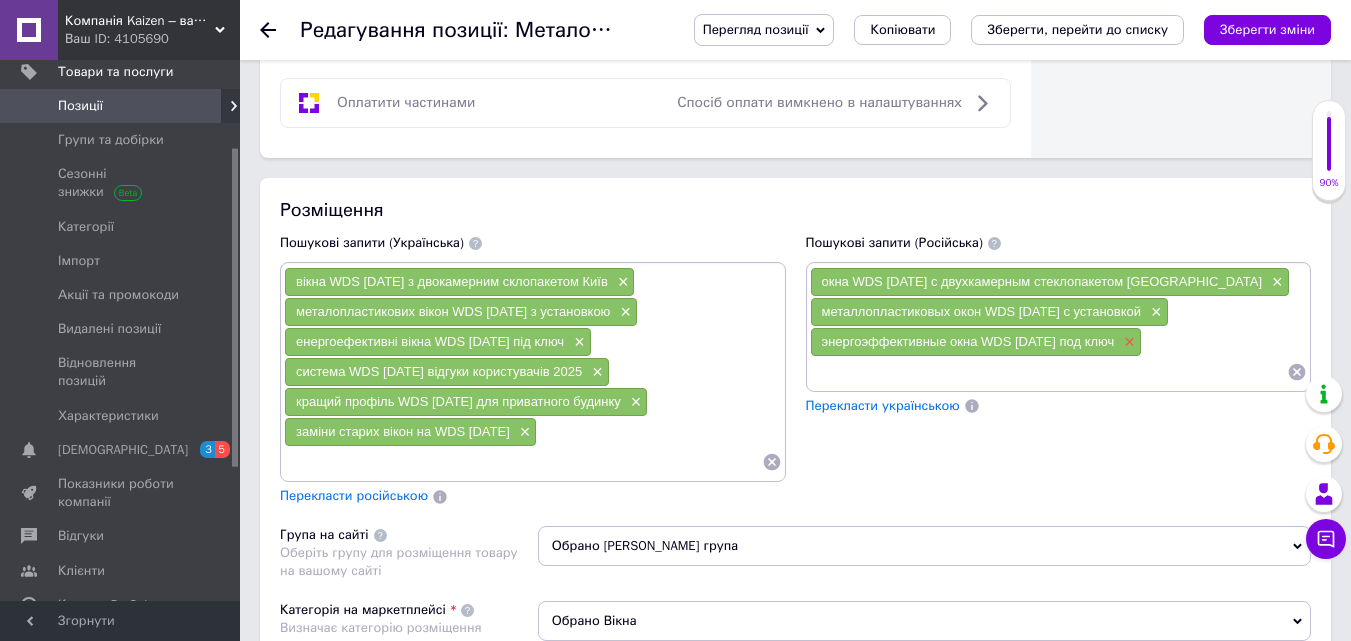 click on "×" at bounding box center [1127, 342] 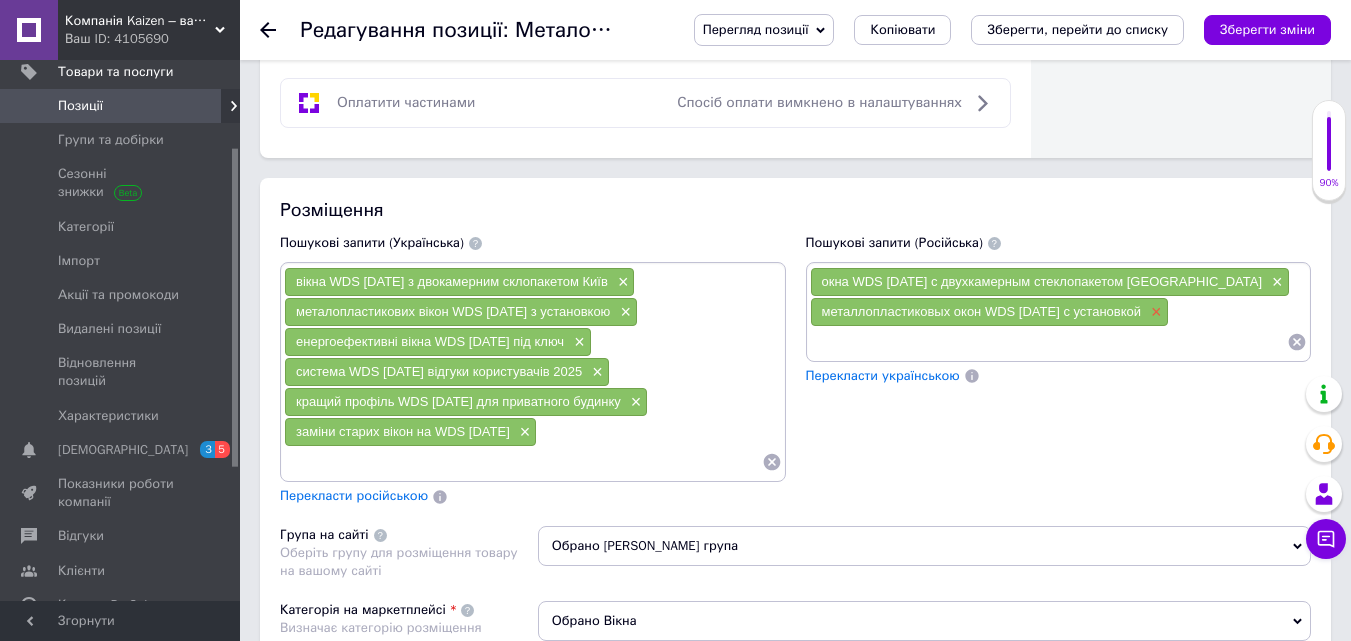 click on "×" at bounding box center (1154, 312) 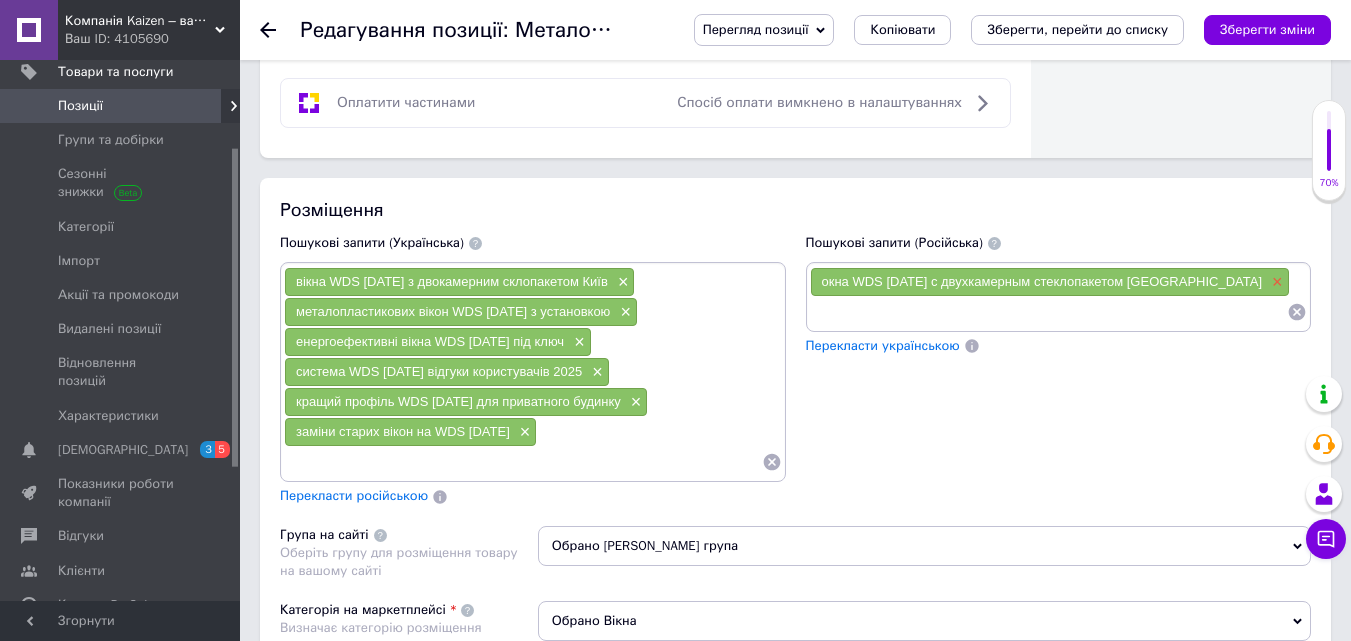 click on "×" at bounding box center (1275, 282) 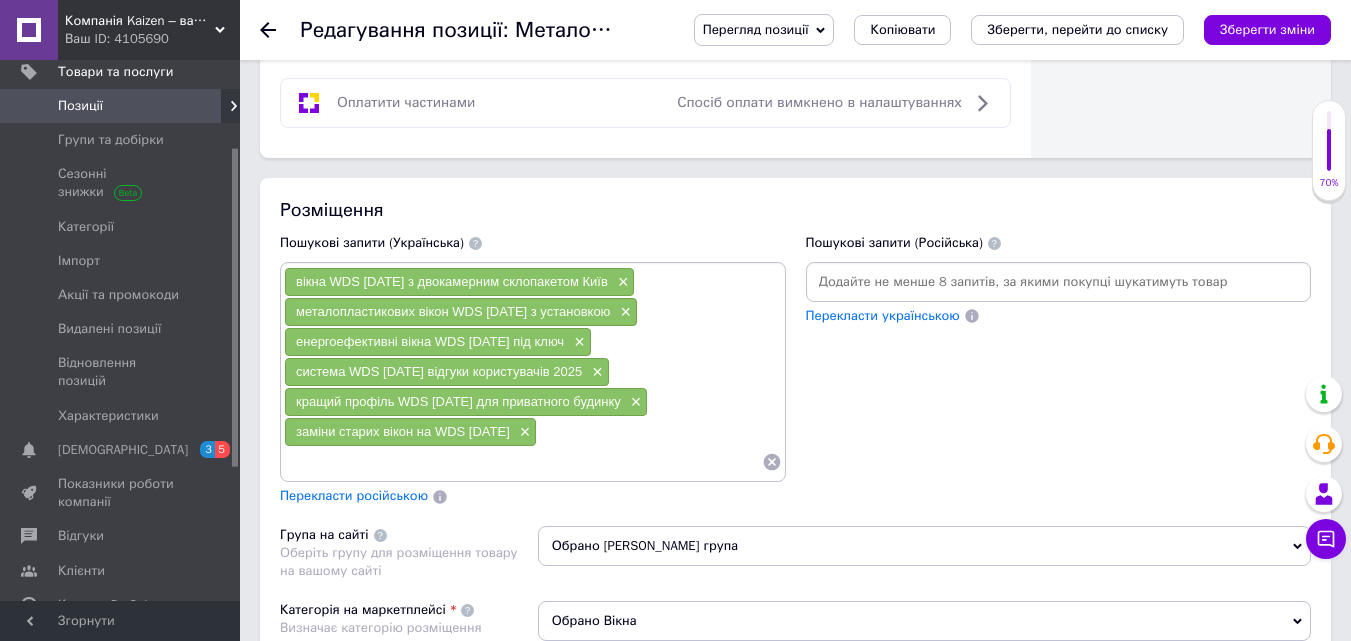 click at bounding box center (1059, 282) 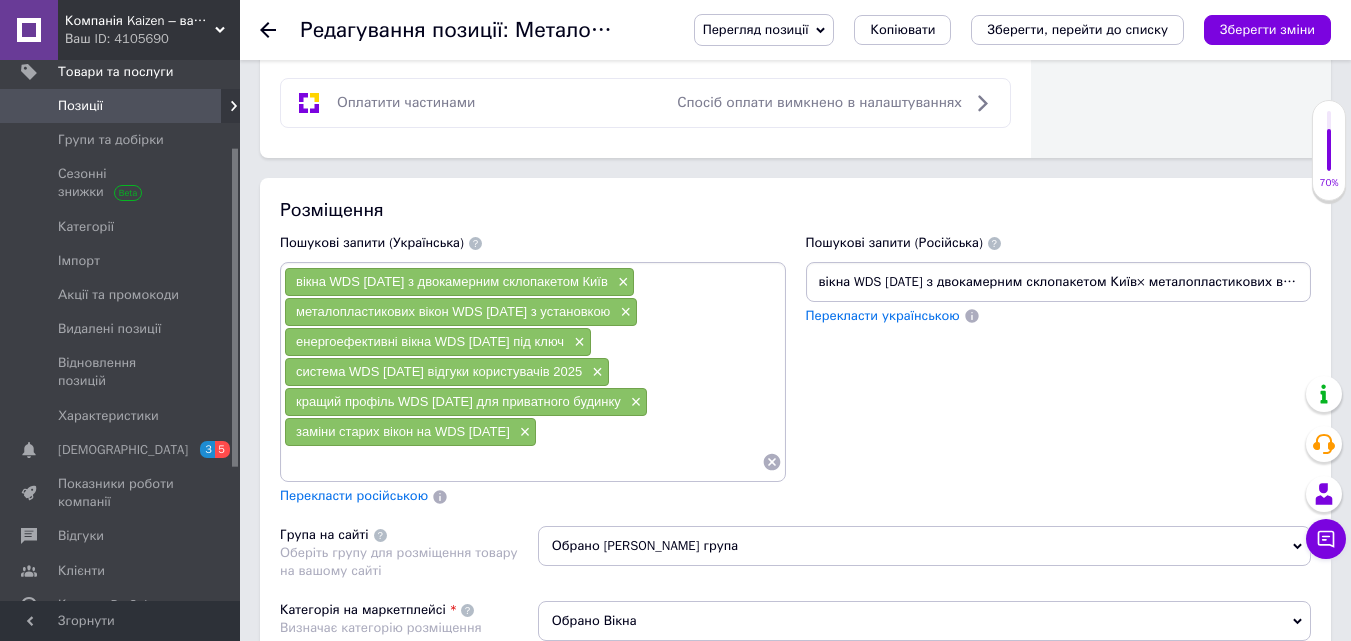 scroll, scrollTop: 0, scrollLeft: 1264, axis: horizontal 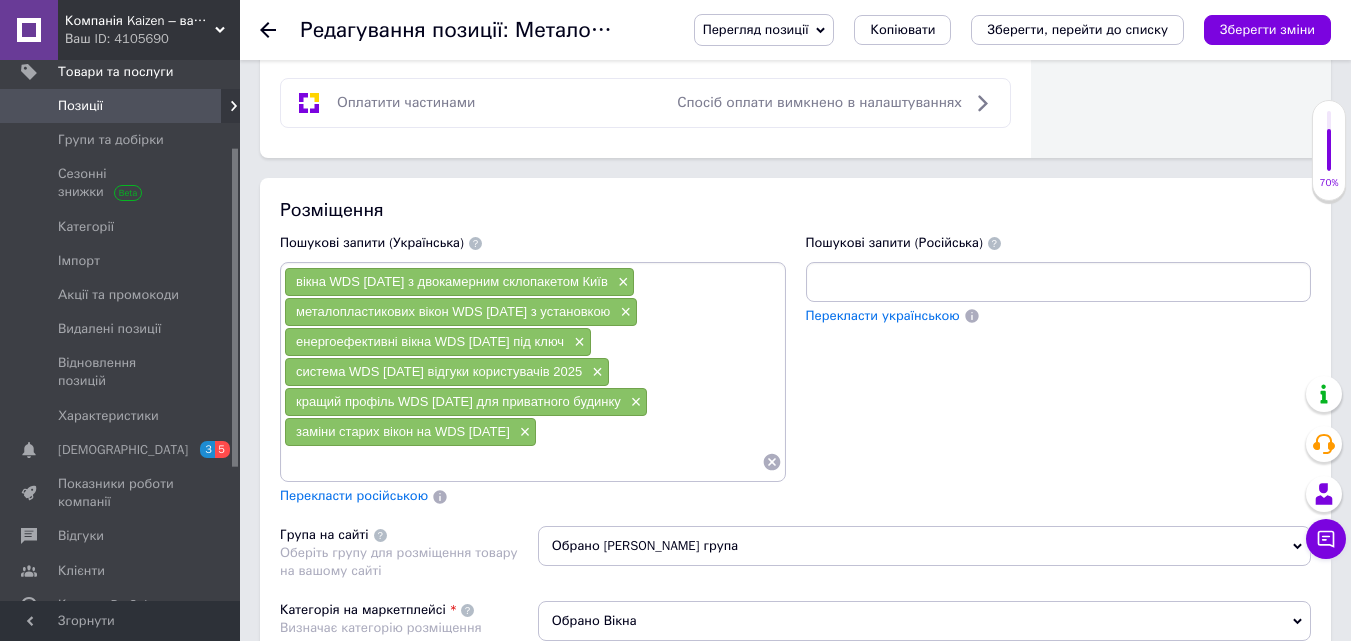 click on "Пошукові запити (Російська) вікна WDS [DATE] з двокамерним склопакетом Київ× металопластикових вікон WDS [DATE] з установкою× енергоефективні вікна WDS [DATE] під ключ× система WDS [DATE] відгуки користувачів 2025× кращий профіль WDS [DATE] для приватного будинку× заміни старих вікон на WDS [DATE]× Перекласти українською" at bounding box center [1059, 370] 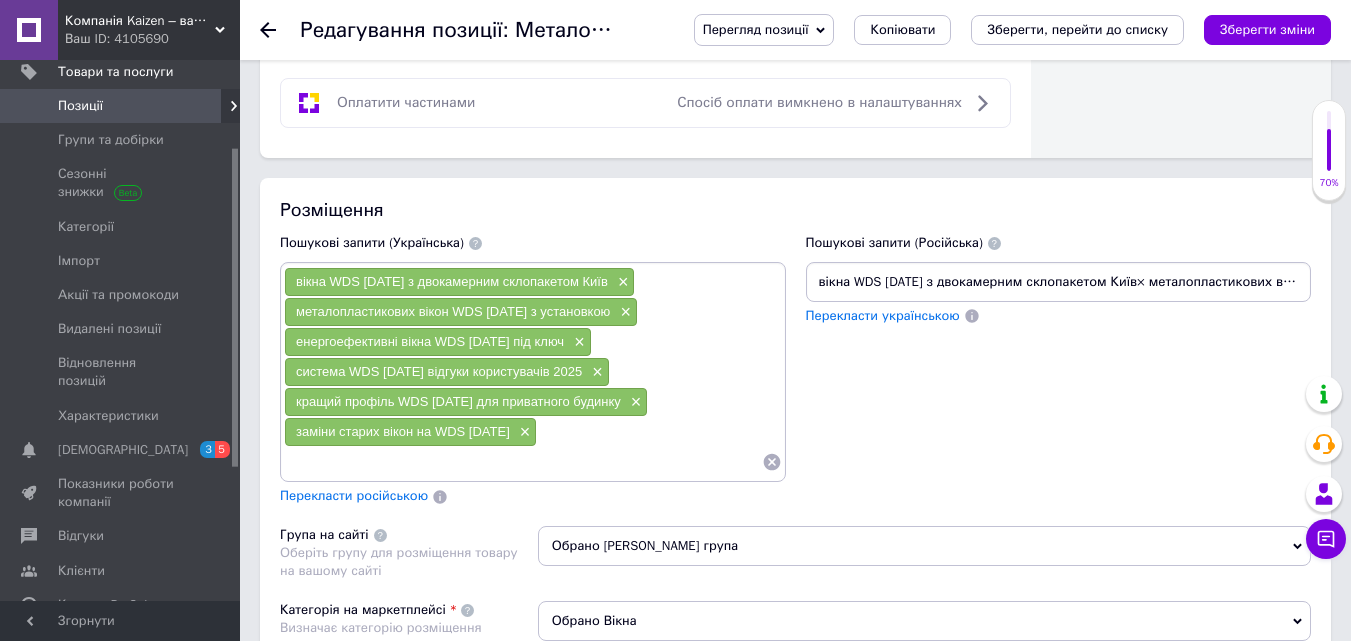 click on "вікна WDS [DATE] з двокамерним склопакетом Київ× металопластикових вікон WDS [DATE] з установкою× енергоефективні вікна WDS [DATE] під ключ× система WDS [DATE] відгуки користувачів 2025× кращий профіль WDS [DATE] для приватного будинку× заміни старих вікон на WDS [DATE]×" at bounding box center [1059, 282] 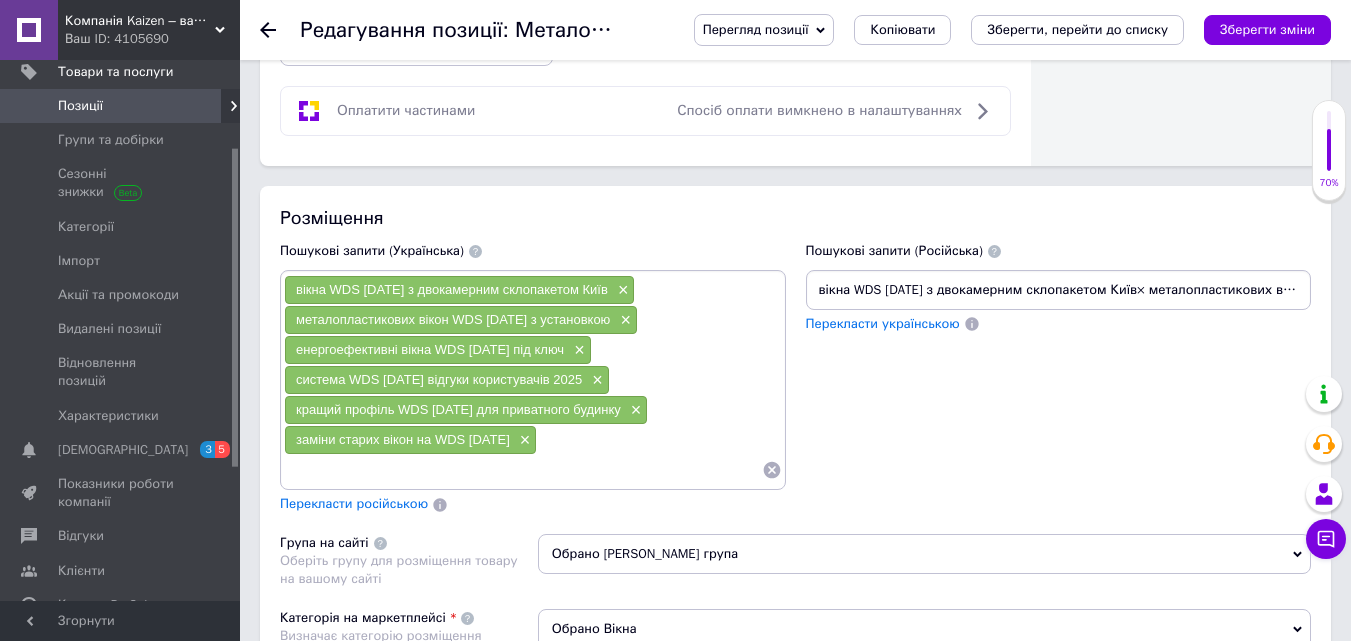scroll, scrollTop: 1300, scrollLeft: 0, axis: vertical 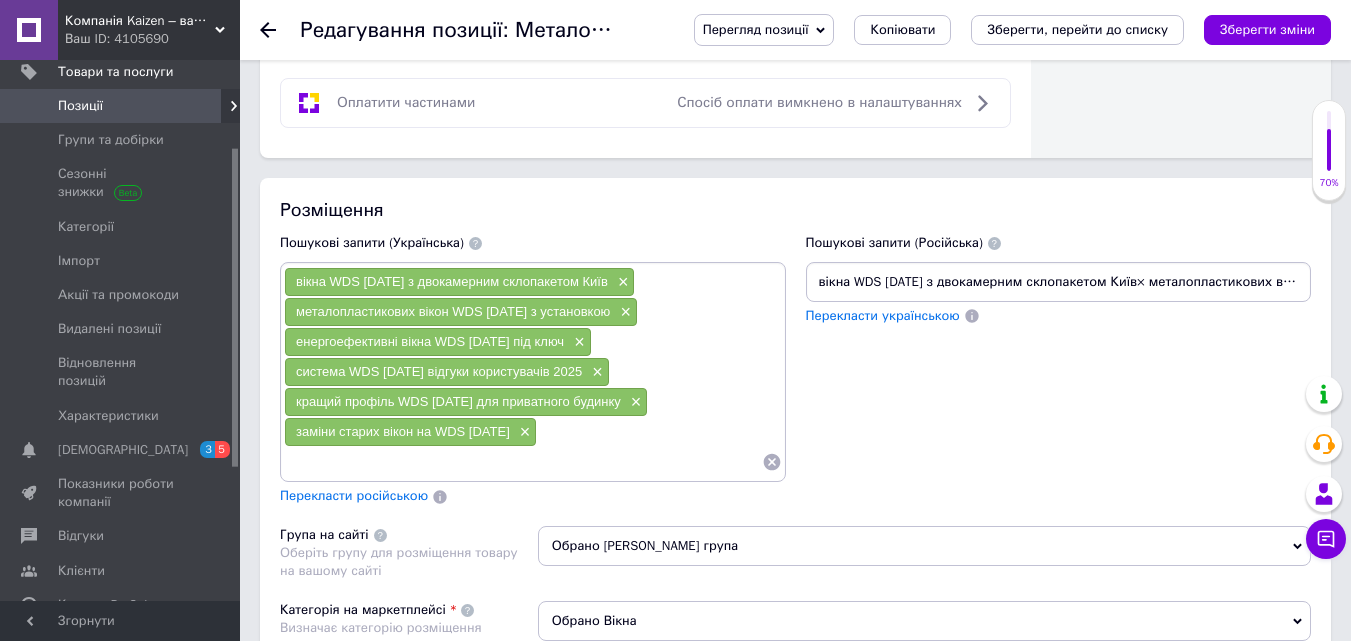 click on "вікна WDS [DATE] з двокамерним склопакетом Київ× металопластикових вікон WDS [DATE] з установкою× енергоефективні вікна WDS [DATE] під ключ× система WDS [DATE] відгуки користувачів 2025× кращий профіль WDS [DATE] для приватного будинку× заміни старих вікон на WDS [DATE]×" at bounding box center [1059, 282] 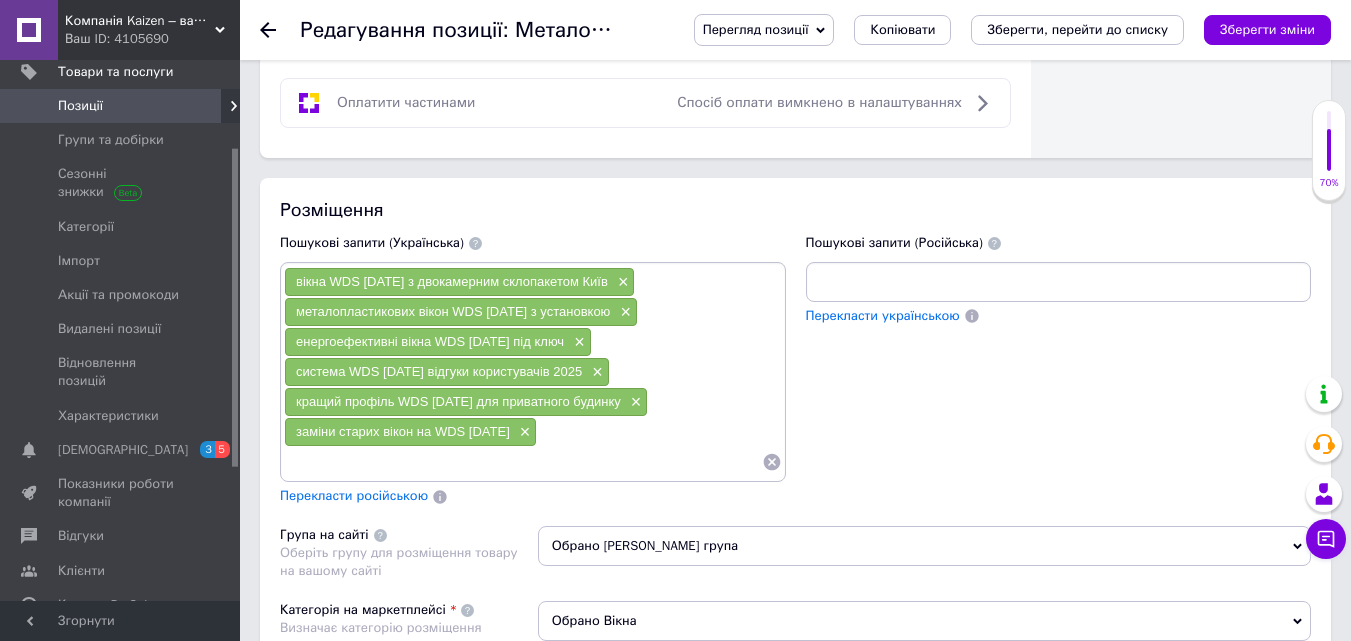 scroll, scrollTop: 0, scrollLeft: 1231, axis: horizontal 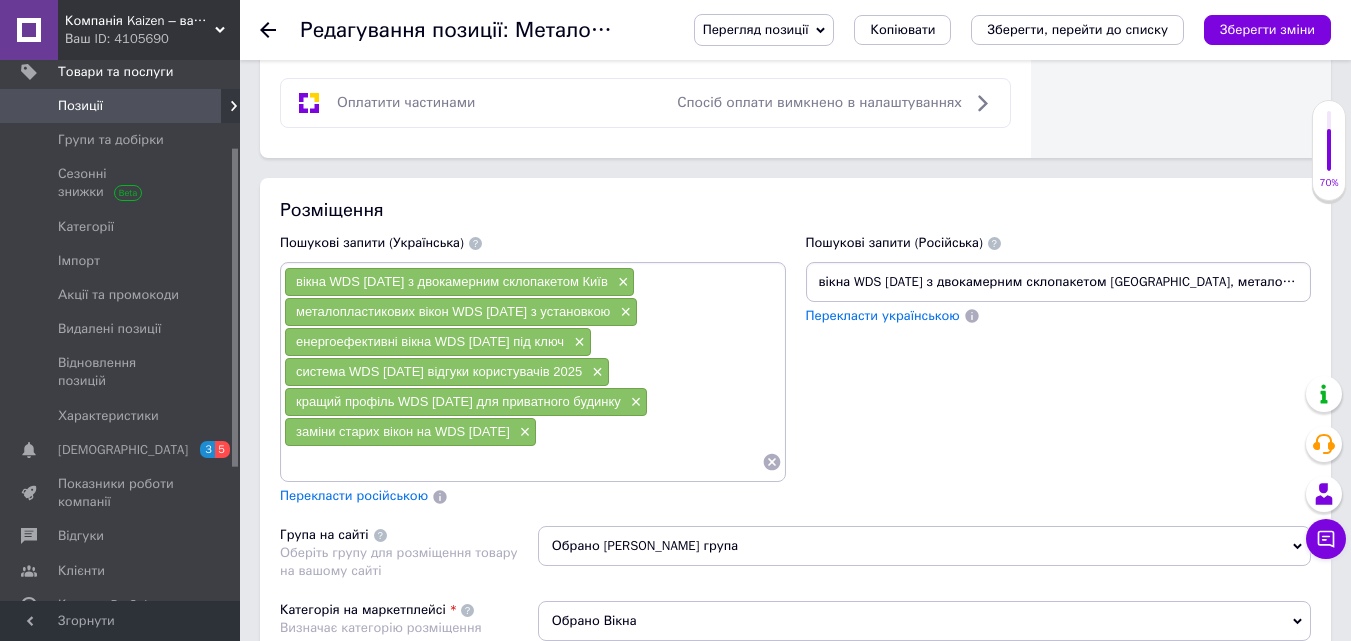 click on "Пошукові запити (Російська) вікна WDS [DATE] з двокамерним склопакетом [GEOGRAPHIC_DATA], металопластикових вікон WDS [DATE] з установкою, енергоефективні вікна WDS [DATE] під ключ, система WDS [DATE] відгуки користувачів 2025, кращий профіль WDS [DATE] для приватного будинку× заміни старих вікон на WDS [DATE] Перекласти українською" at bounding box center [1059, 370] 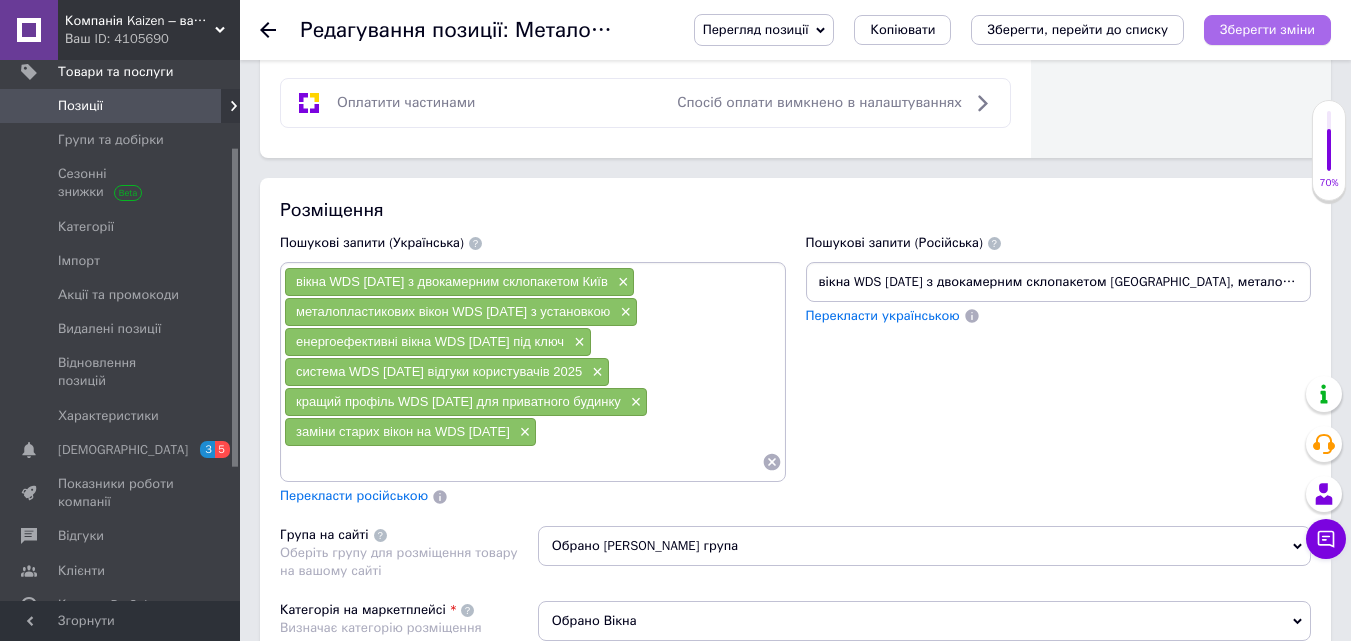click on "Зберегти зміни" at bounding box center [1267, 30] 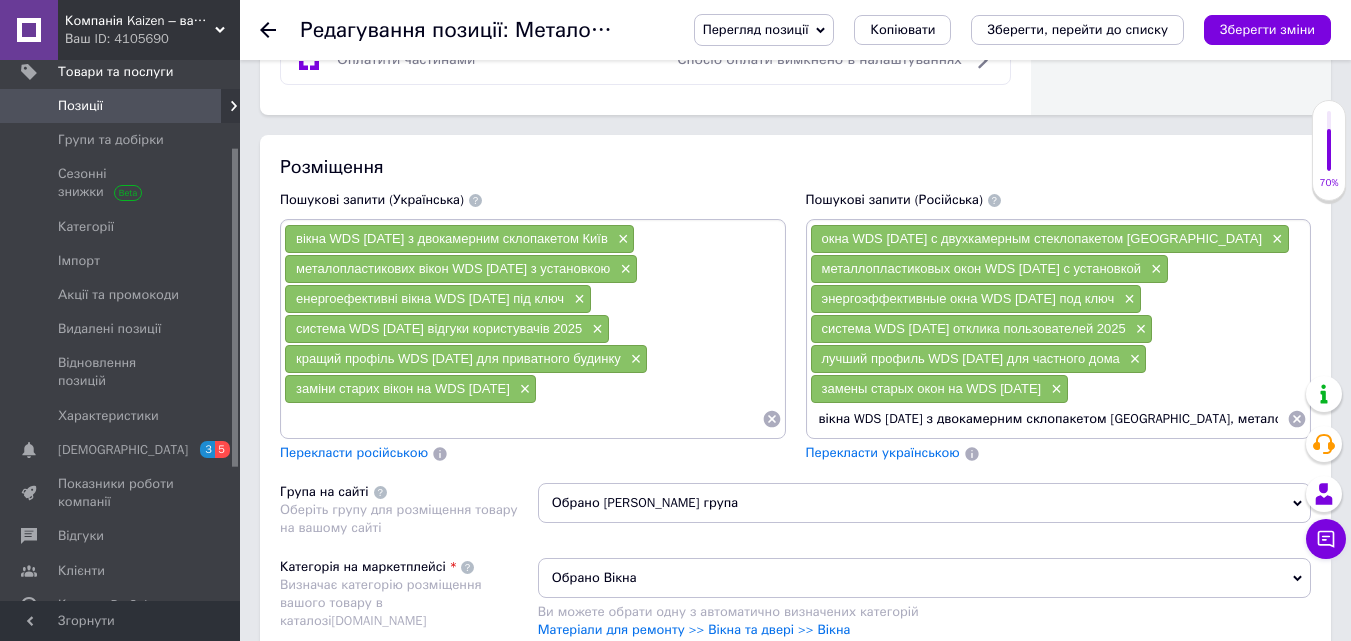 scroll, scrollTop: 1300, scrollLeft: 0, axis: vertical 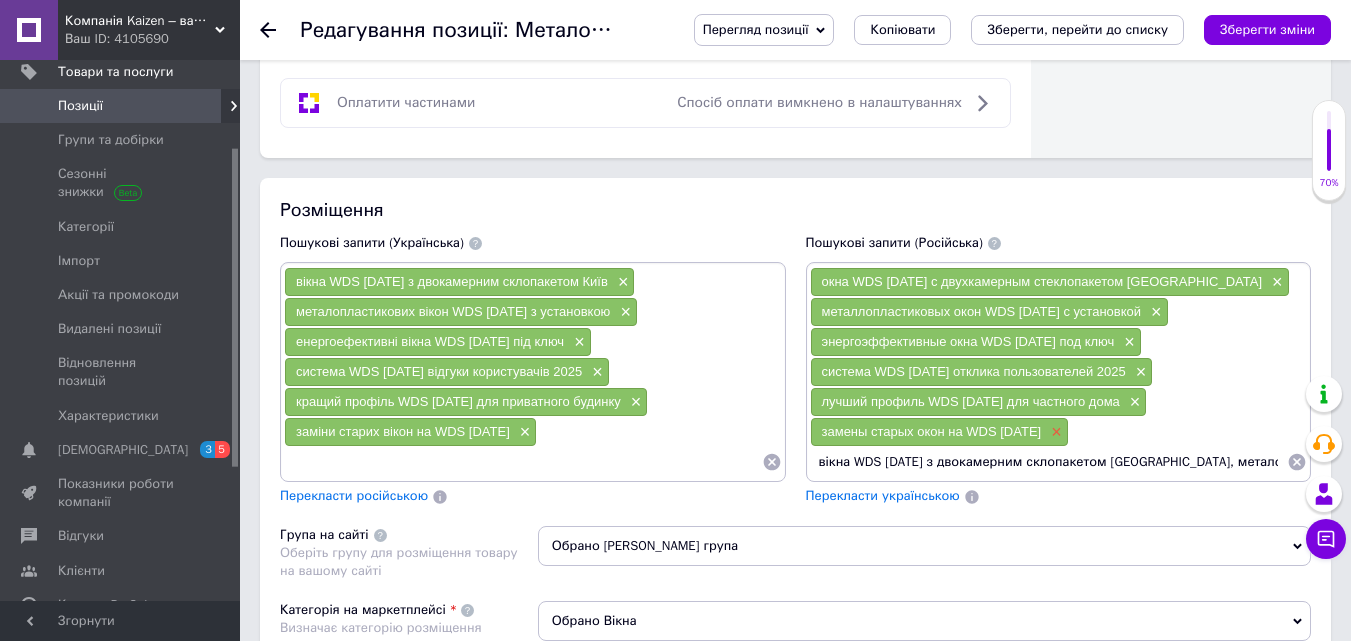 click on "×" at bounding box center [1054, 432] 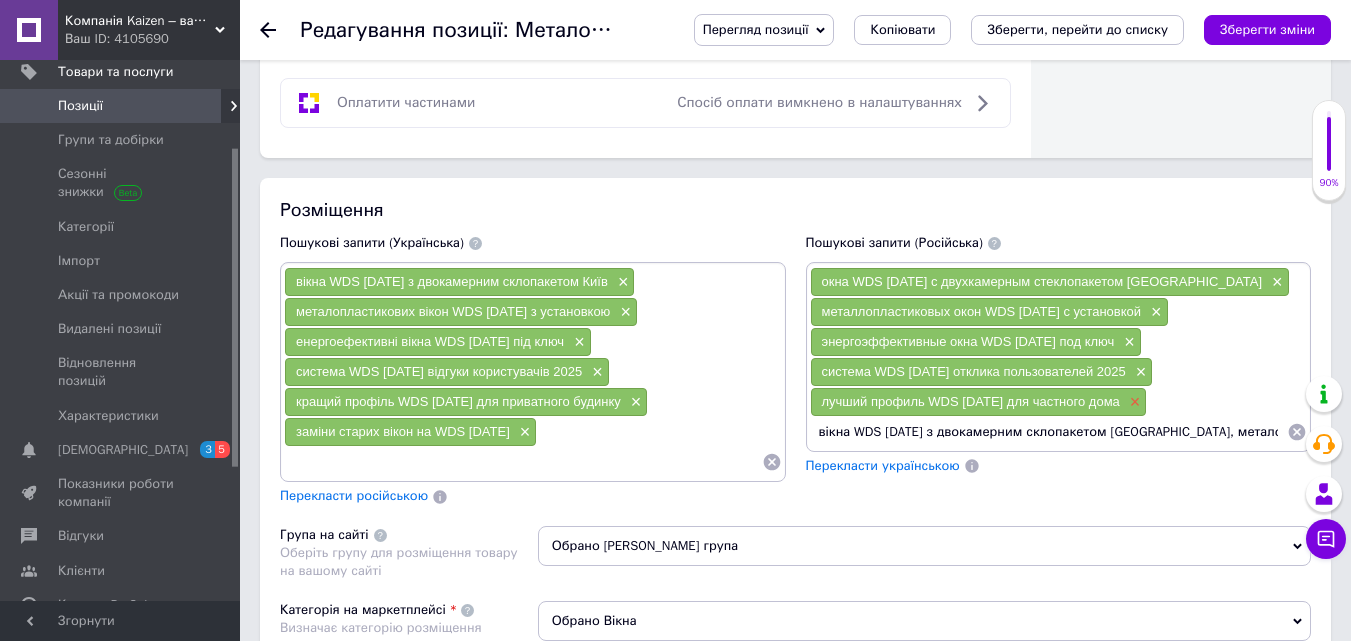 click on "×" at bounding box center [1133, 402] 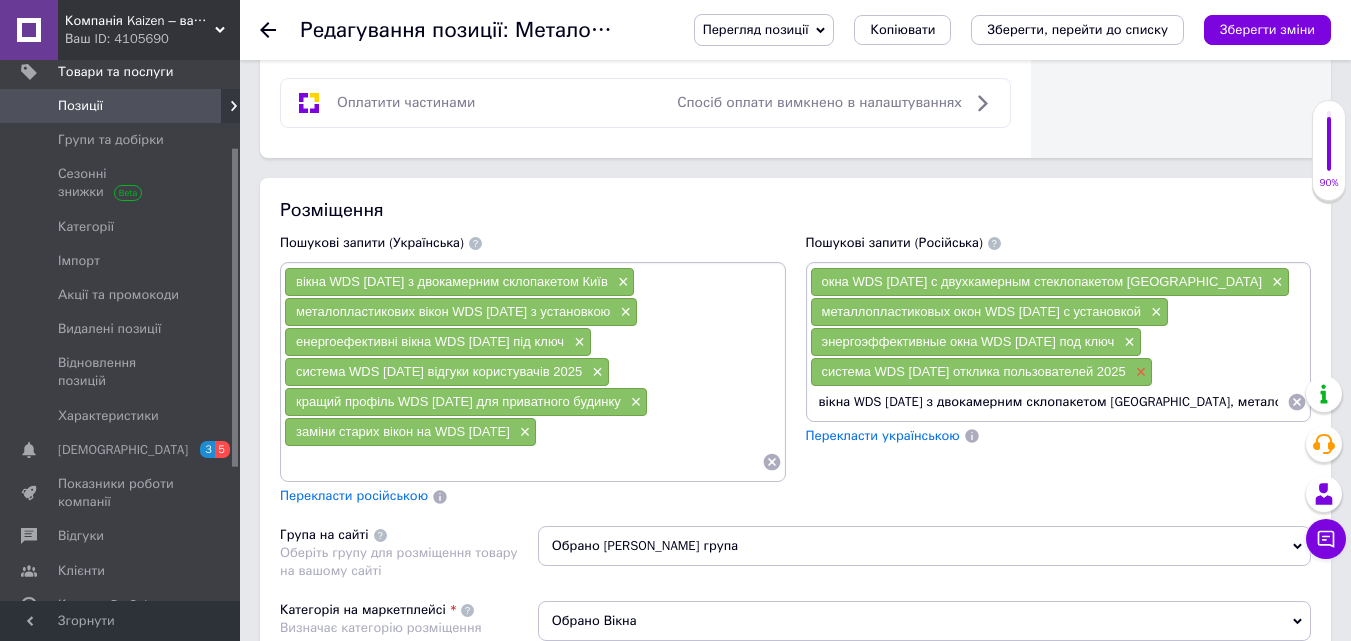 click on "×" at bounding box center [1139, 372] 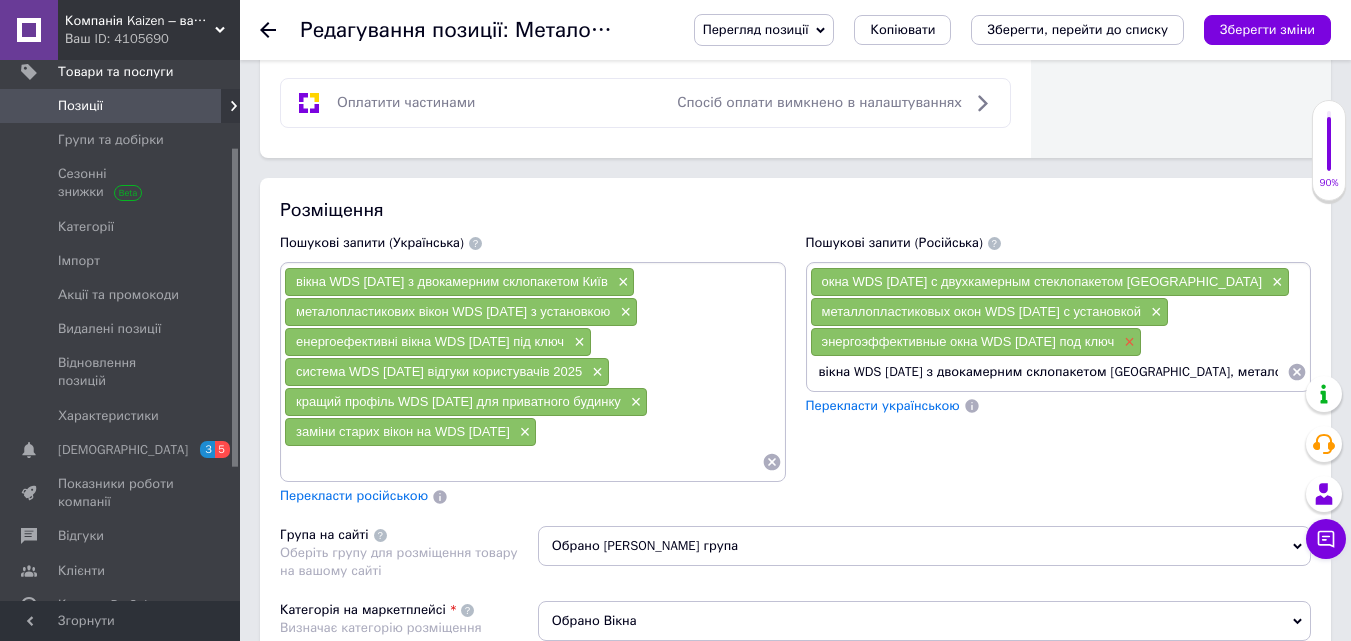 click on "×" at bounding box center [1127, 342] 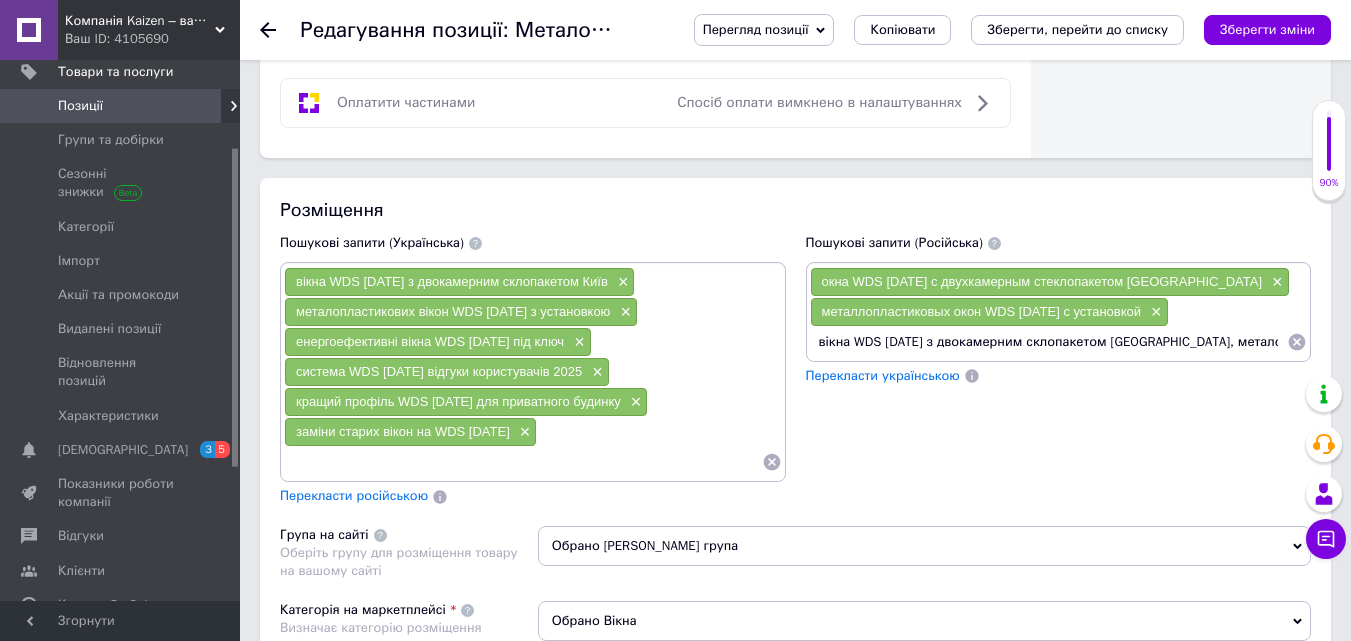 click on "металлопластиковых окон WDS [DATE] с установкой ×" at bounding box center (989, 312) 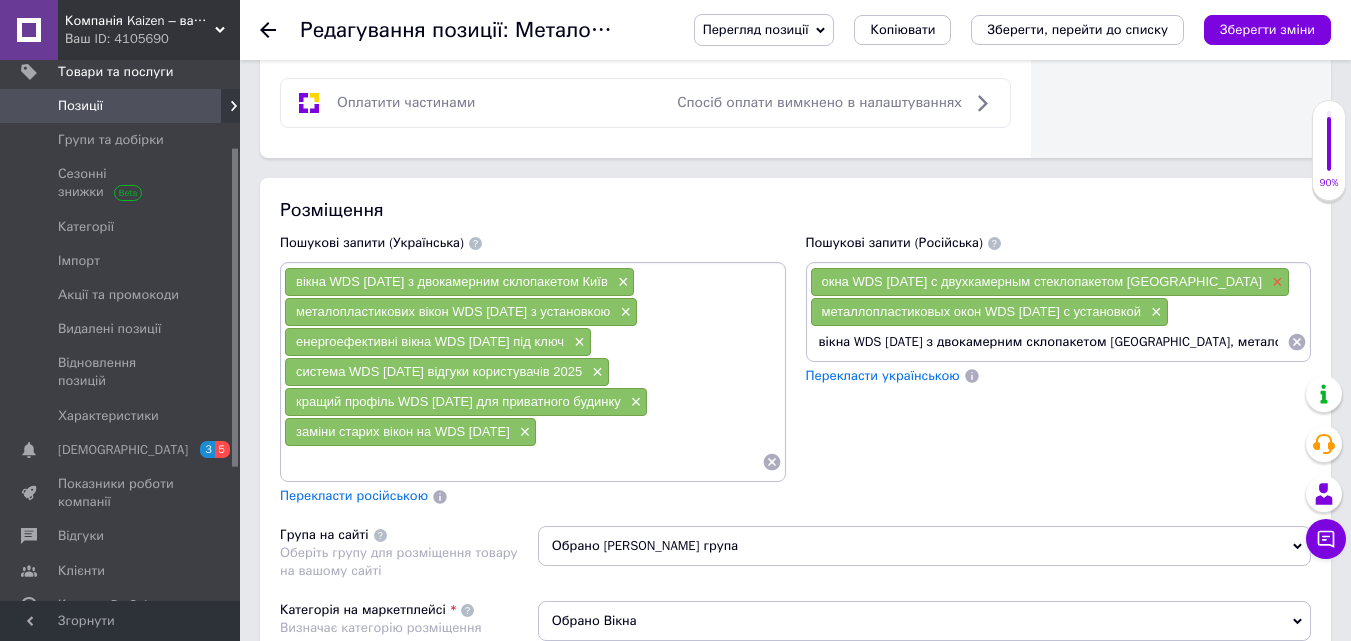 click on "×" at bounding box center (1275, 282) 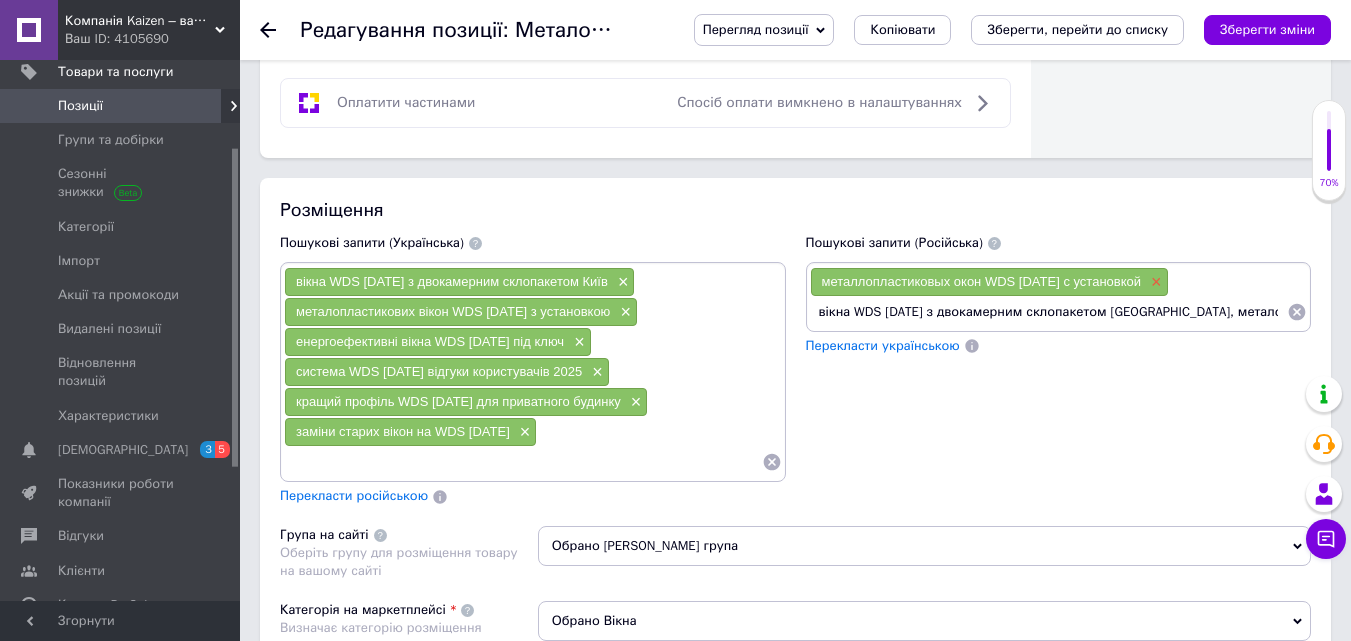 click on "×" at bounding box center [1154, 282] 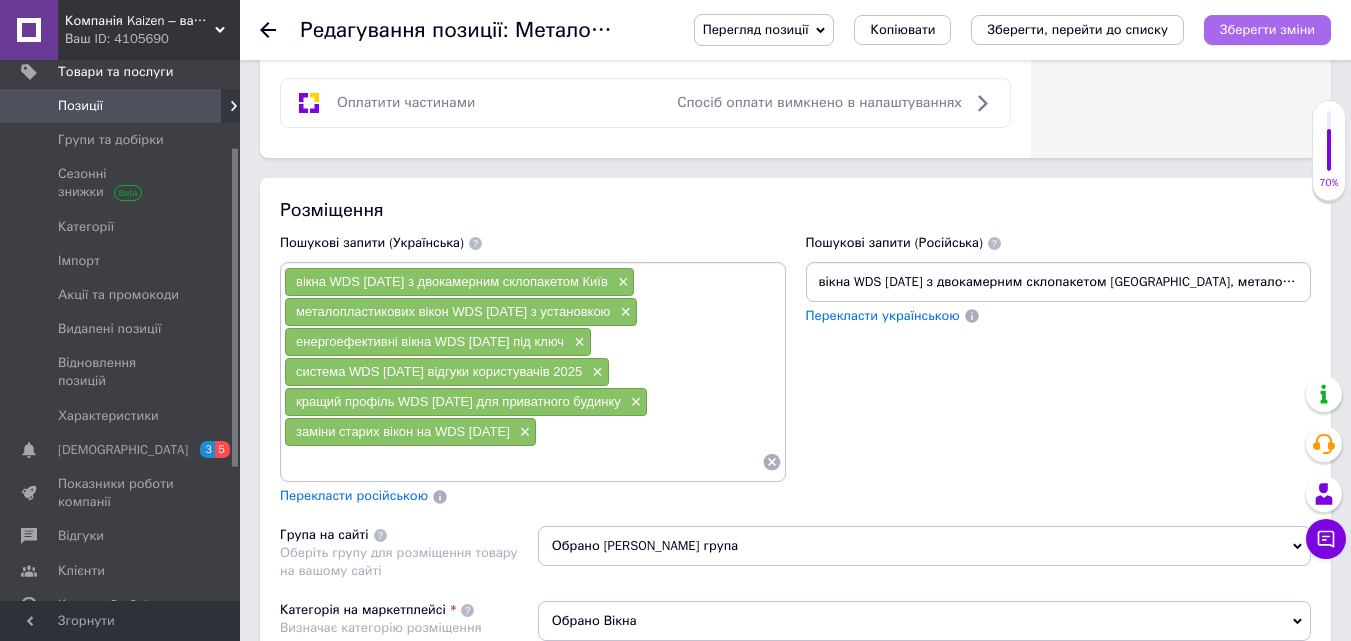 click on "Зберегти зміни" at bounding box center [1267, 29] 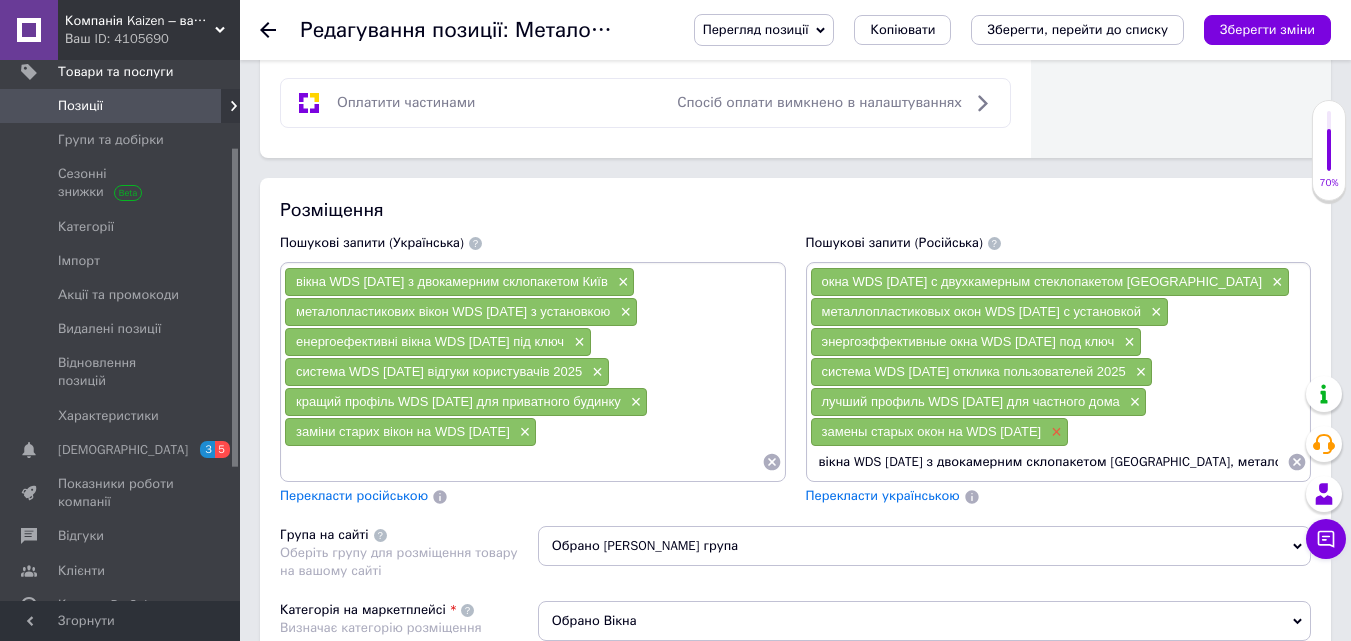 click on "×" at bounding box center (1054, 432) 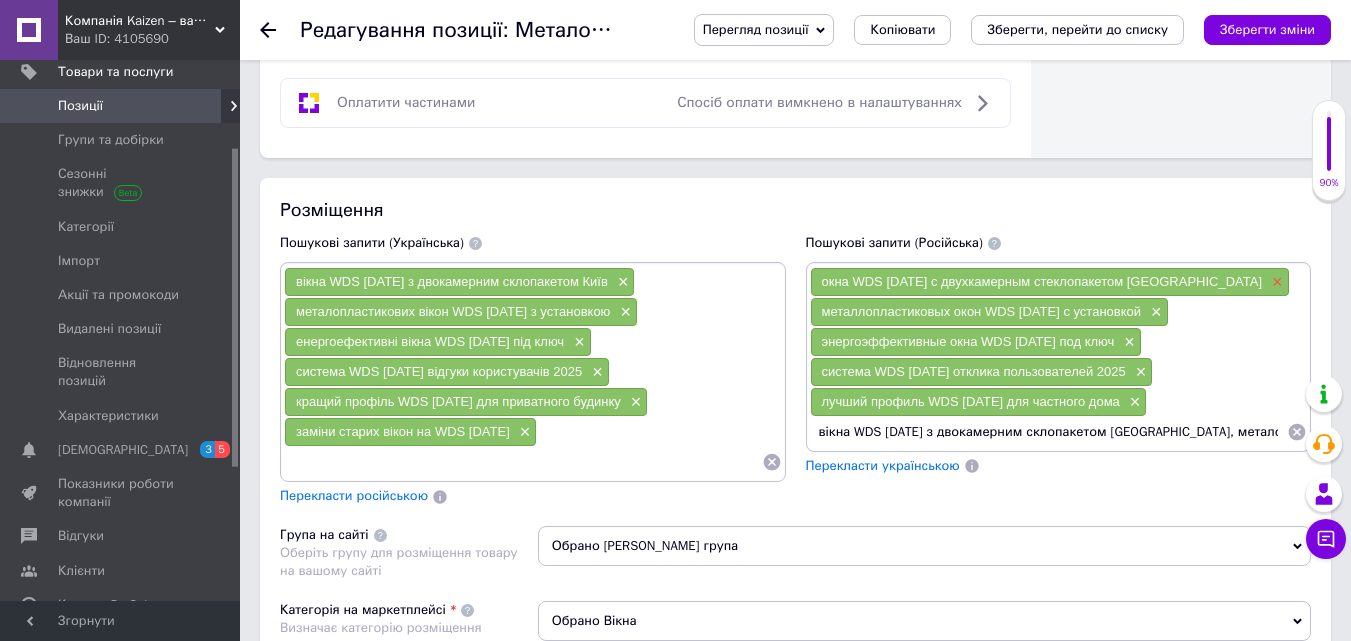 click on "×" at bounding box center [1275, 282] 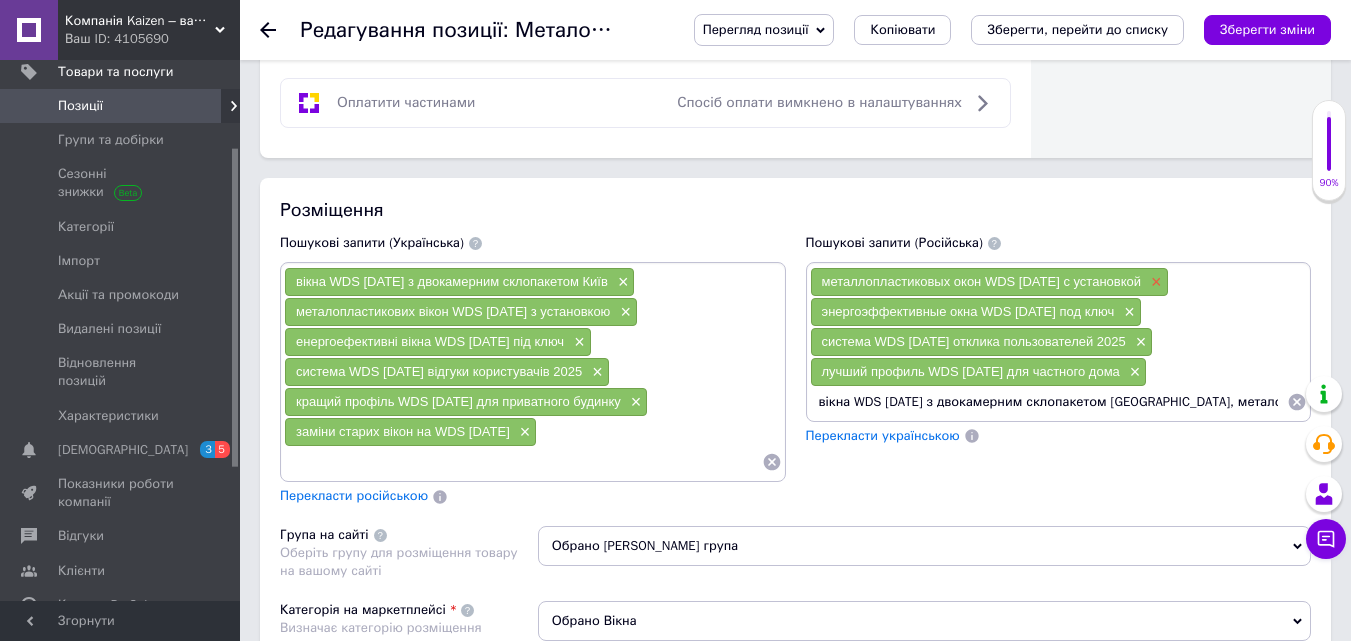 click on "×" at bounding box center (1154, 282) 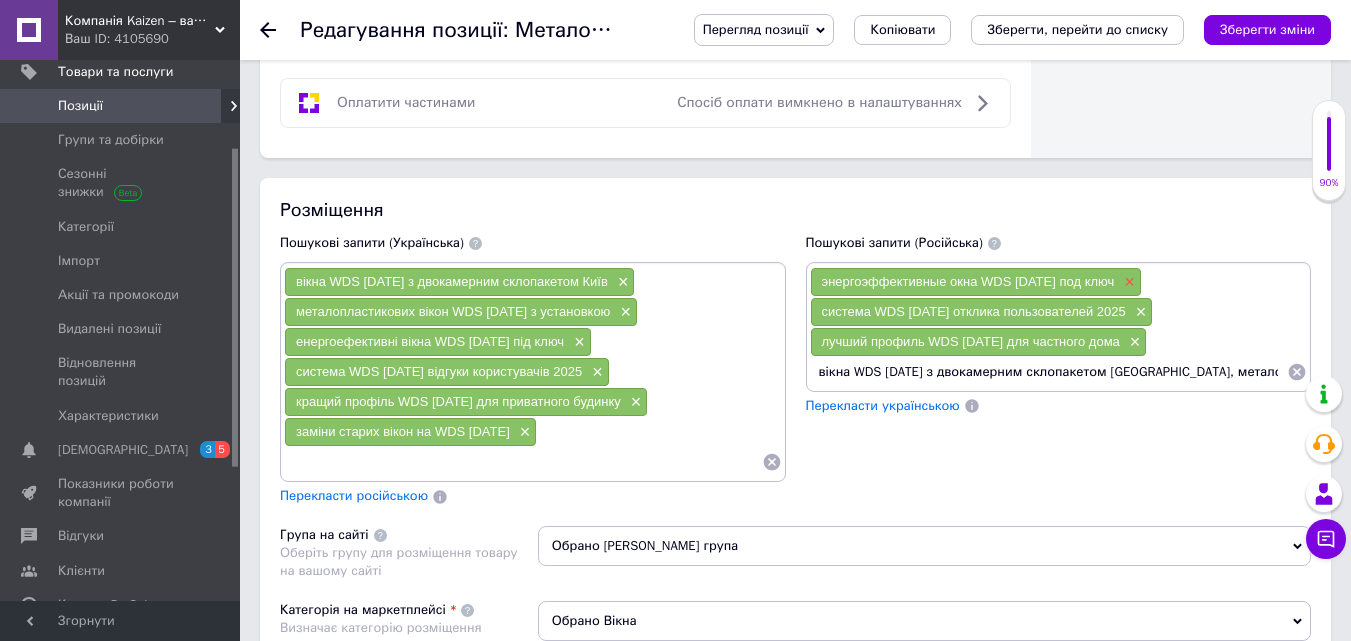 click on "×" at bounding box center [1127, 282] 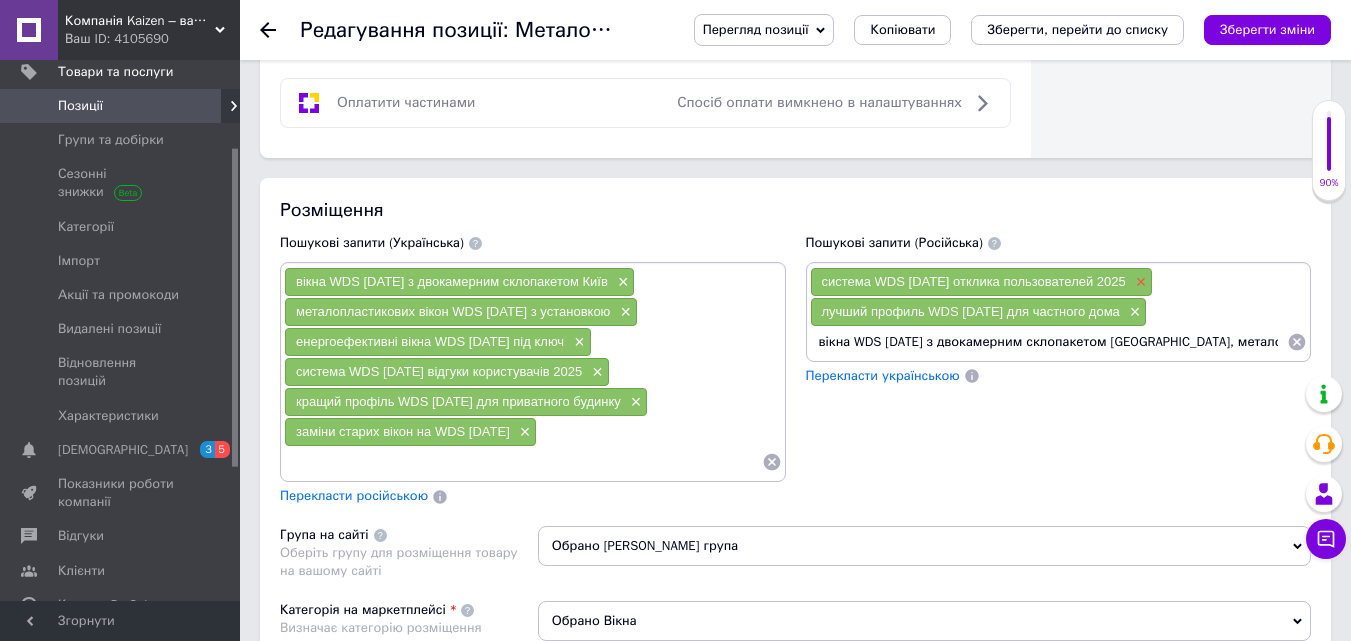click on "×" at bounding box center (1139, 282) 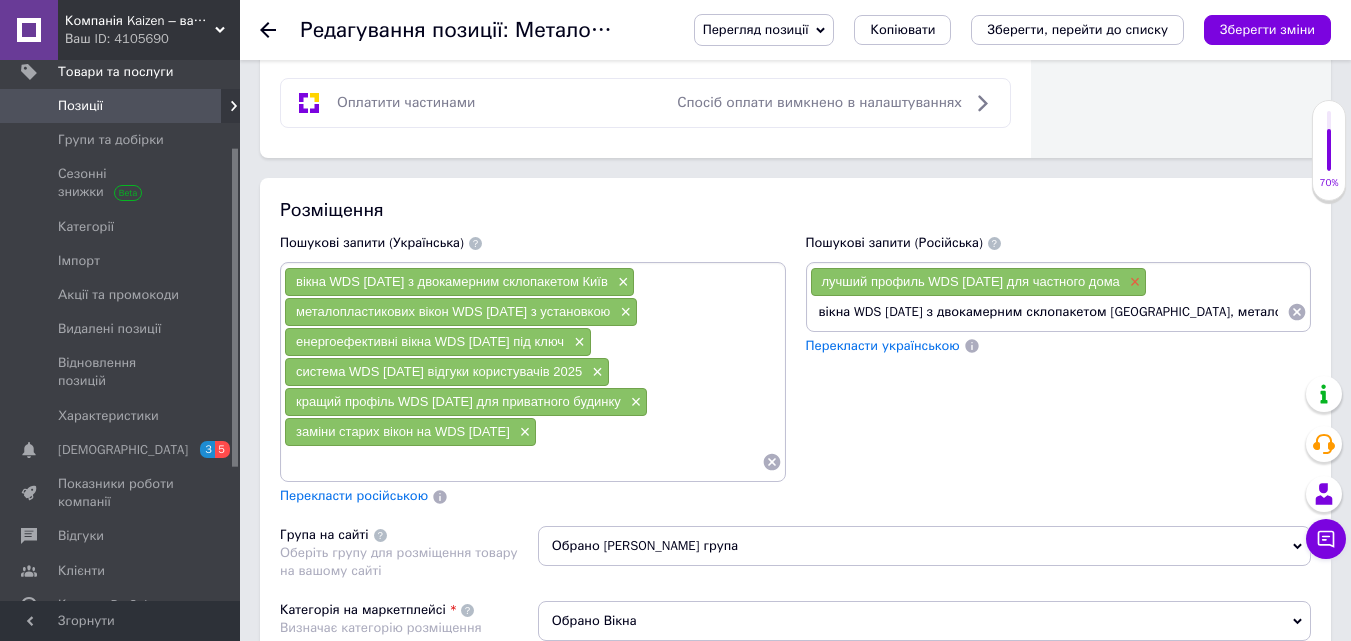 click on "×" at bounding box center (1133, 282) 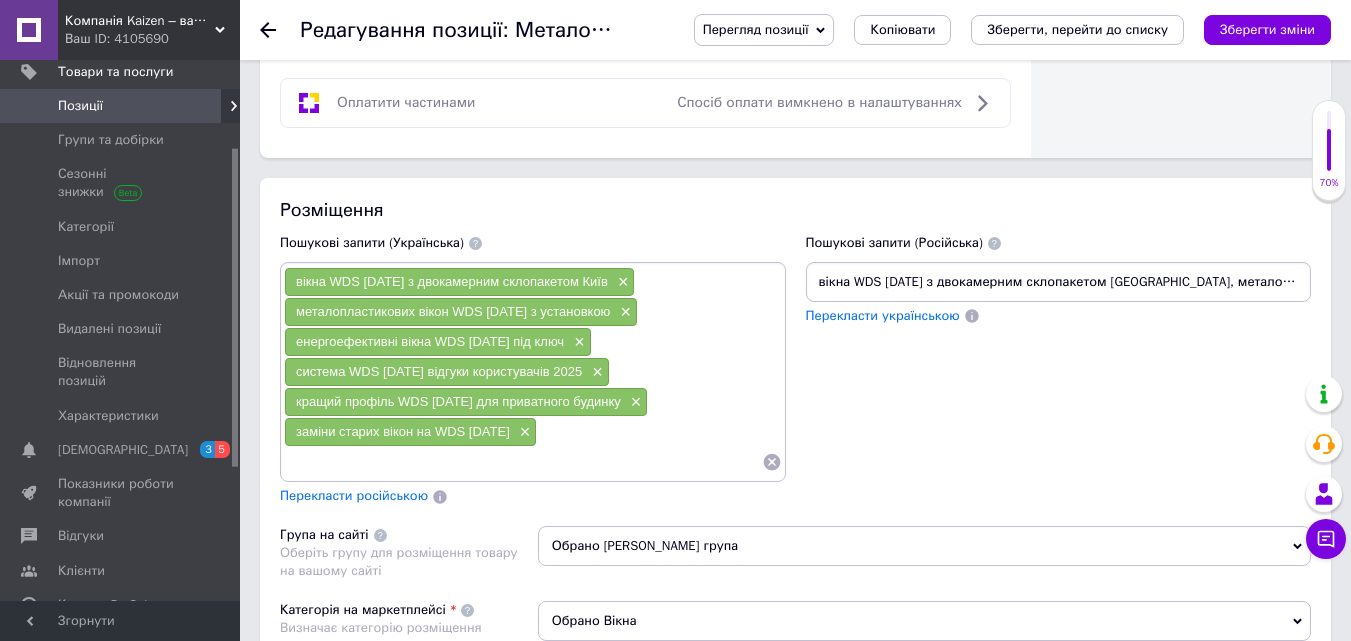 drag, startPoint x: 661, startPoint y: 452, endPoint x: 462, endPoint y: 289, distance: 257.2353 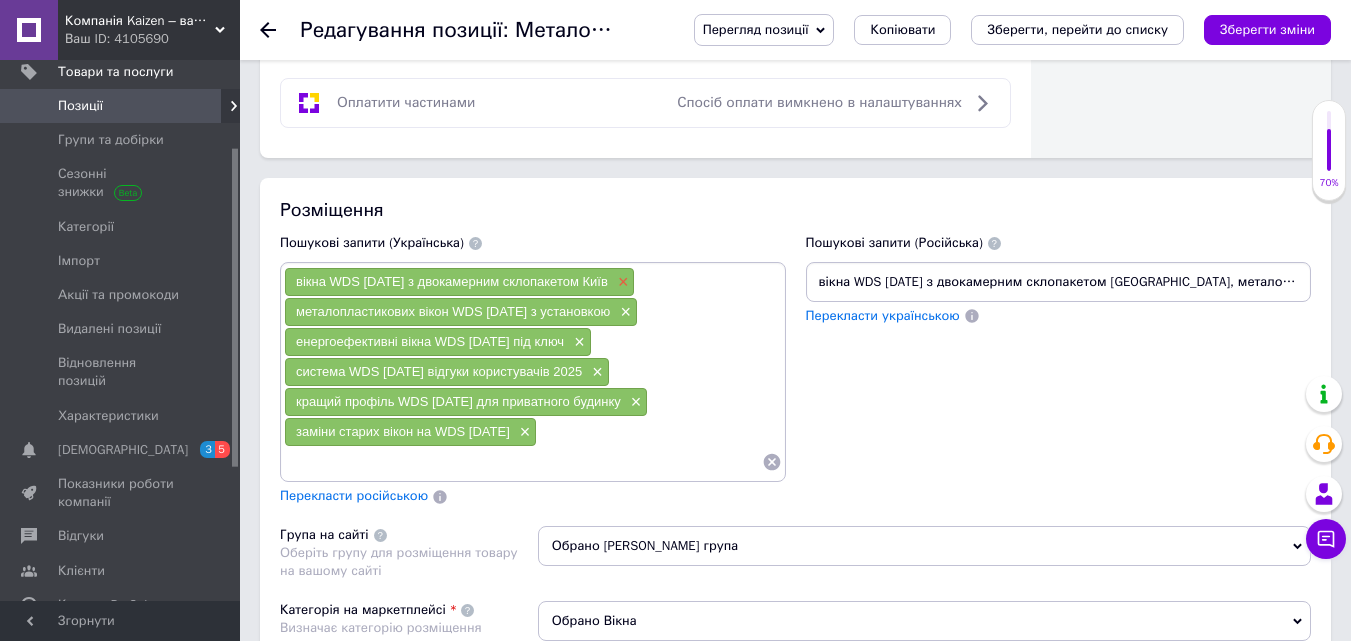 click on "×" at bounding box center [621, 282] 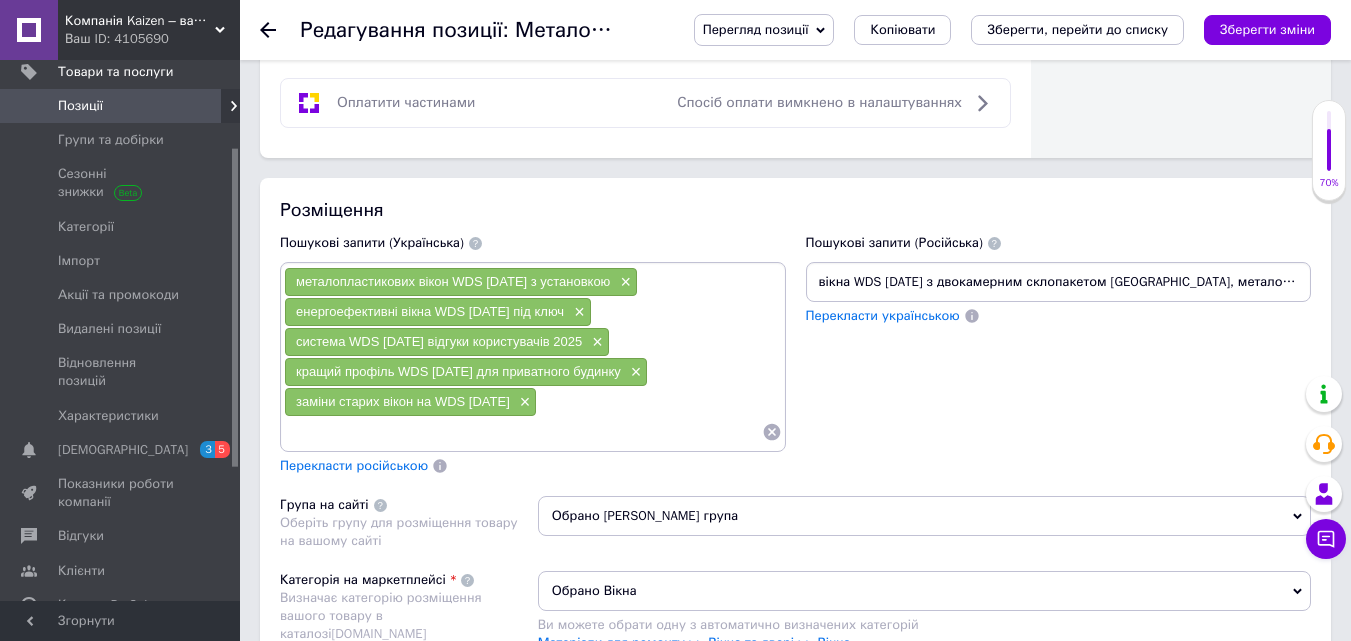 click on "×" at bounding box center (623, 282) 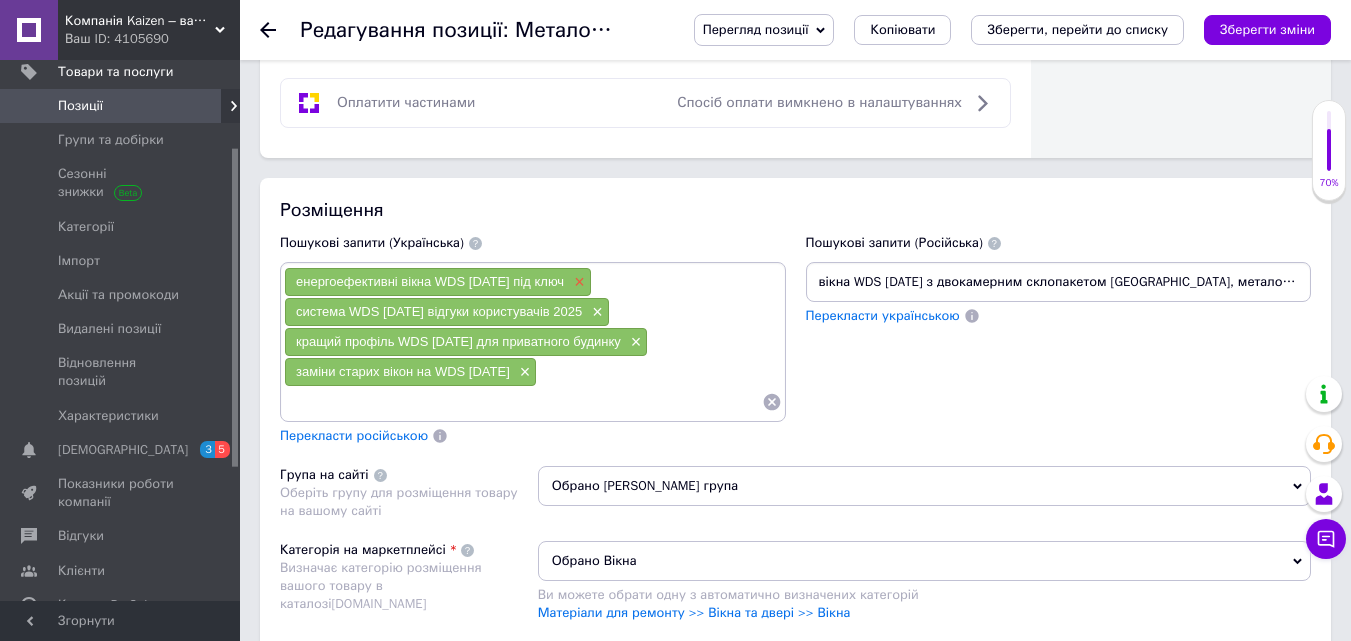 click on "×" at bounding box center [577, 282] 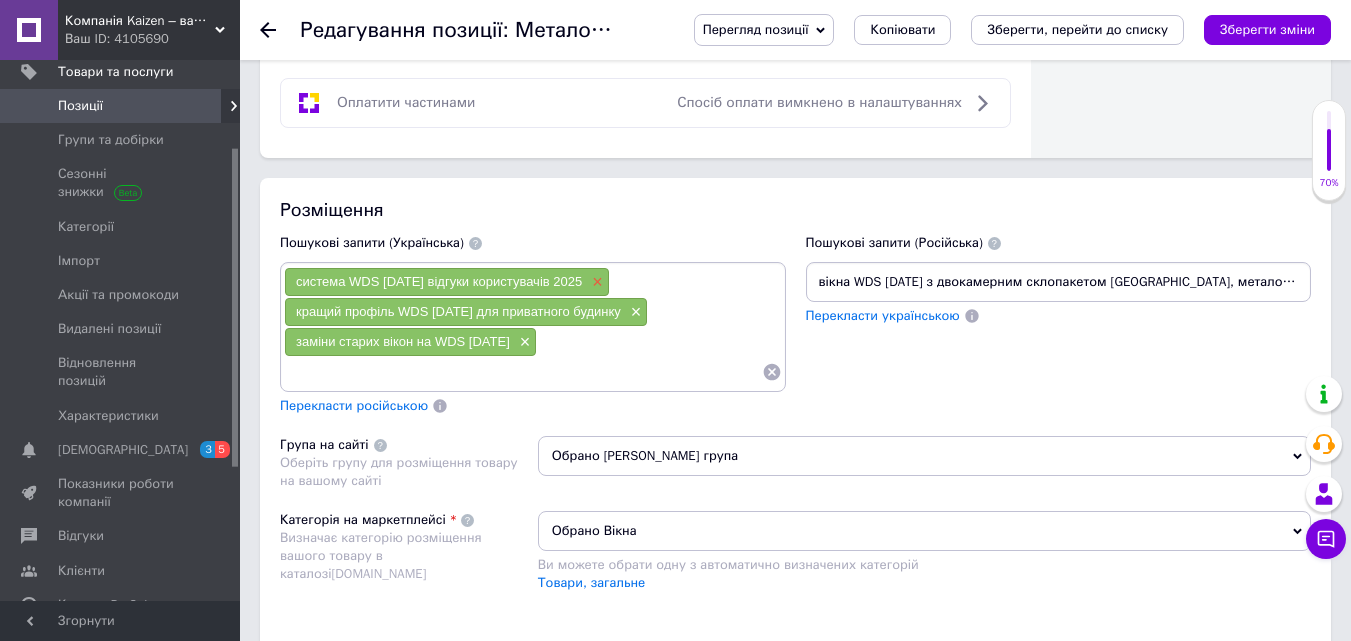click on "×" at bounding box center (595, 282) 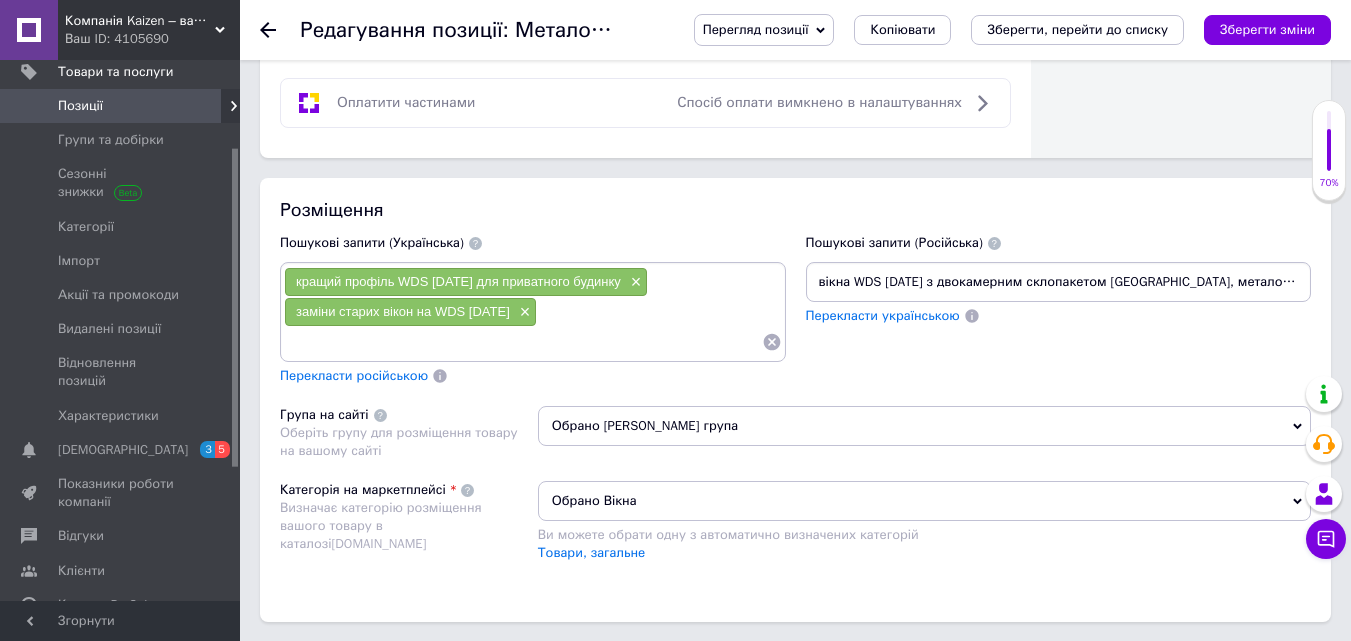 click on "×" at bounding box center [634, 282] 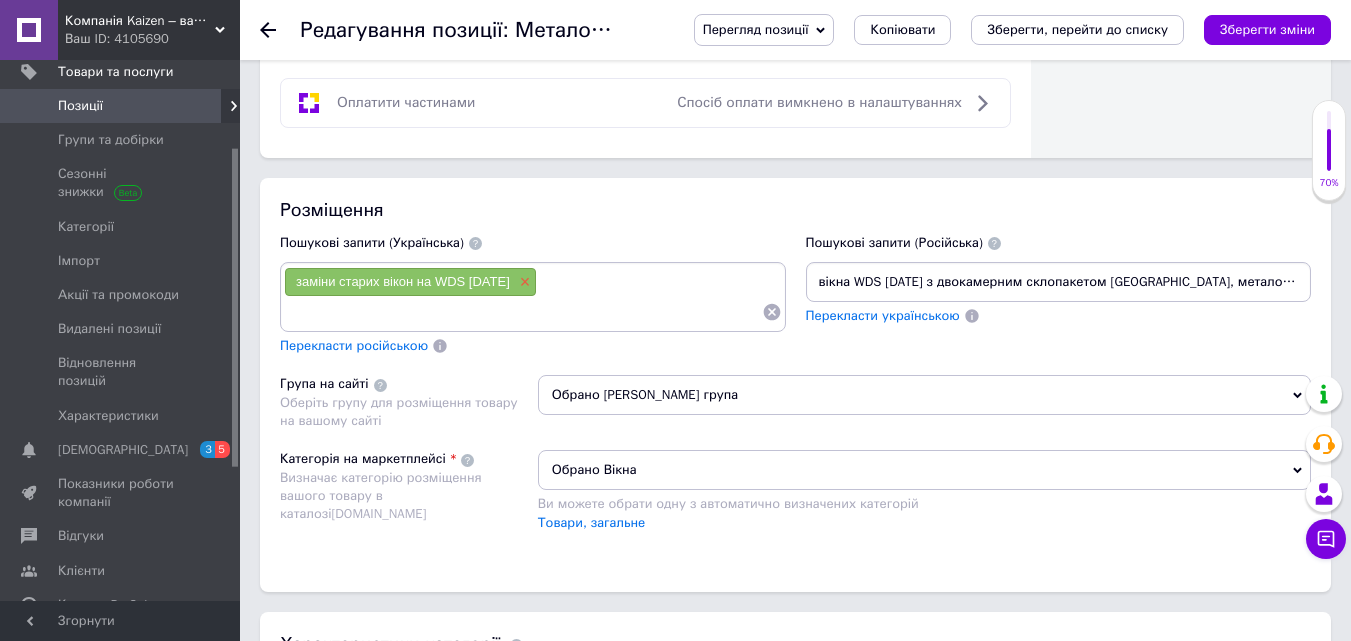 click on "×" at bounding box center [523, 282] 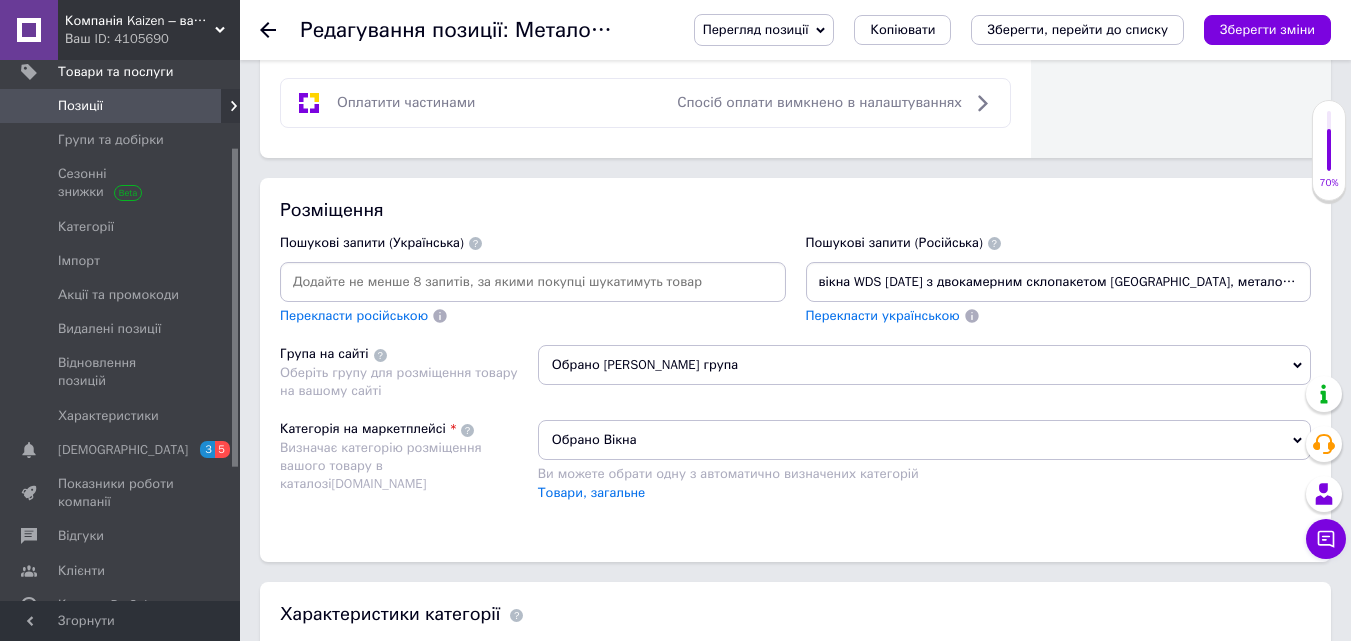 click at bounding box center (533, 282) 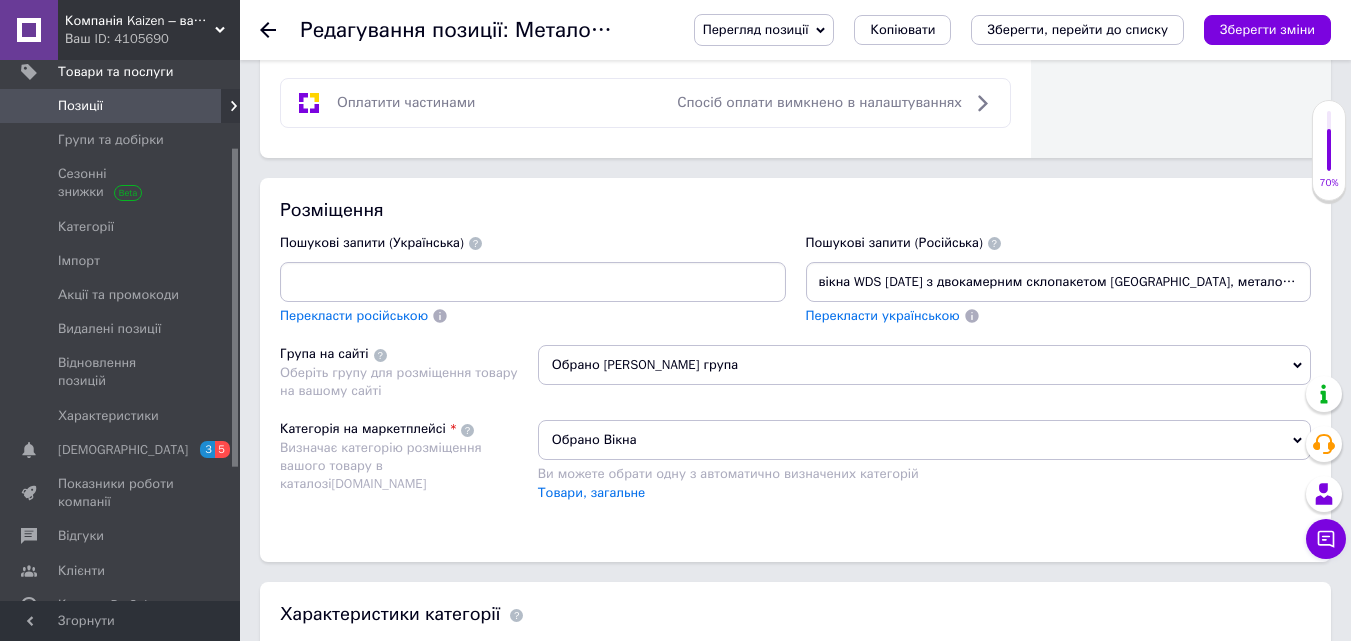 scroll, scrollTop: 0, scrollLeft: 0, axis: both 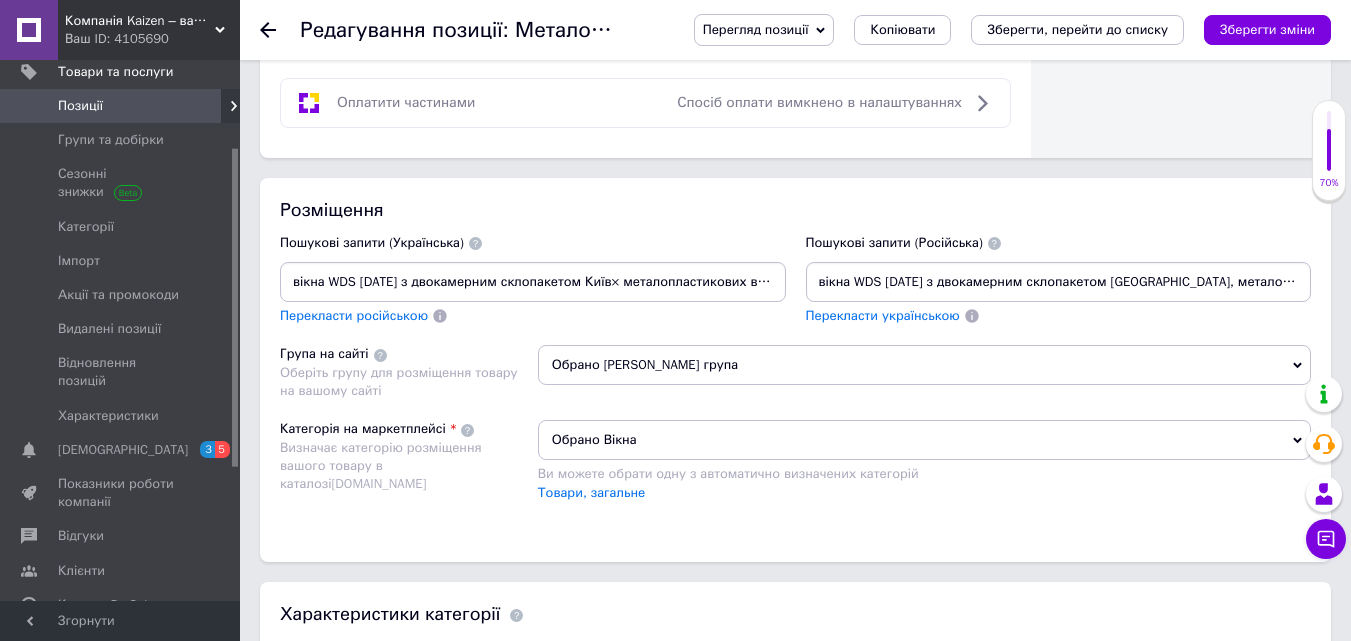 drag, startPoint x: 778, startPoint y: 288, endPoint x: 236, endPoint y: 287, distance: 542.0009 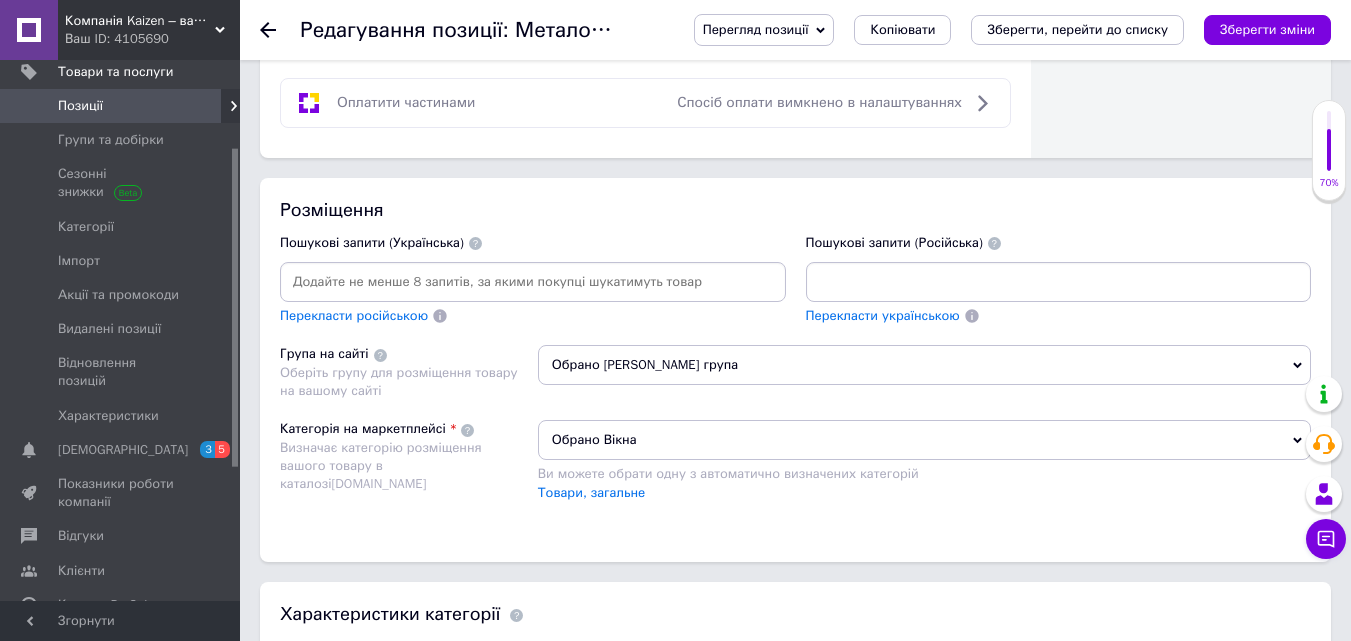 scroll, scrollTop: 0, scrollLeft: 1231, axis: horizontal 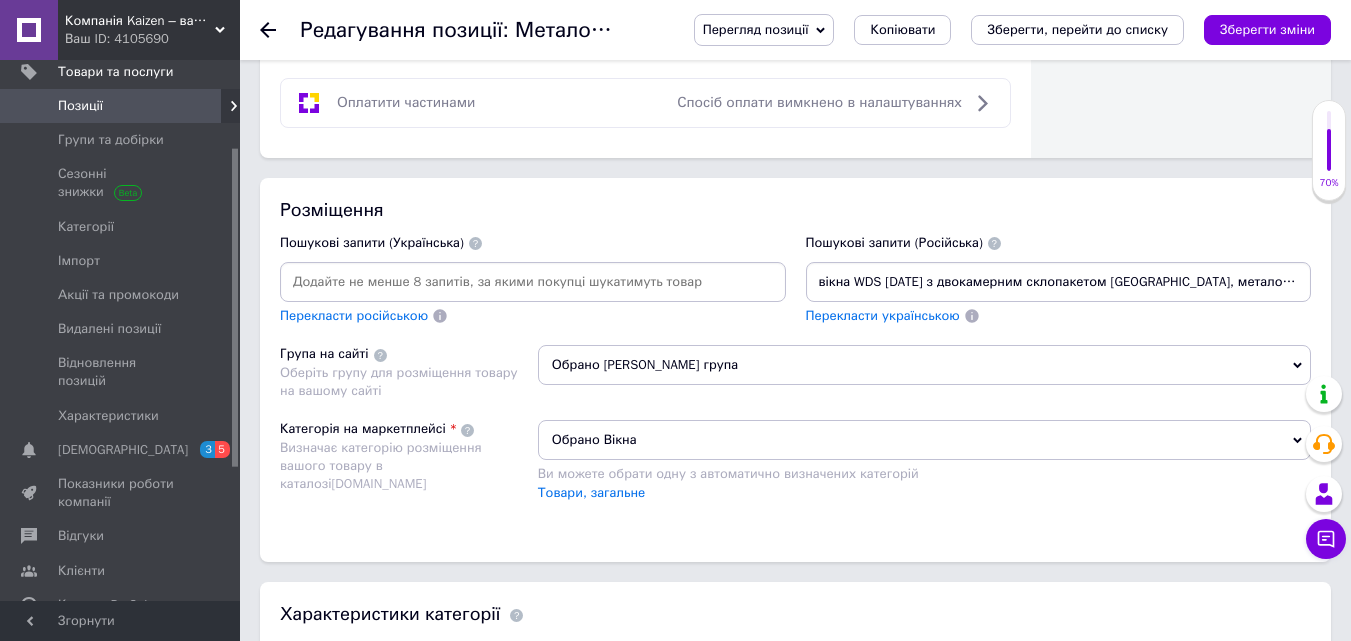 click on "вікна WDS [DATE] з двокамерним склопакетом [GEOGRAPHIC_DATA], металопластикових вікон WDS [DATE] з установкою, енергоефективні вікна WDS [DATE] під ключ, система WDS [DATE] відгуки користувачів 2025, кращий профіль WDS [DATE] для приватного будинку× заміни старих вікон на WDS [DATE]" at bounding box center [1059, 282] 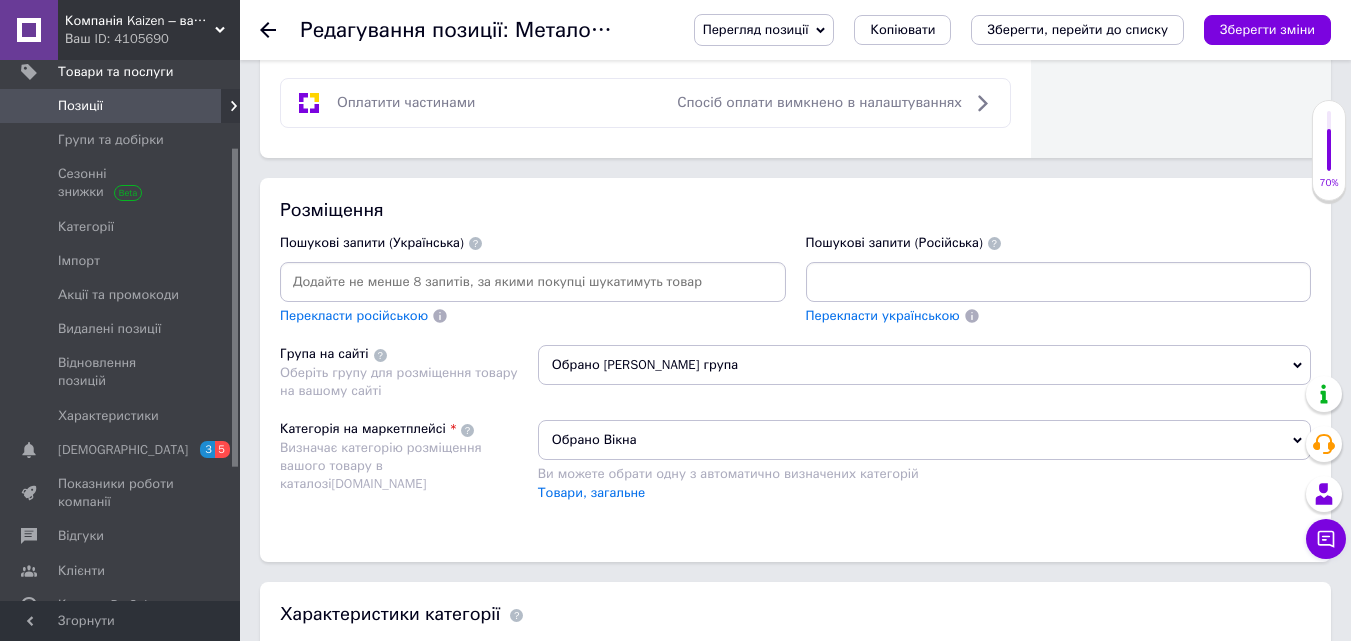 scroll, scrollTop: 0, scrollLeft: 1144, axis: horizontal 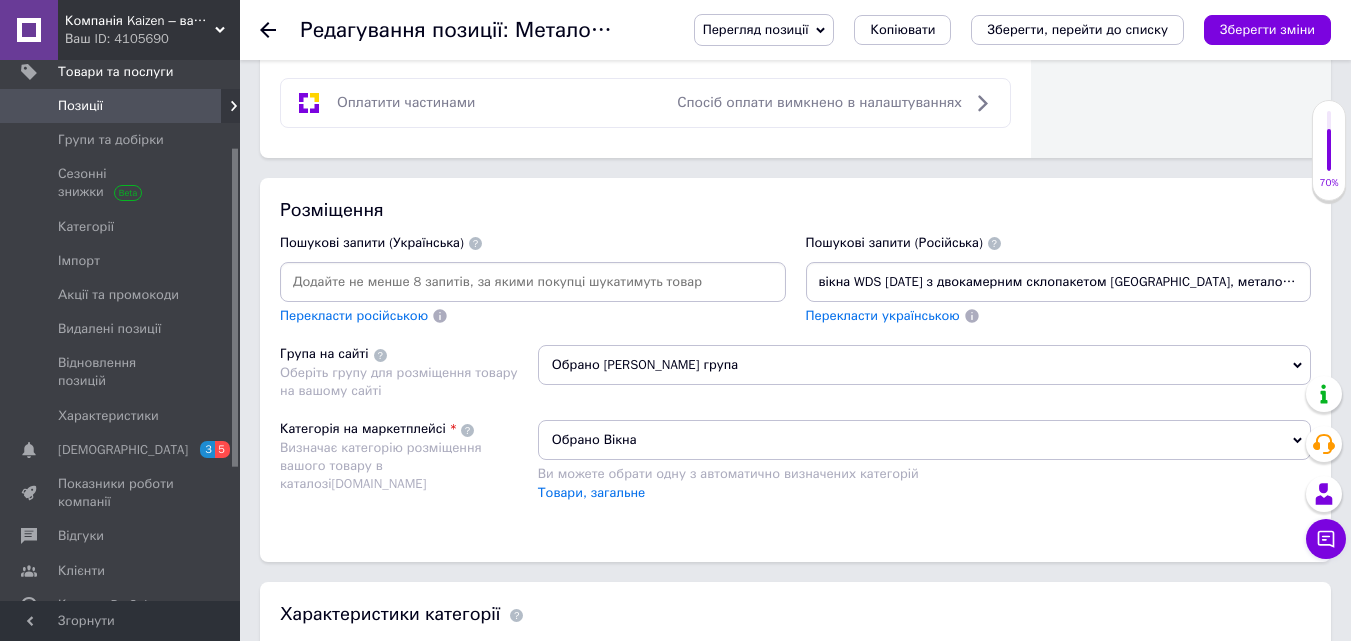 drag, startPoint x: 1301, startPoint y: 286, endPoint x: 806, endPoint y: 284, distance: 495.00403 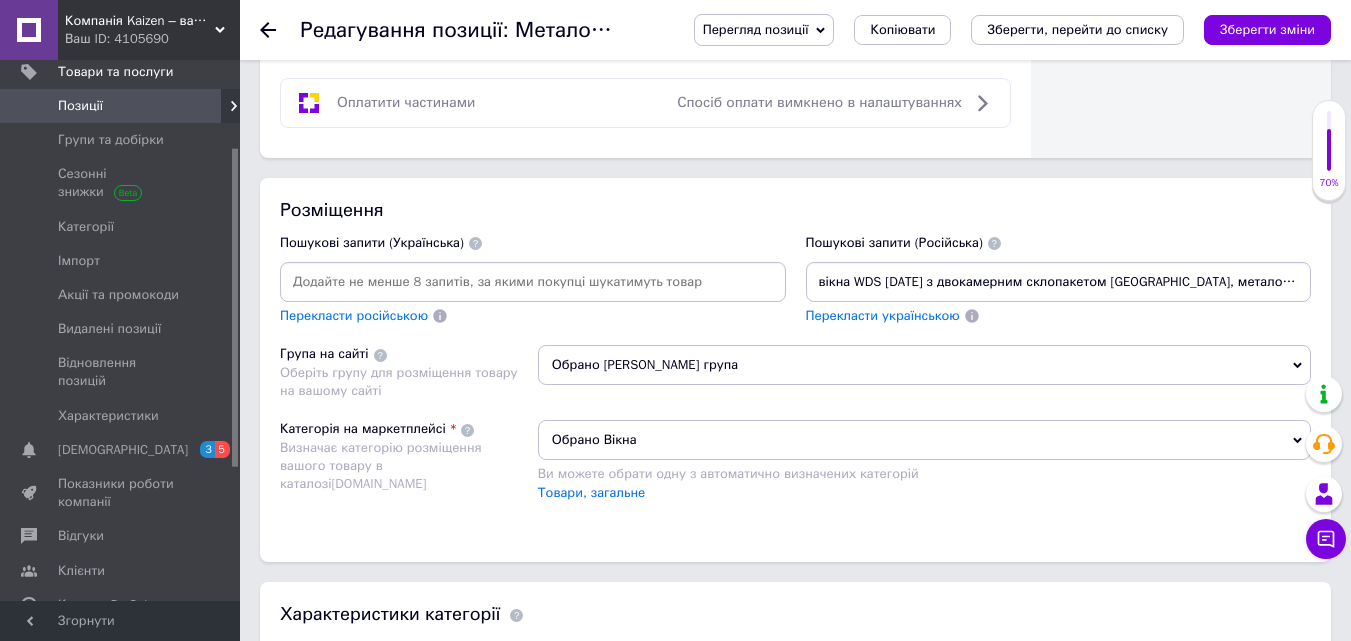click at bounding box center (533, 282) 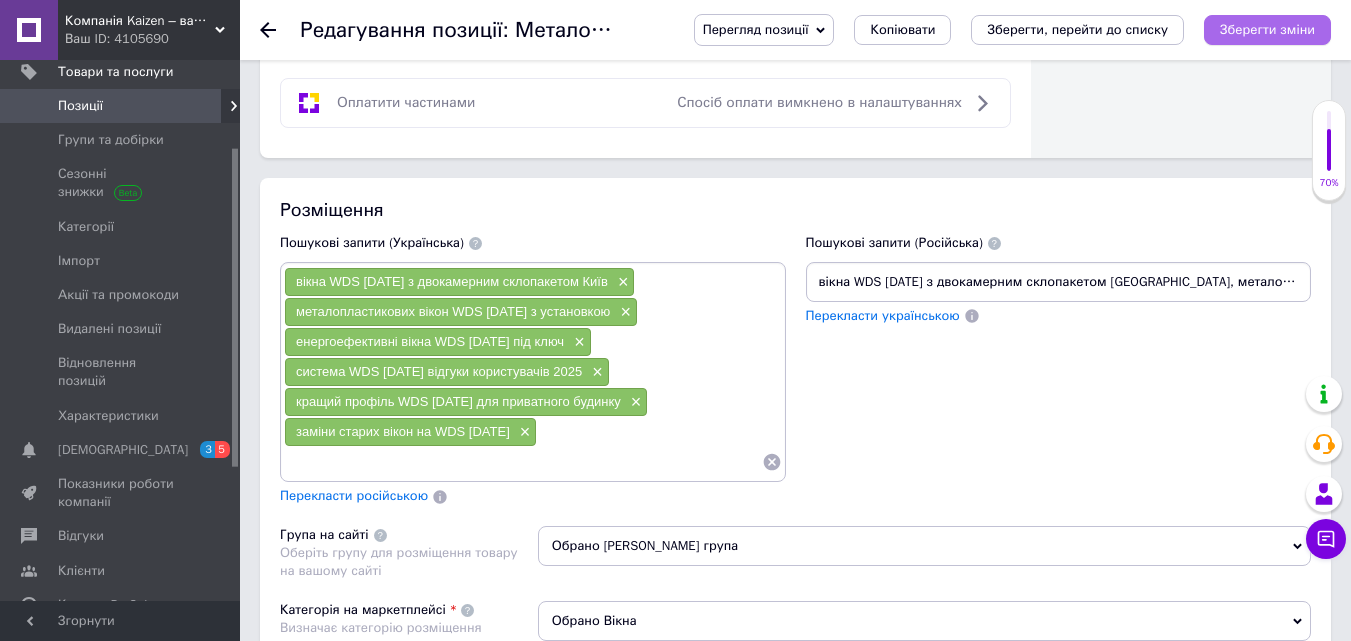 click on "Зберегти зміни" at bounding box center (1267, 29) 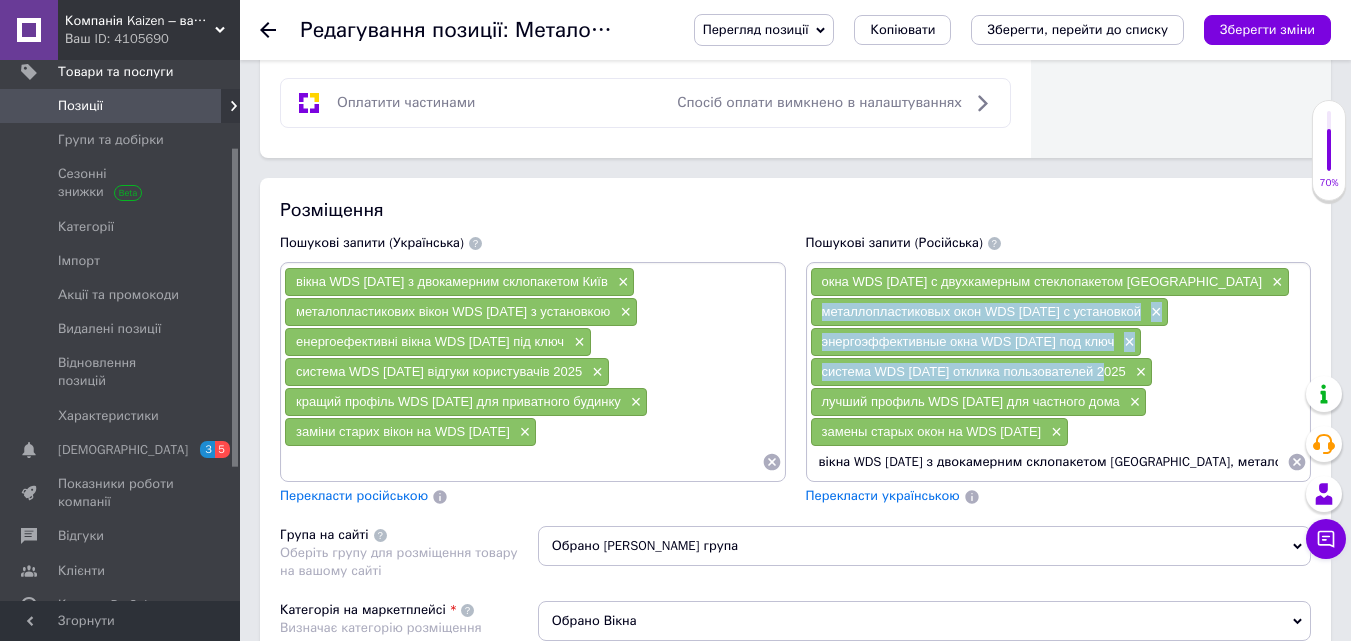 drag, startPoint x: 1220, startPoint y: 287, endPoint x: 1229, endPoint y: 270, distance: 19.235384 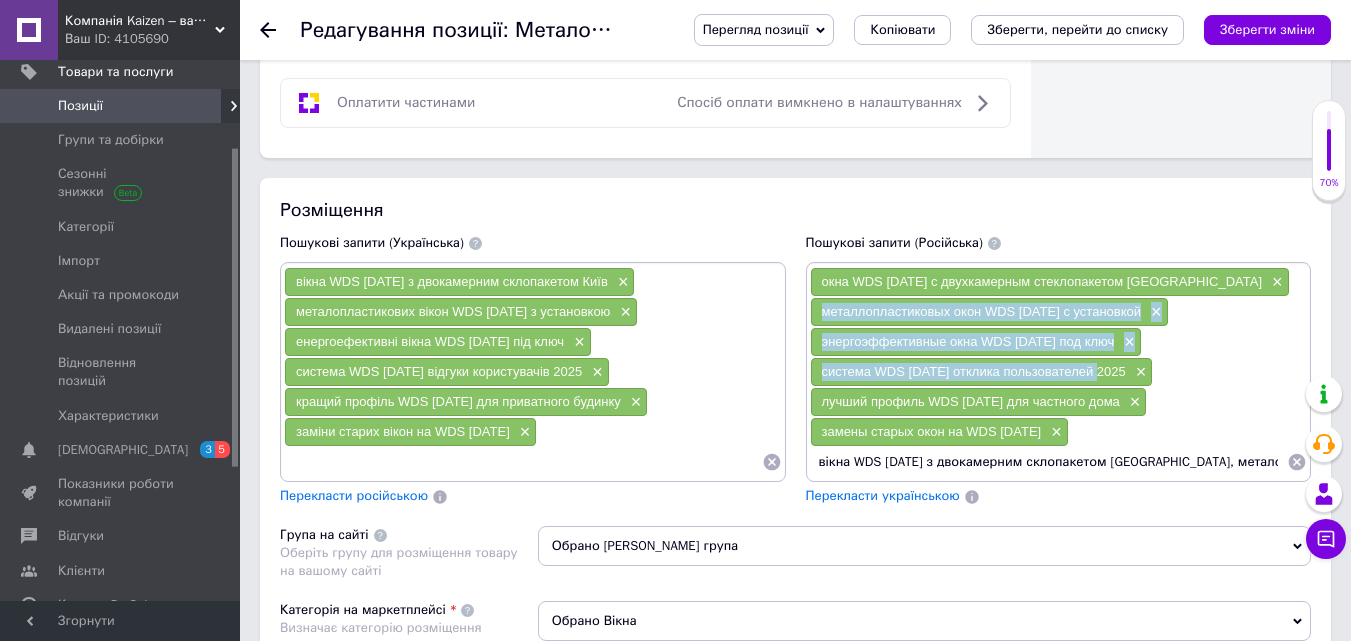 drag, startPoint x: 1230, startPoint y: 269, endPoint x: 1219, endPoint y: 280, distance: 15.556349 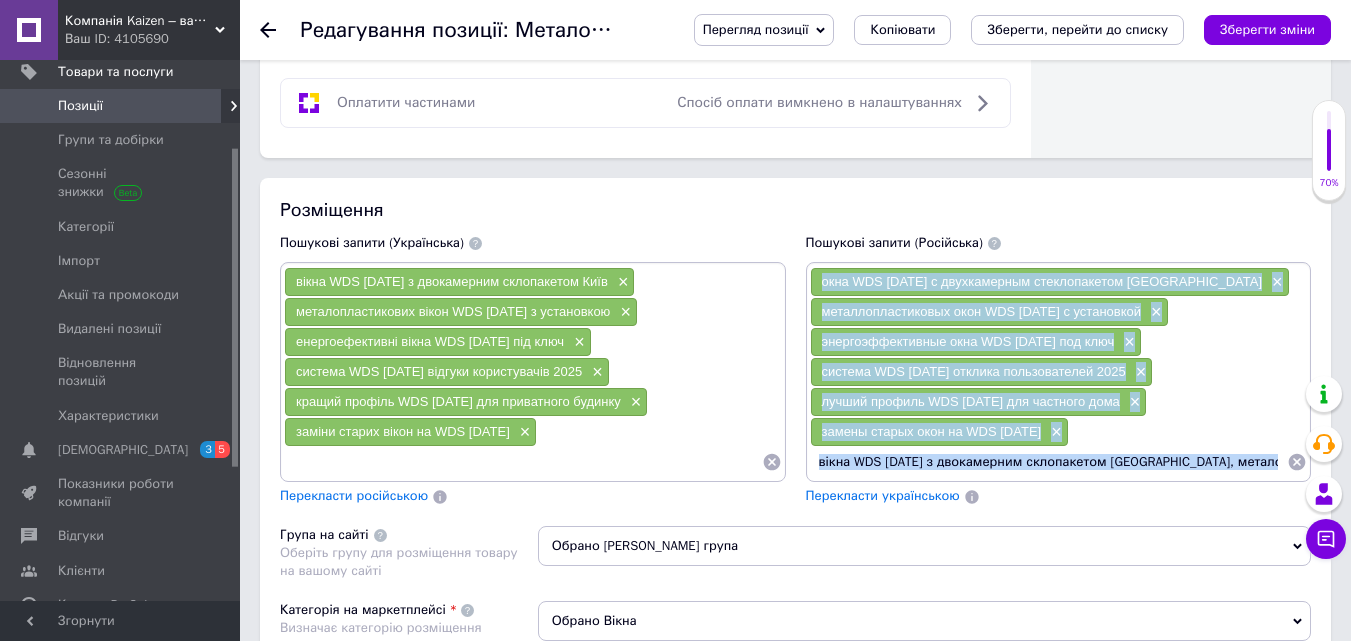 drag, startPoint x: 808, startPoint y: 275, endPoint x: 1295, endPoint y: 475, distance: 526.46844 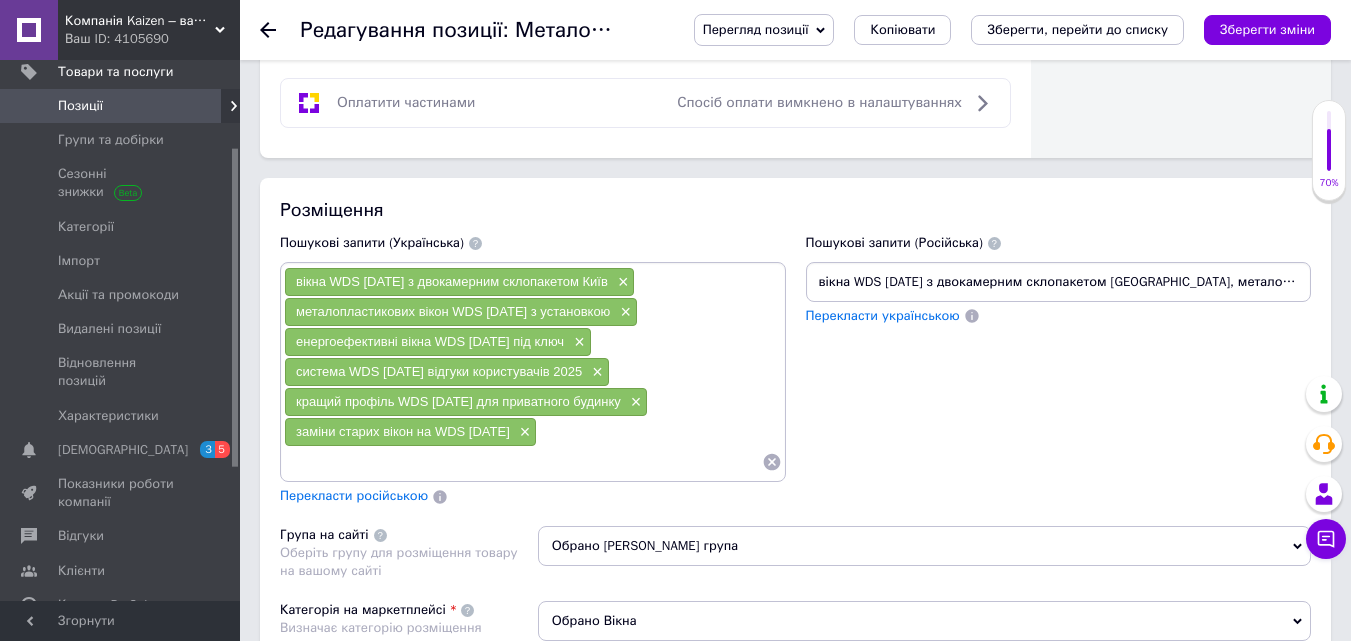 click on "вікна WDS [DATE] з двокамерним склопакетом [GEOGRAPHIC_DATA], металопластикових вікон WDS [DATE] з установкою, енергоефективні вікна WDS [DATE] під ключ, система WDS [DATE] відгуки користувачів 2025, кращий профіль WDS [DATE] для приватного будинку, заміни старих вікон на WDS [DATE]" at bounding box center [1059, 282] 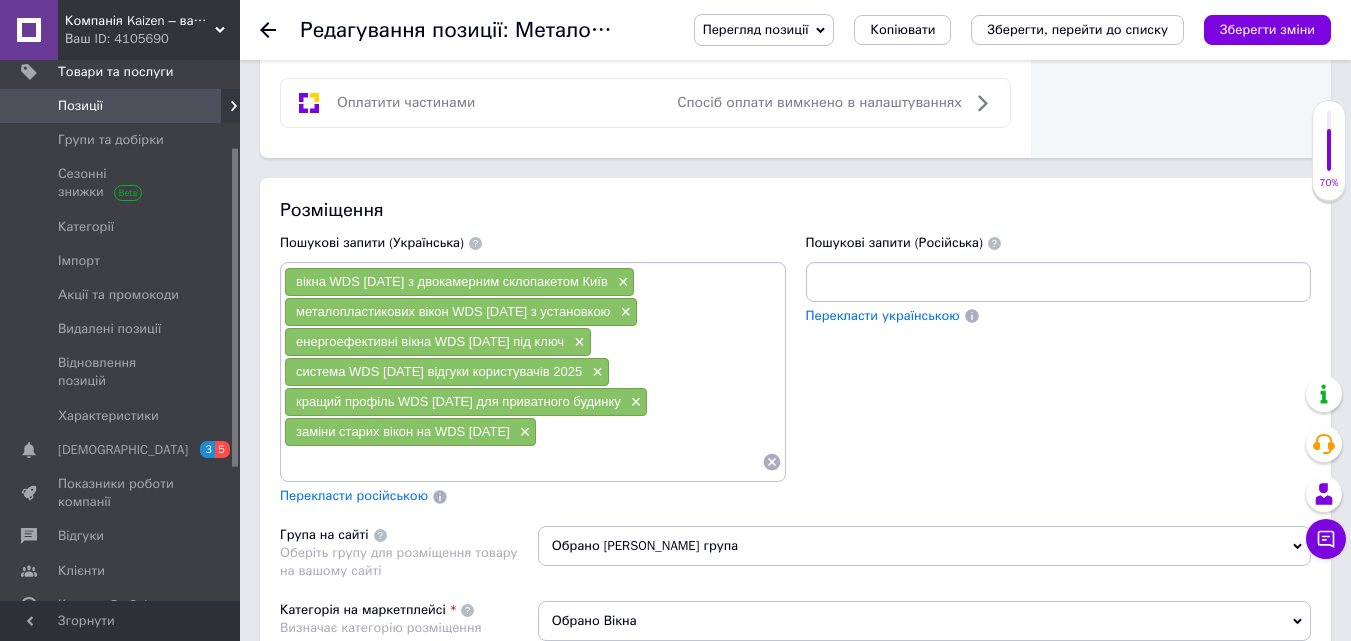 scroll, scrollTop: 0, scrollLeft: 1113, axis: horizontal 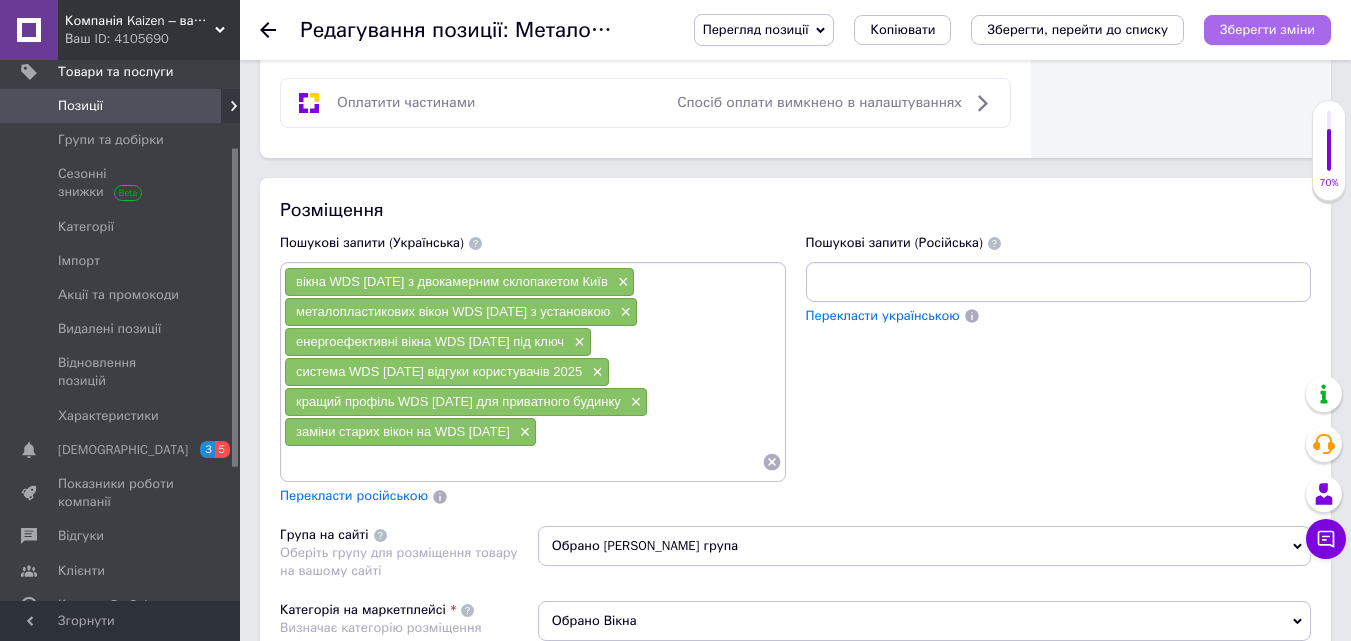 type on "0вікна WDS [DATE] з двокамерним склопакетом [GEOGRAPHIC_DATA], металопластикових вікон WDS [DATE] з установкою, енергоефективні вікна WDS [DATE] під ключ, система WDS [DATE] відгуки користувачів 2025, кращий профіль WDS [DATE] для приватного будинку, заміни старих вікон на WDS [DATE]" 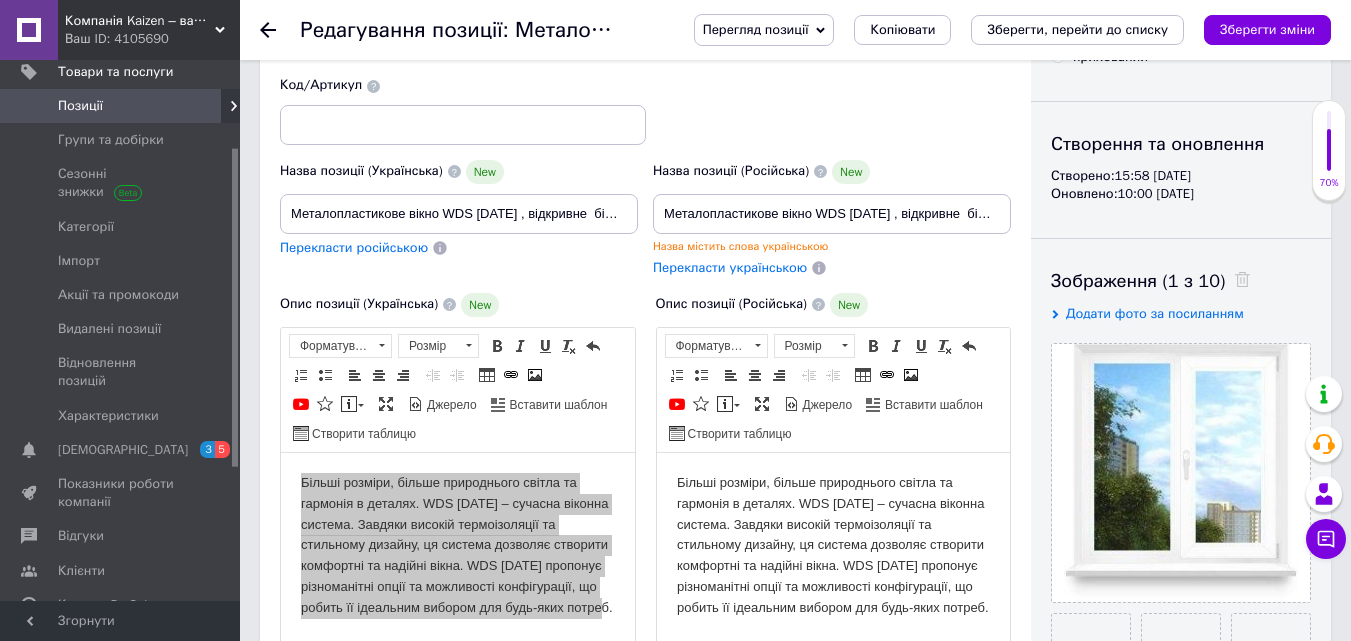 scroll, scrollTop: 0, scrollLeft: 0, axis: both 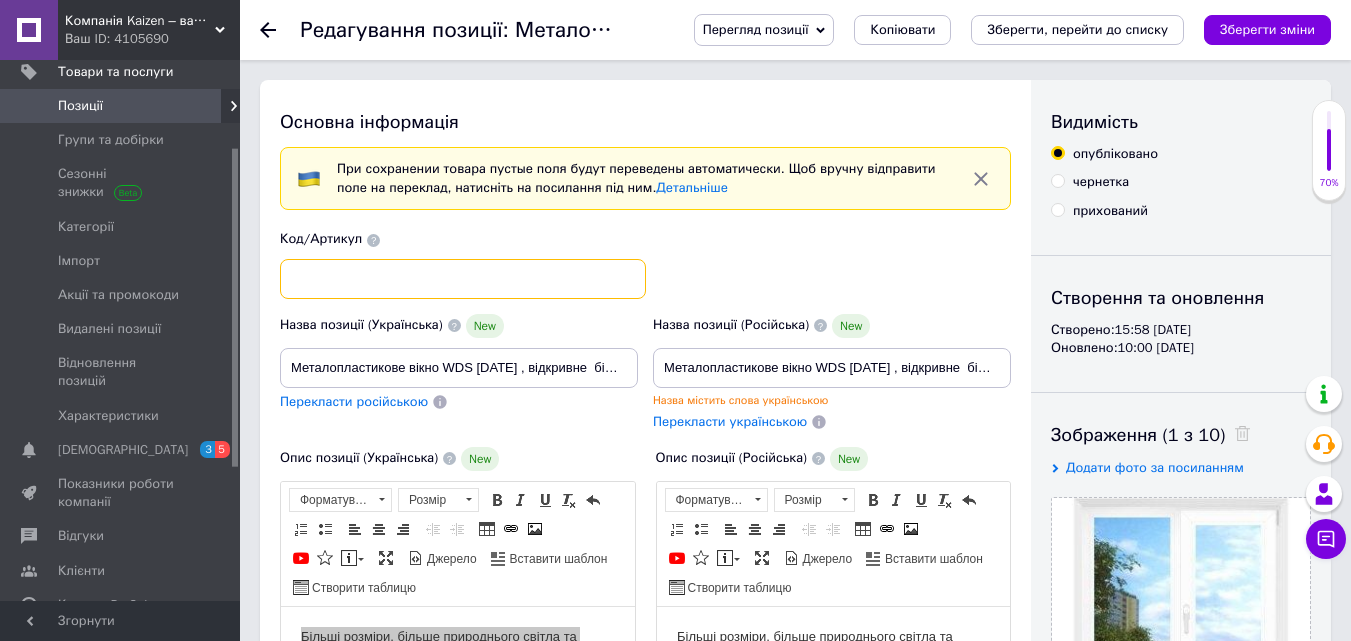 click at bounding box center [463, 279] 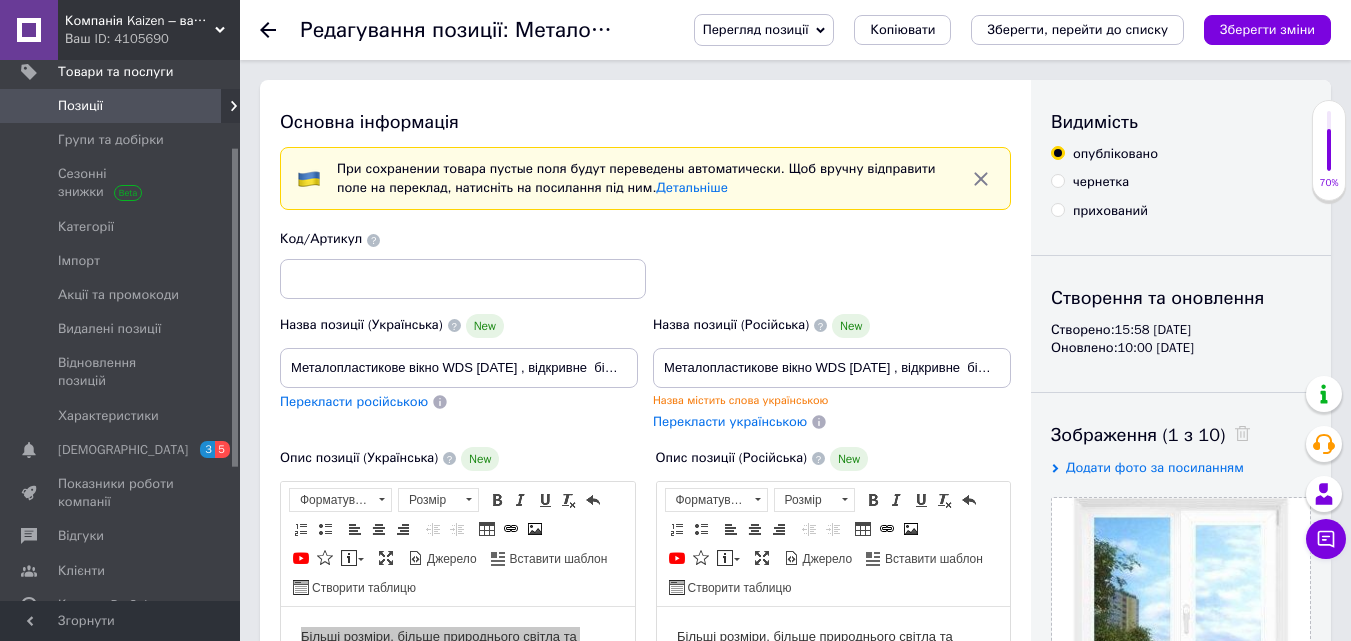 click on "Позиції" at bounding box center [121, 106] 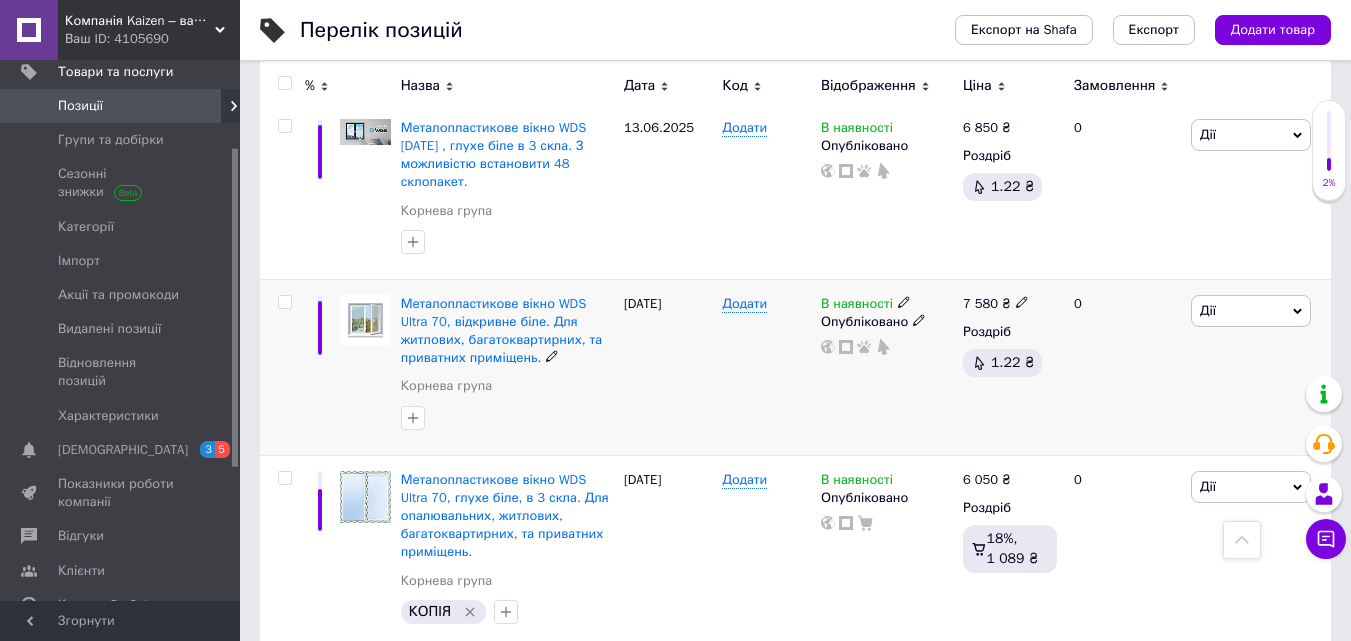 scroll, scrollTop: 500, scrollLeft: 0, axis: vertical 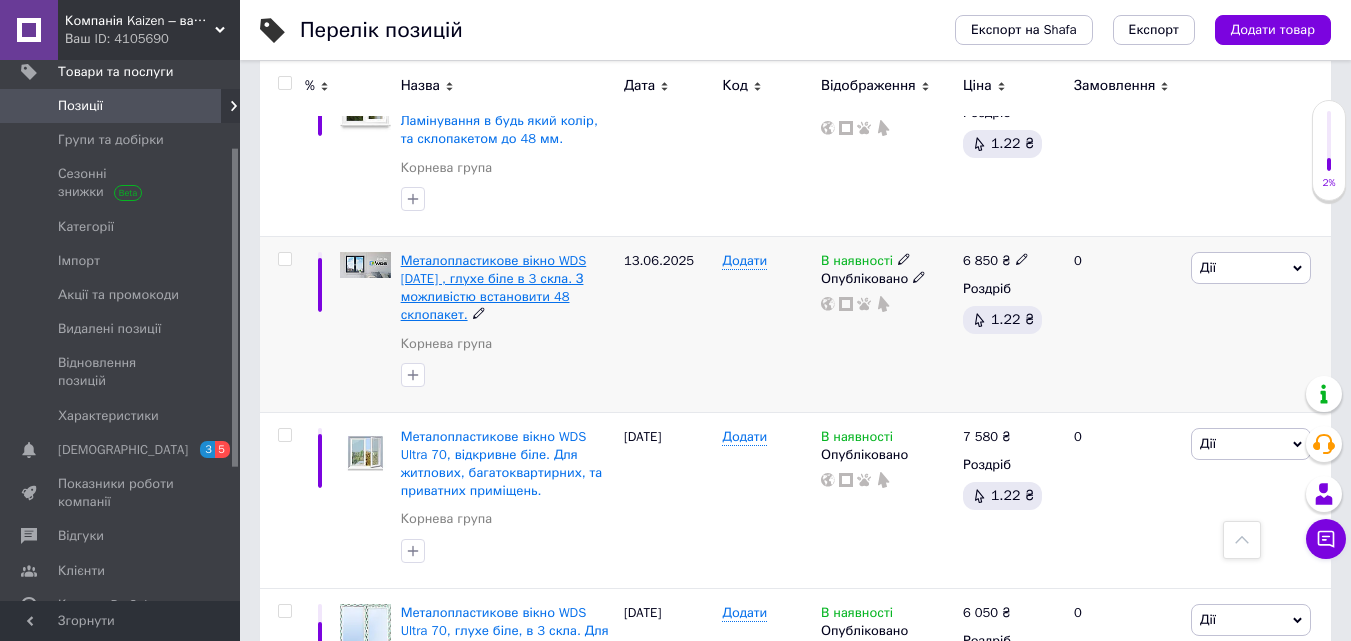 click on "Металопластикове вікно WDS [DATE] , глухе  біле в 3 скла. З можливістю встановити 48 склопакет." at bounding box center [494, 288] 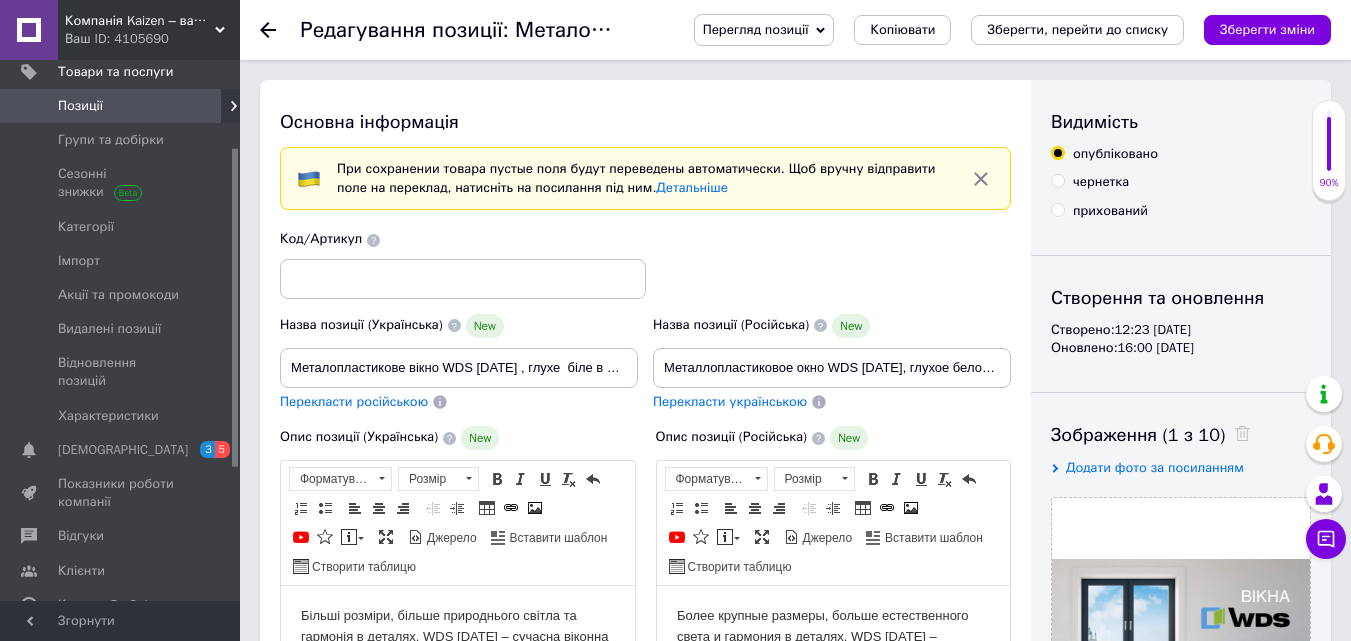 scroll, scrollTop: 100, scrollLeft: 0, axis: vertical 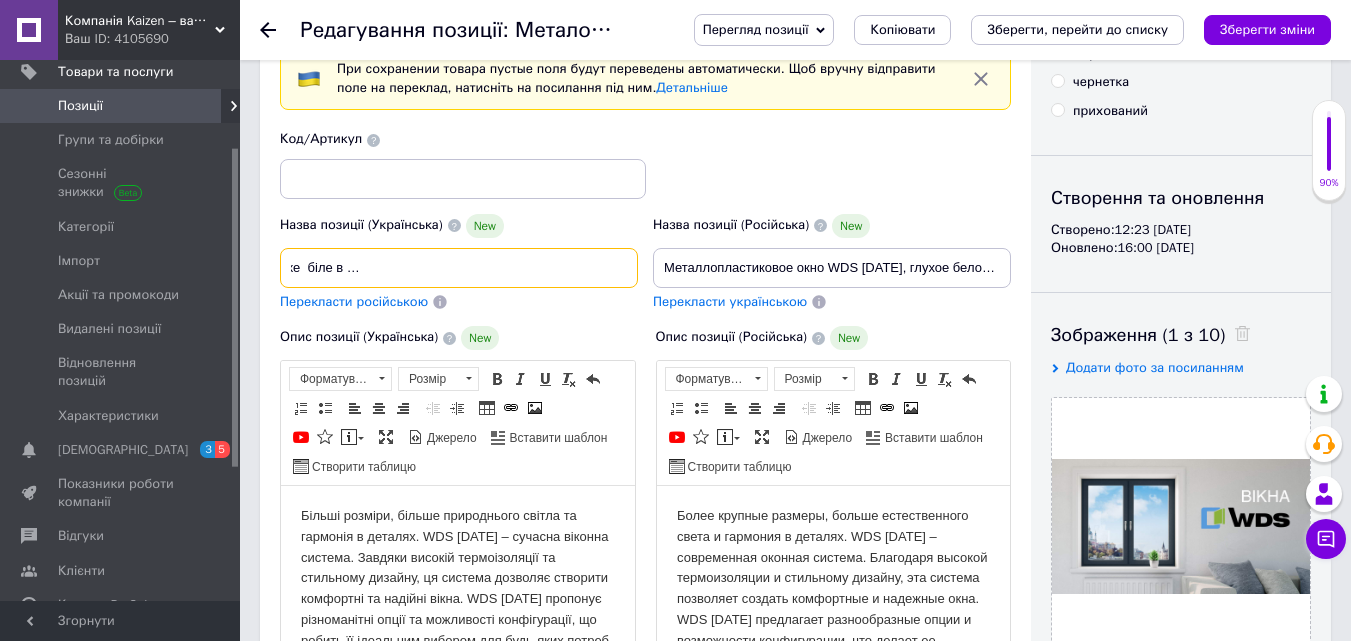 drag, startPoint x: 287, startPoint y: 265, endPoint x: 631, endPoint y: 282, distance: 344.4198 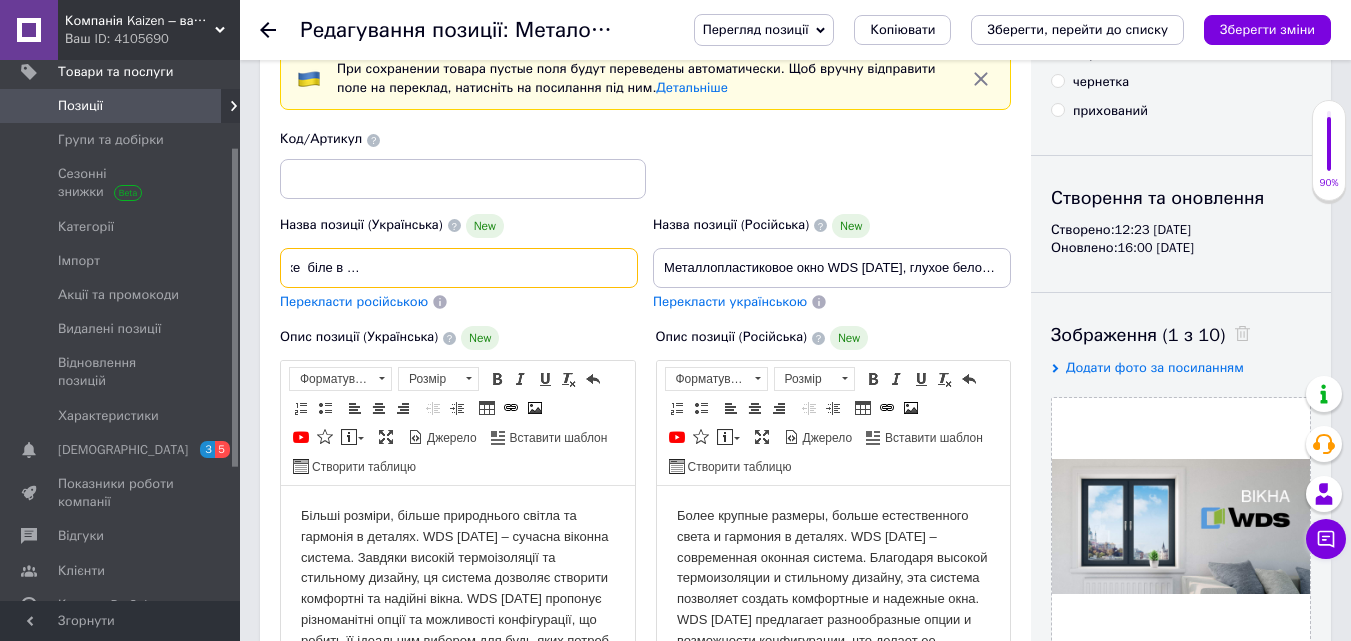 click on "Металопластикове вікно WDS [DATE] , глухе  біле в 3 скла. З можливістю встановити 48 склопакет." at bounding box center [459, 268] 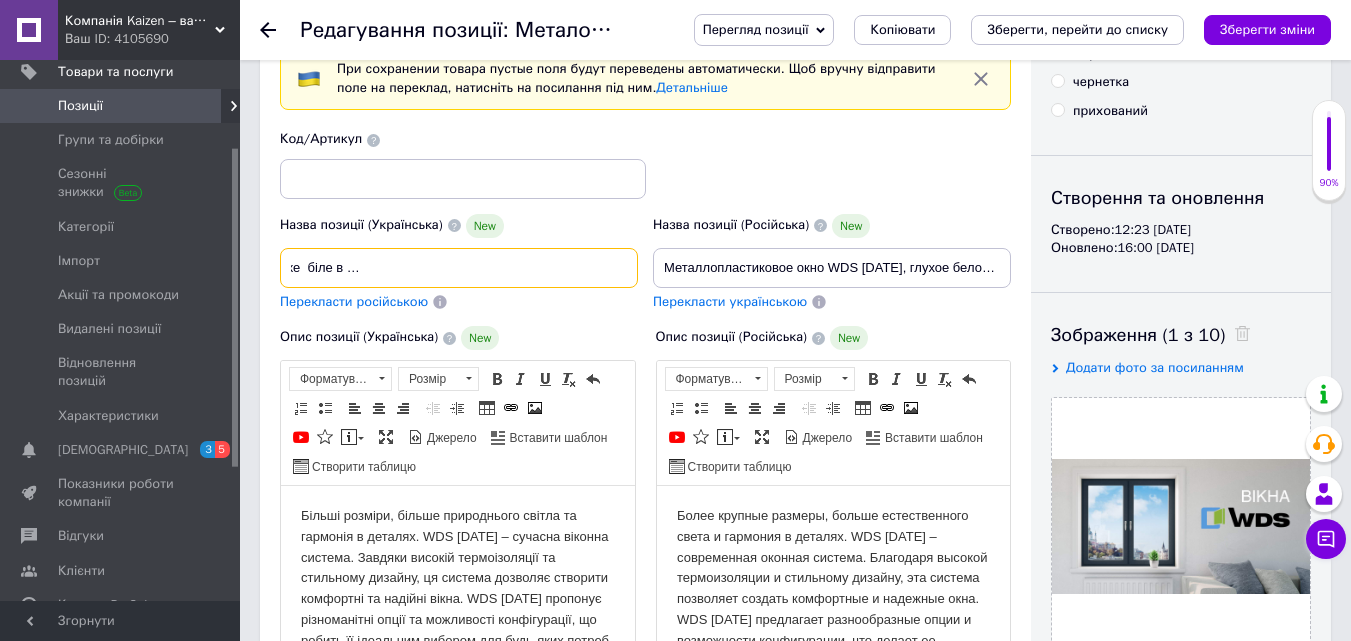 click on "Металопластикове вікно WDS [DATE] , глухе  біле в 3 скла. З можливістю встановити до 48 склопакет." at bounding box center [459, 268] 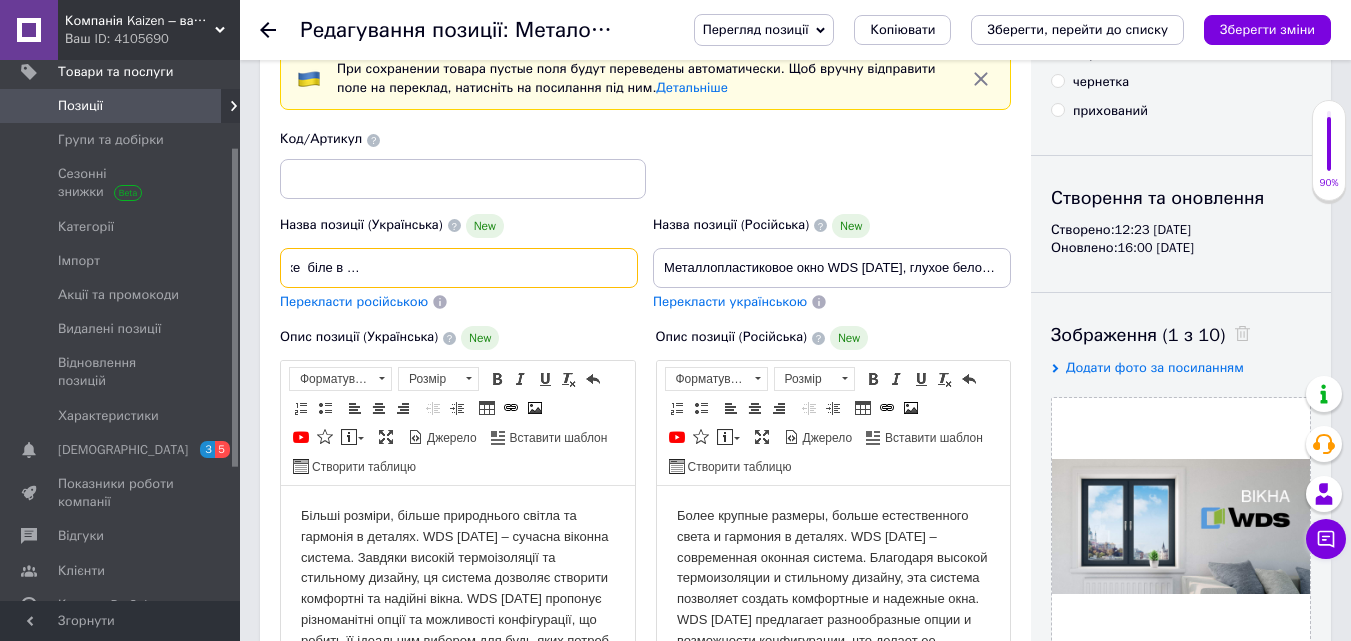 click on "Металопластикове вікно WDS [DATE] , глухе  біле в 3 скла. З можливістю встановити до 48 склопакет." at bounding box center [459, 268] 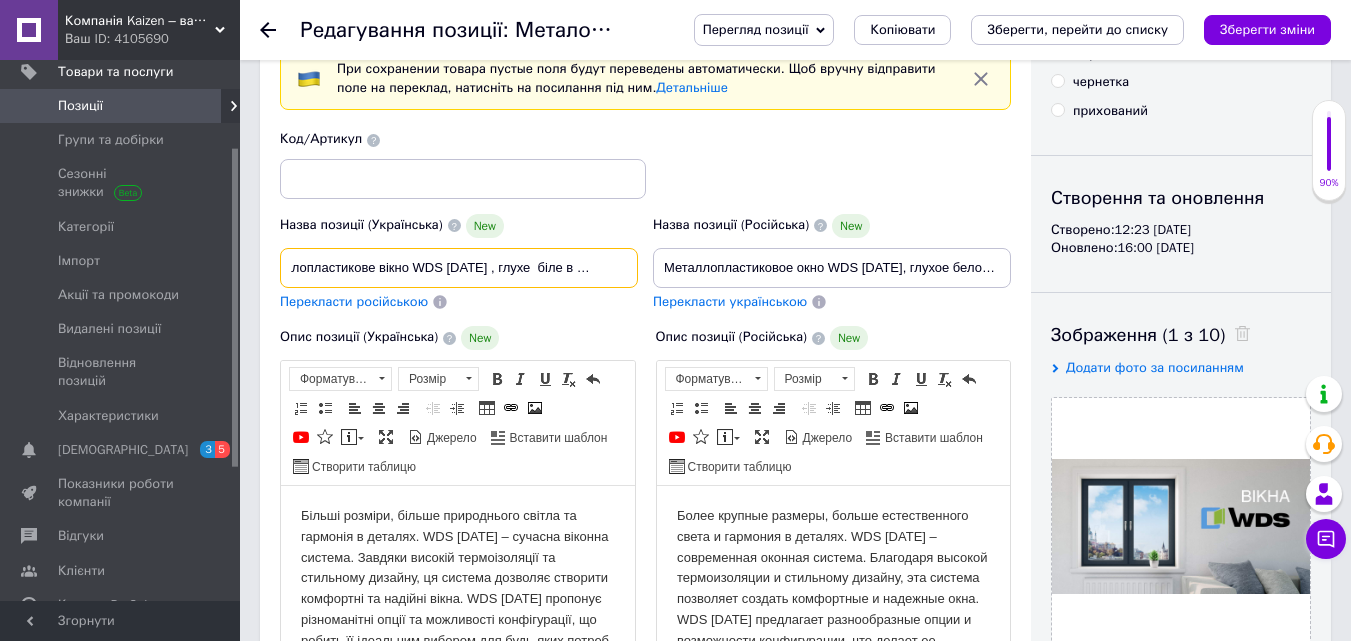 scroll, scrollTop: 0, scrollLeft: 0, axis: both 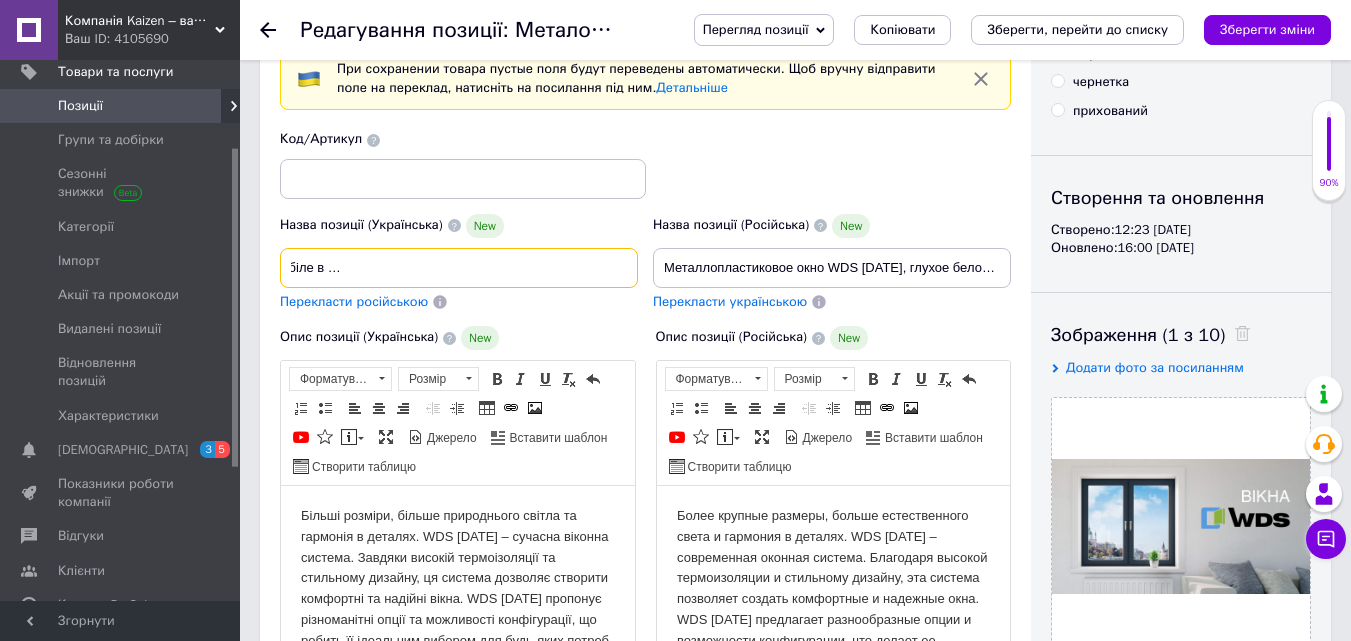 drag, startPoint x: 284, startPoint y: 269, endPoint x: 602, endPoint y: 264, distance: 318.0393 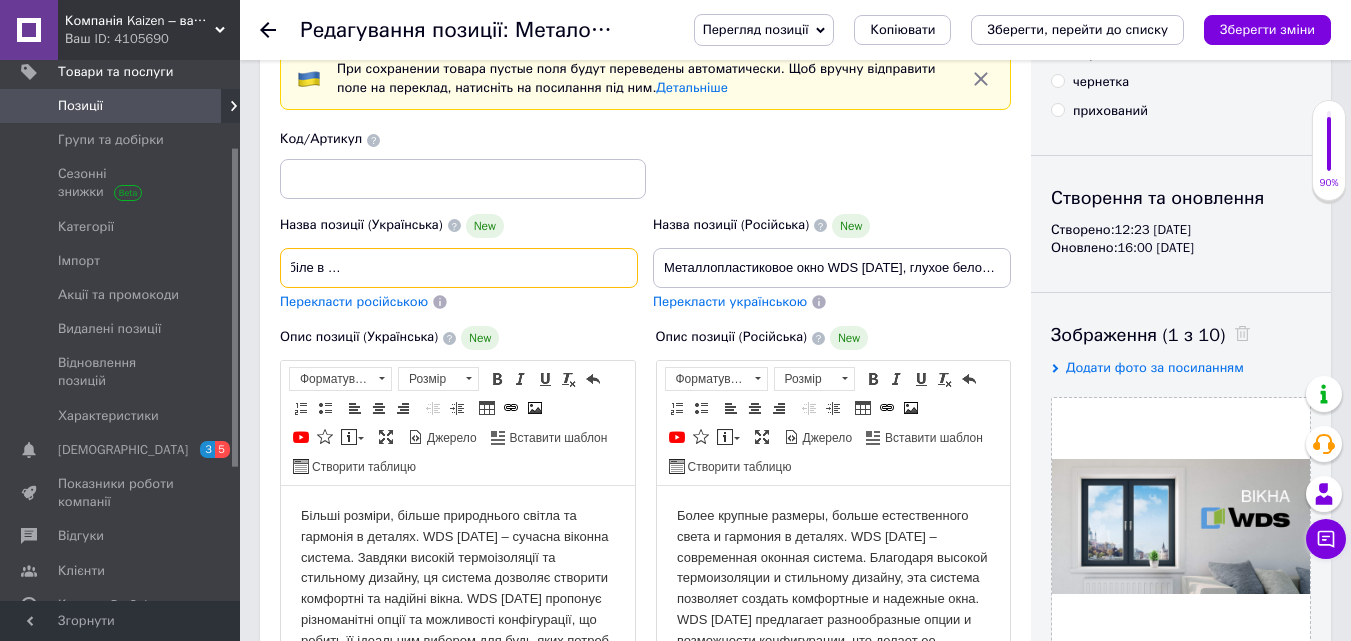 type on "Металопластикове вікно WDS [DATE] , глухе  біле в 3 скла. З можливістю встановити до 48 склопакет." 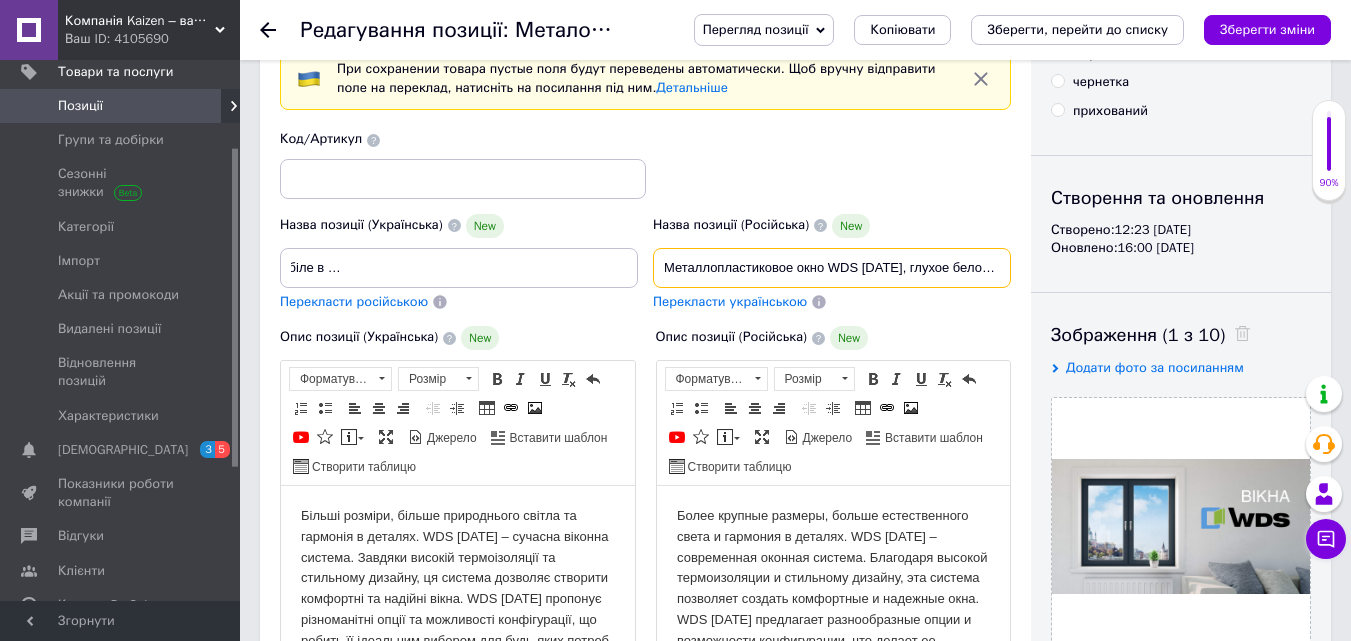 scroll, scrollTop: 0, scrollLeft: 0, axis: both 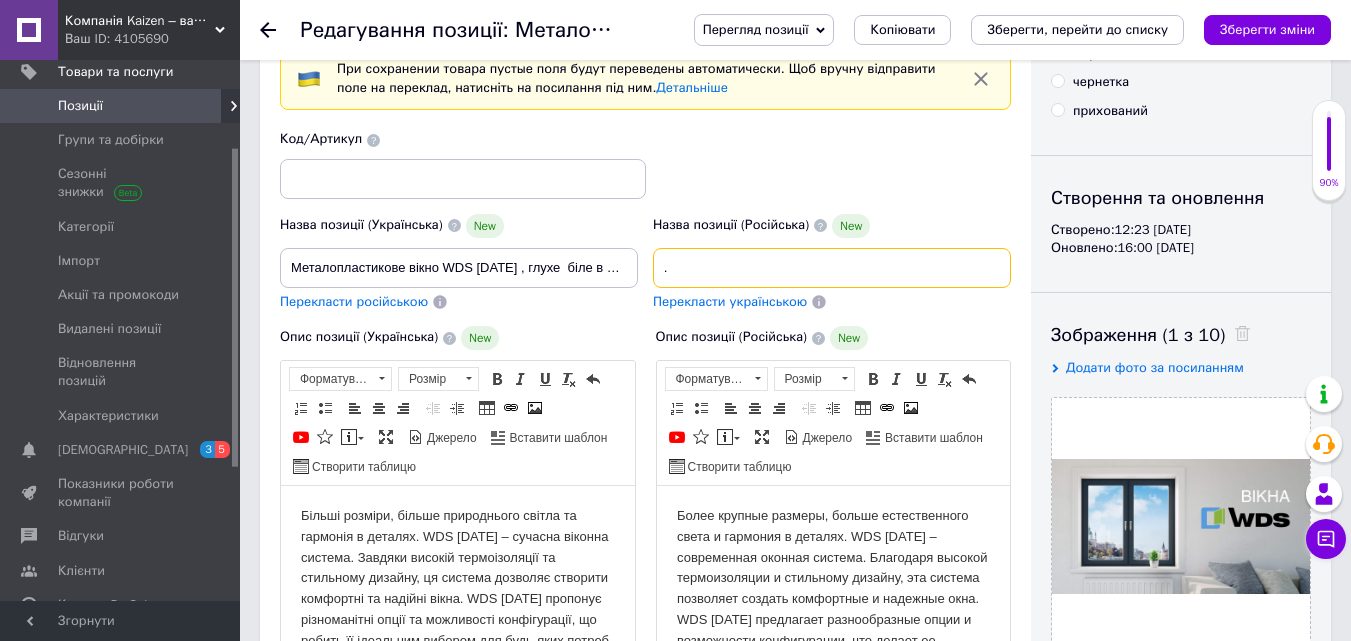 drag, startPoint x: 660, startPoint y: 264, endPoint x: 1010, endPoint y: 285, distance: 350.62943 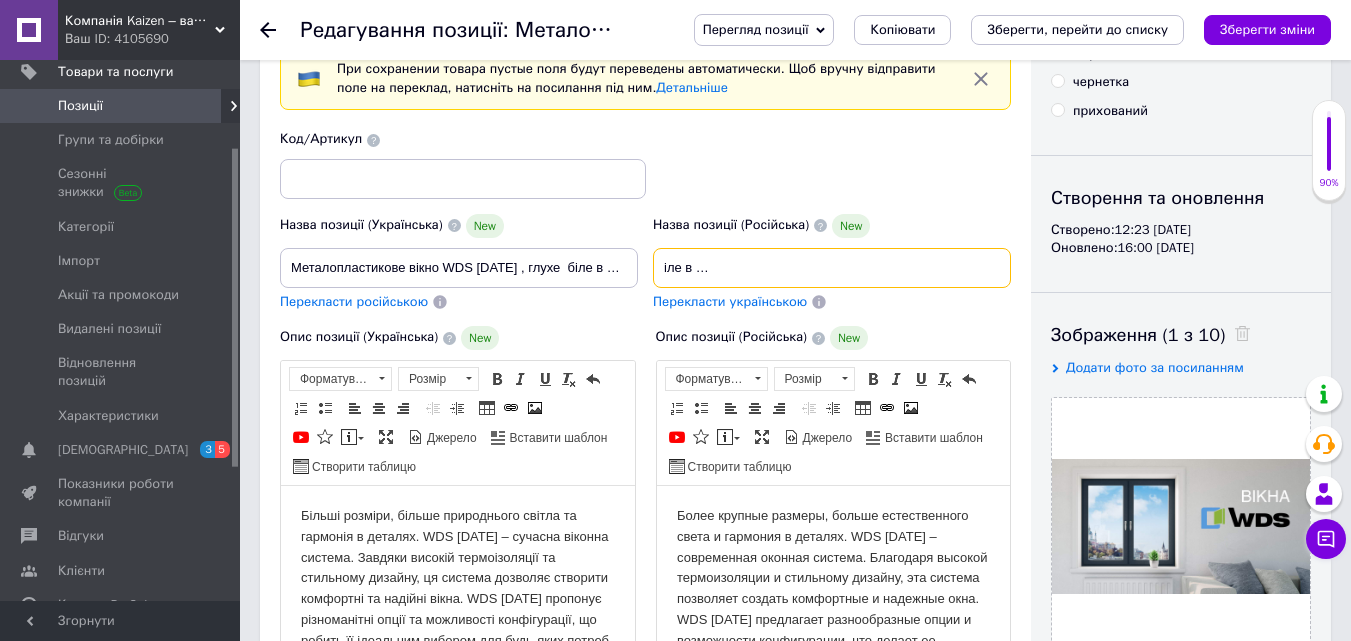 scroll, scrollTop: 0, scrollLeft: 279, axis: horizontal 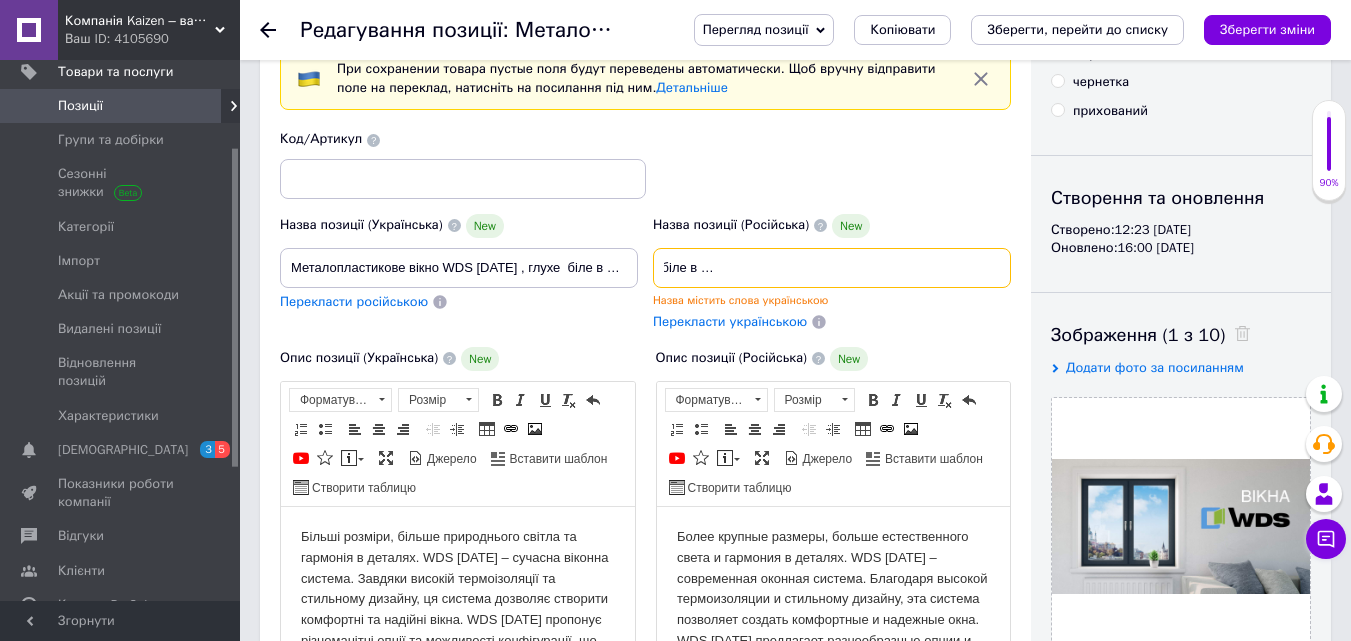 click on "Металопластикове вікно WDS [DATE] , глухе  біле в 3 скла. З можливістю встановити до 48 склопакет." at bounding box center (832, 268) 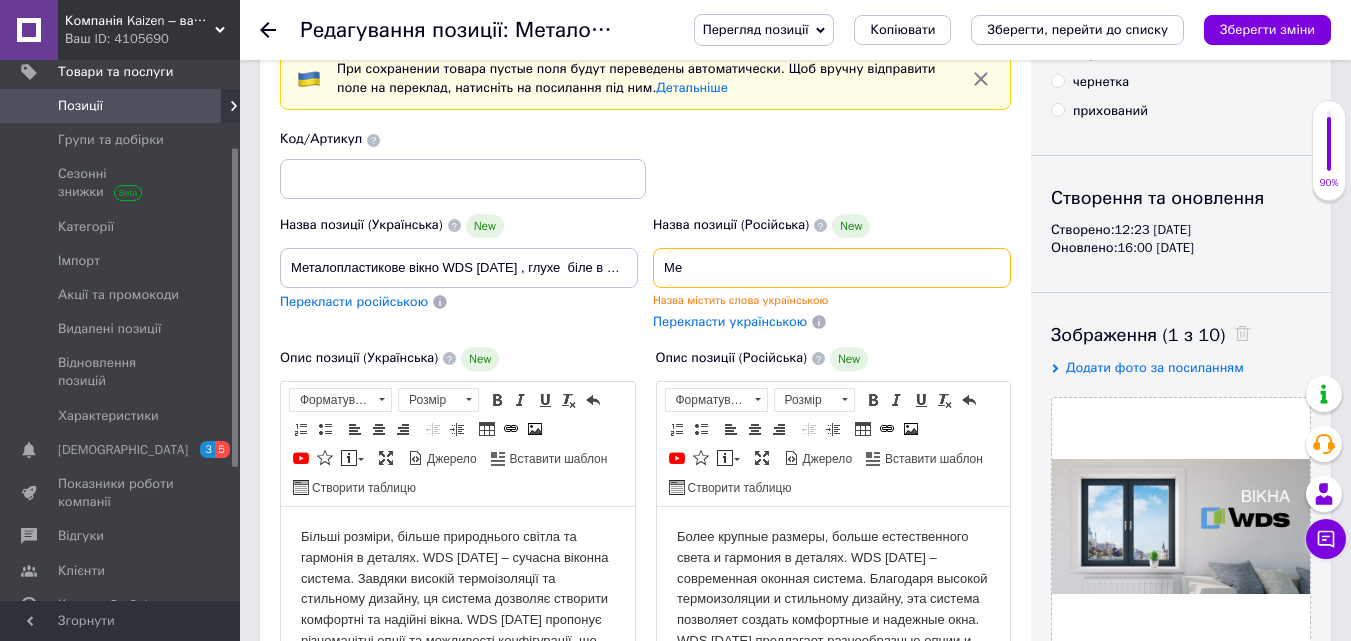 type on "М" 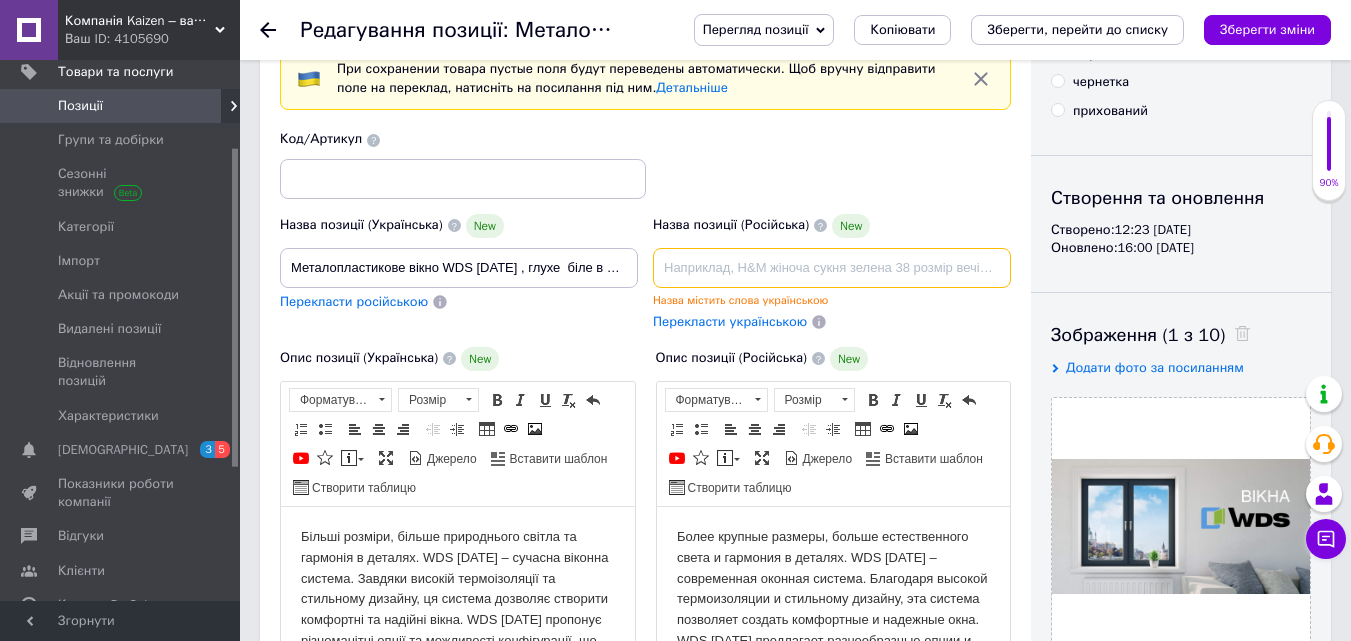 scroll, scrollTop: 0, scrollLeft: 0, axis: both 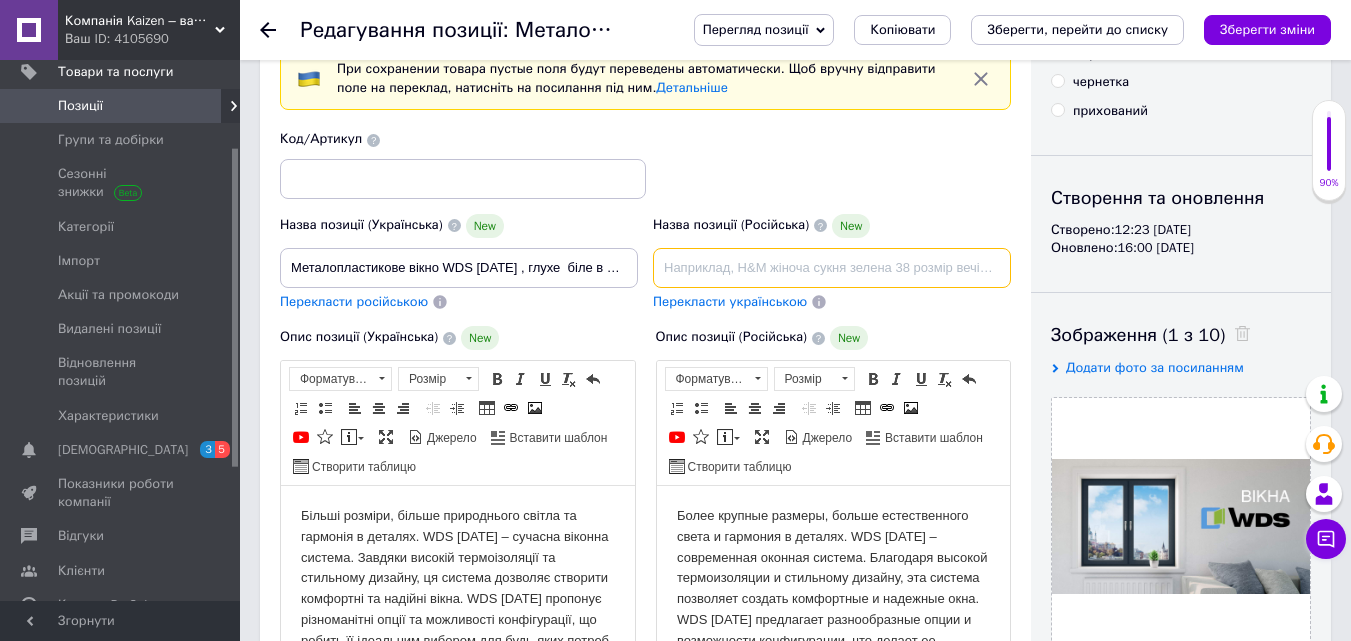 paste on "Металопластикове вікно WDS [DATE] , глухе  біле в 3 скла. З можливістю встановити до 48 склопакет." 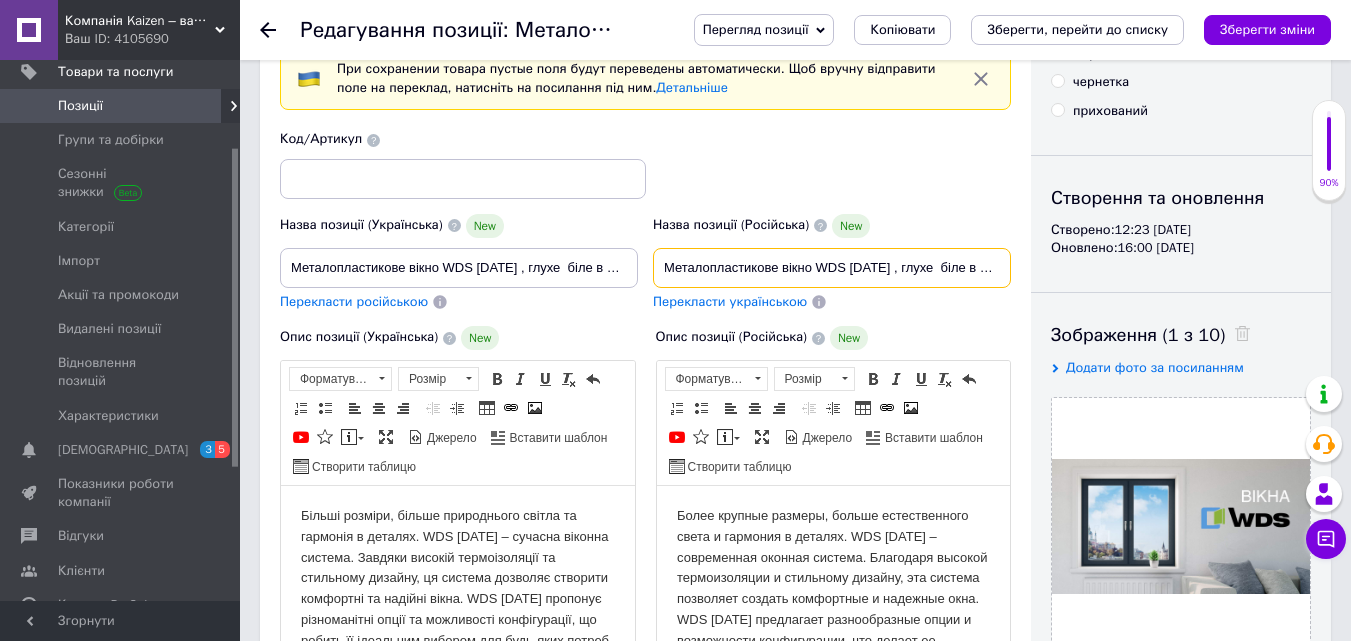 scroll, scrollTop: 0, scrollLeft: 278, axis: horizontal 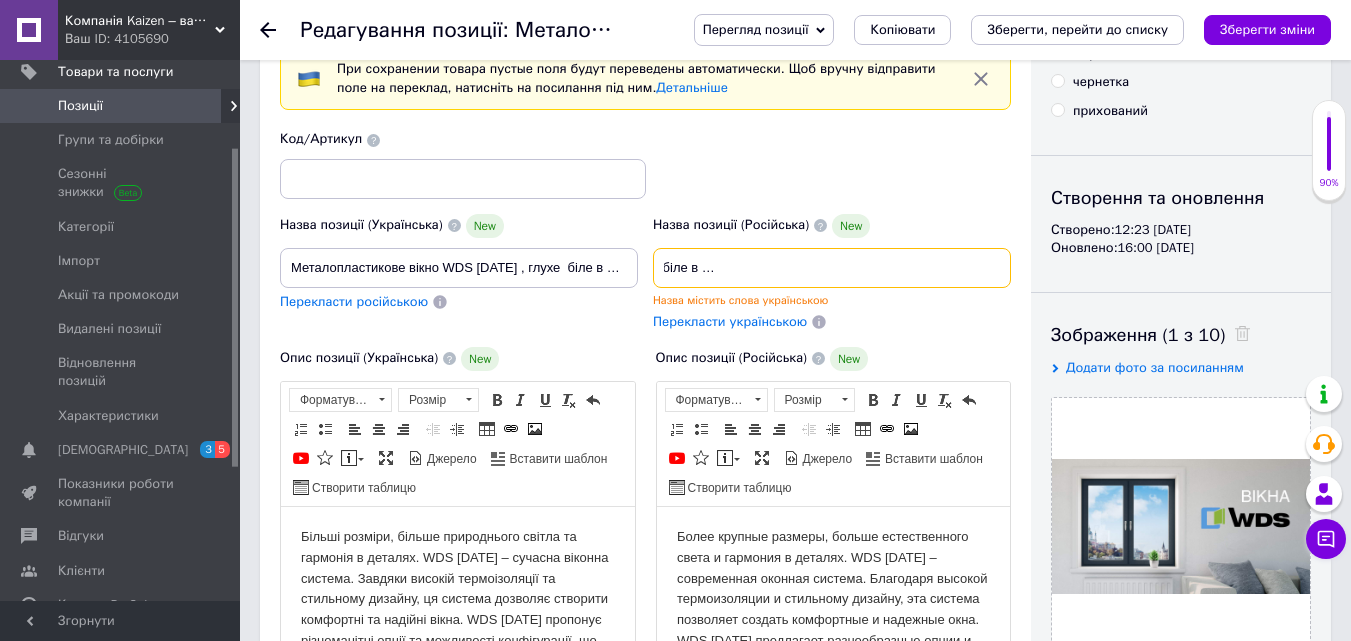 type on "Металопластикове вікно WDS [DATE] , глухе  біле в 3 скла. З можливістю встановити до 48 склопакет." 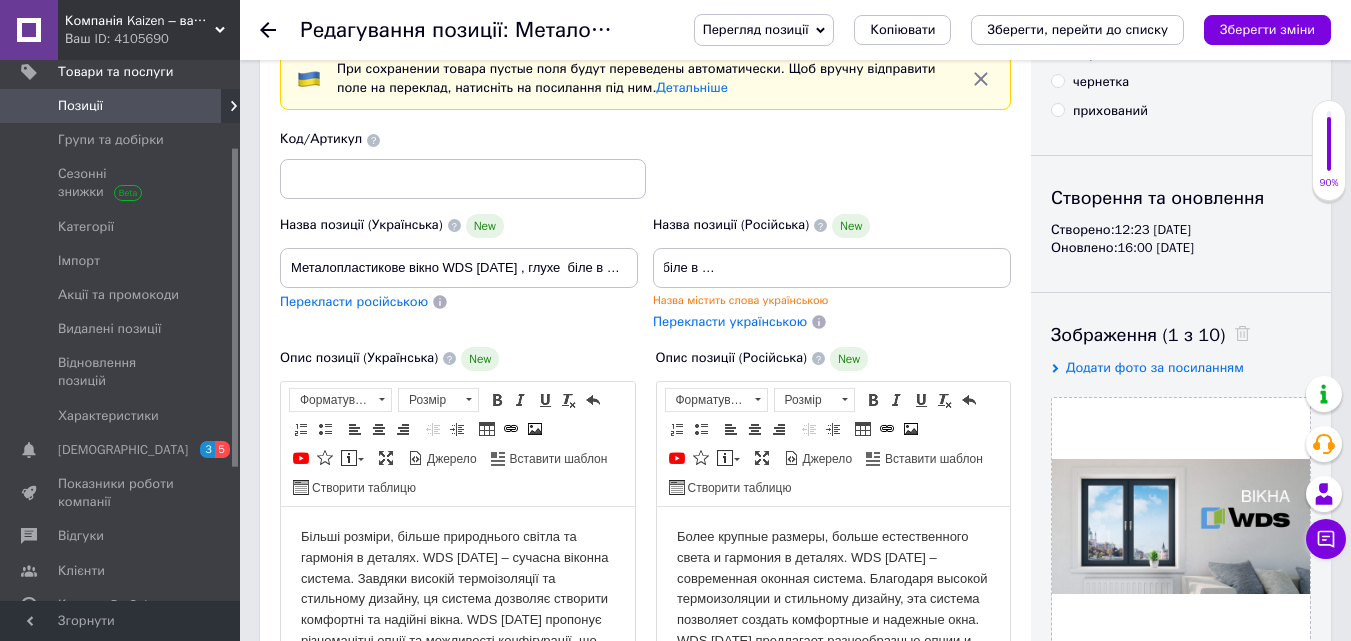 scroll, scrollTop: 0, scrollLeft: 0, axis: both 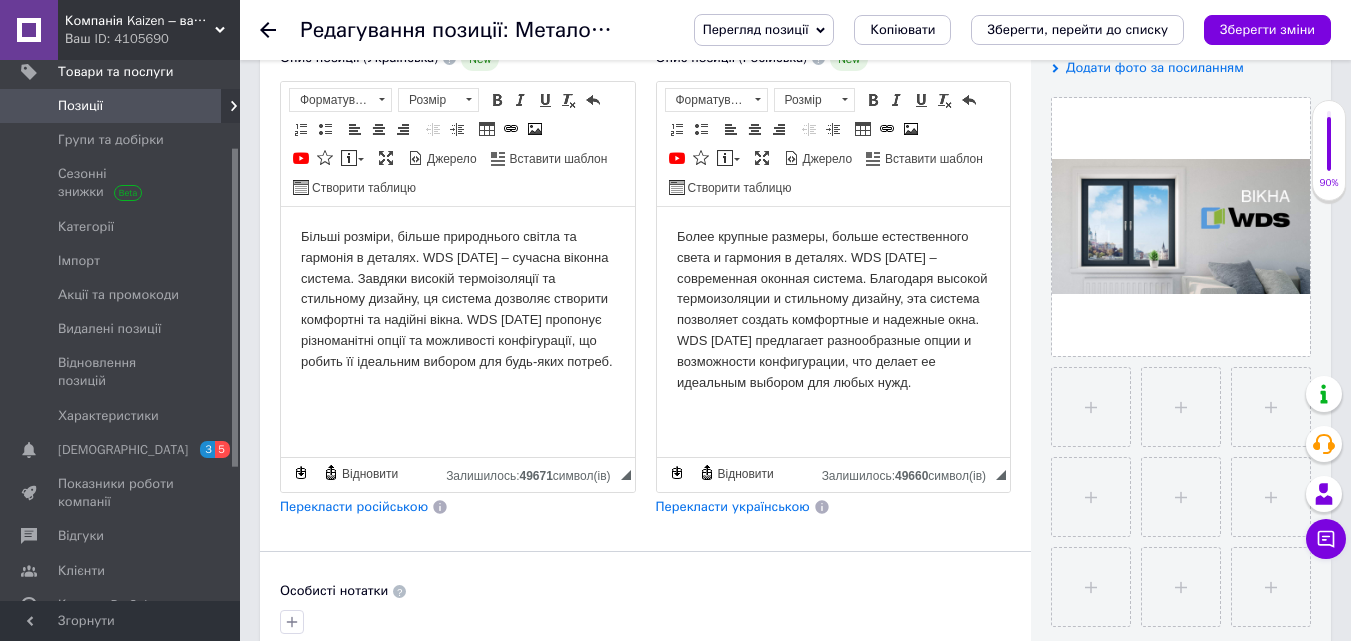 click on "Більші розміри, більше природнього світла та гармонія в деталях. WDS [DATE] – сучасна віконна система. Завдяки високій термоізоляції та стильному дизайну, ця система дозволяє створити комфортні та надійні вікна. WDS [DATE] пропонує різноманітні опції та можливості конфігурації, що робить її ідеальним вибором для будь-яких потреб." at bounding box center (458, 299) 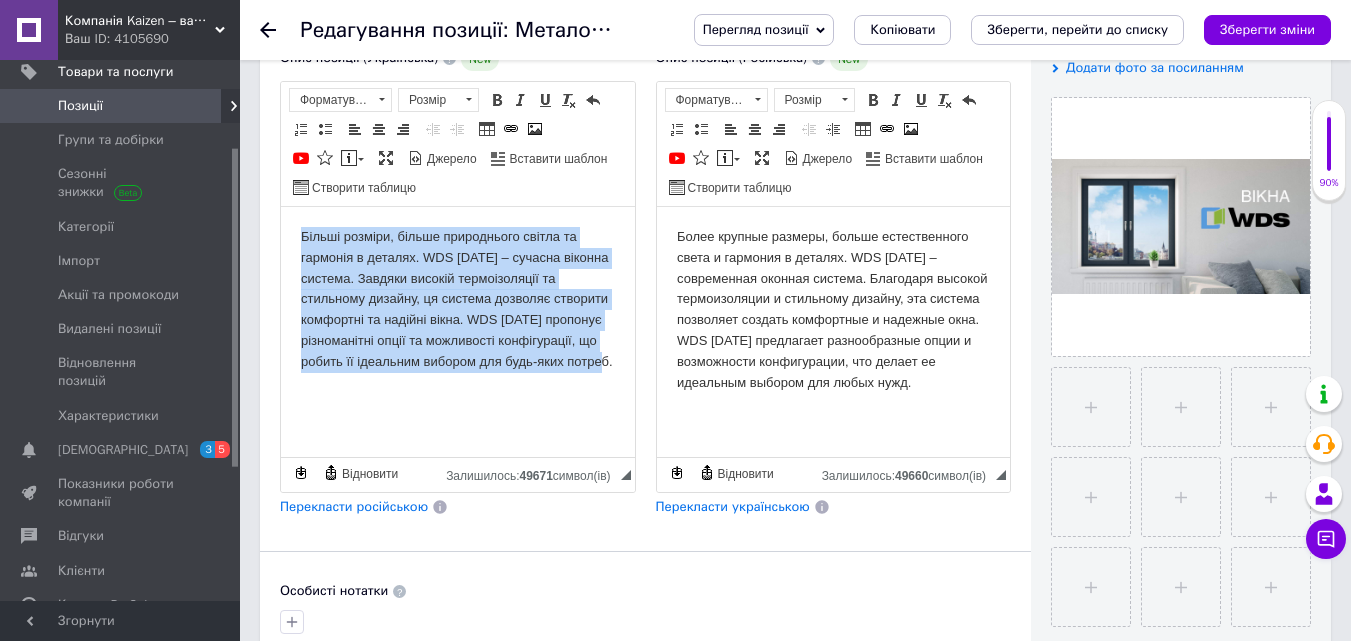 drag, startPoint x: 326, startPoint y: 241, endPoint x: 619, endPoint y: 378, distance: 323.44705 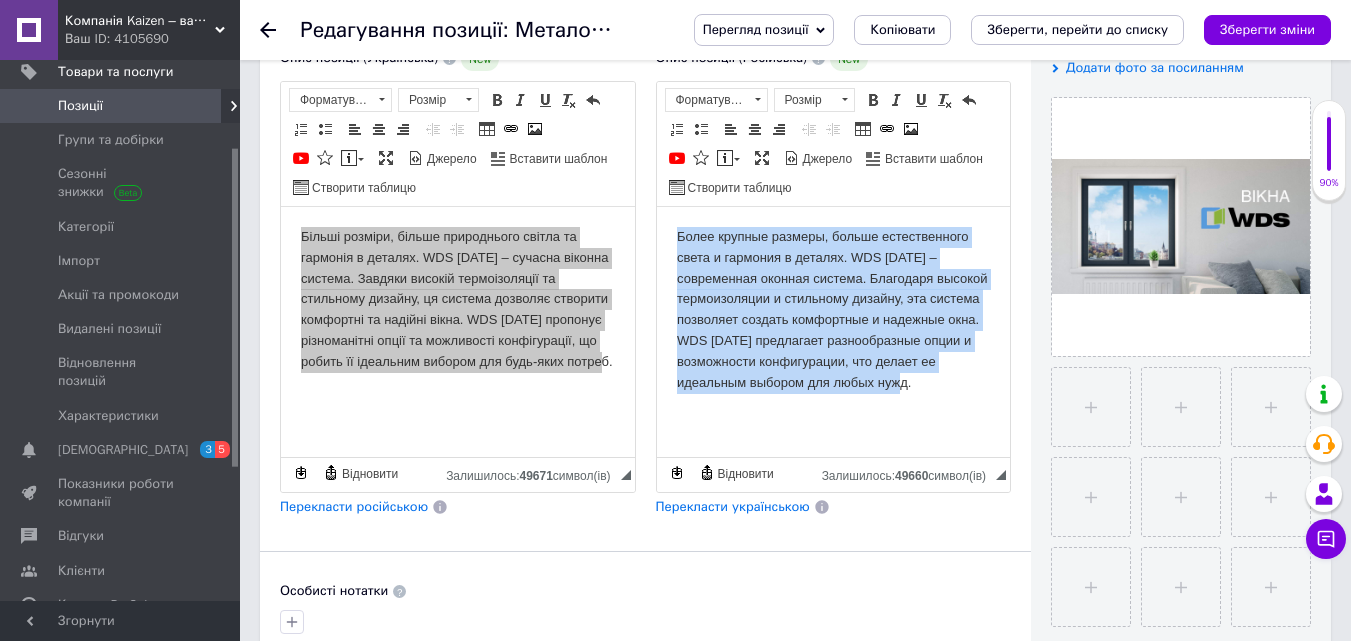 drag, startPoint x: 674, startPoint y: 238, endPoint x: 936, endPoint y: 401, distance: 308.56604 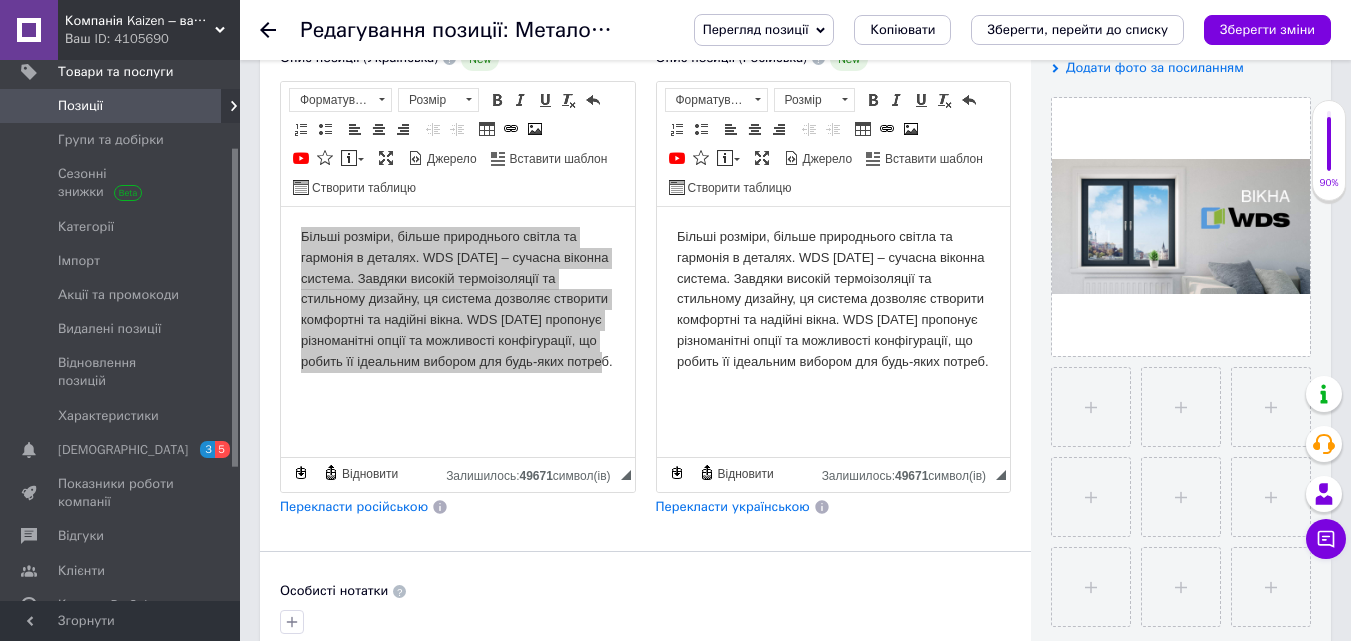 click on "Більші розміри, більше природнього світла та гармонія в деталях. WDS [DATE] – сучасна віконна система. Завдяки високій термоізоляції та стильному дизайну, ця система дозволяє створити комфортні та надійні вікна. WDS [DATE] пропонує різноманітні опції та можливості конфігурації, що робить її ідеальним вибором для будь-яких потреб." at bounding box center (833, 299) 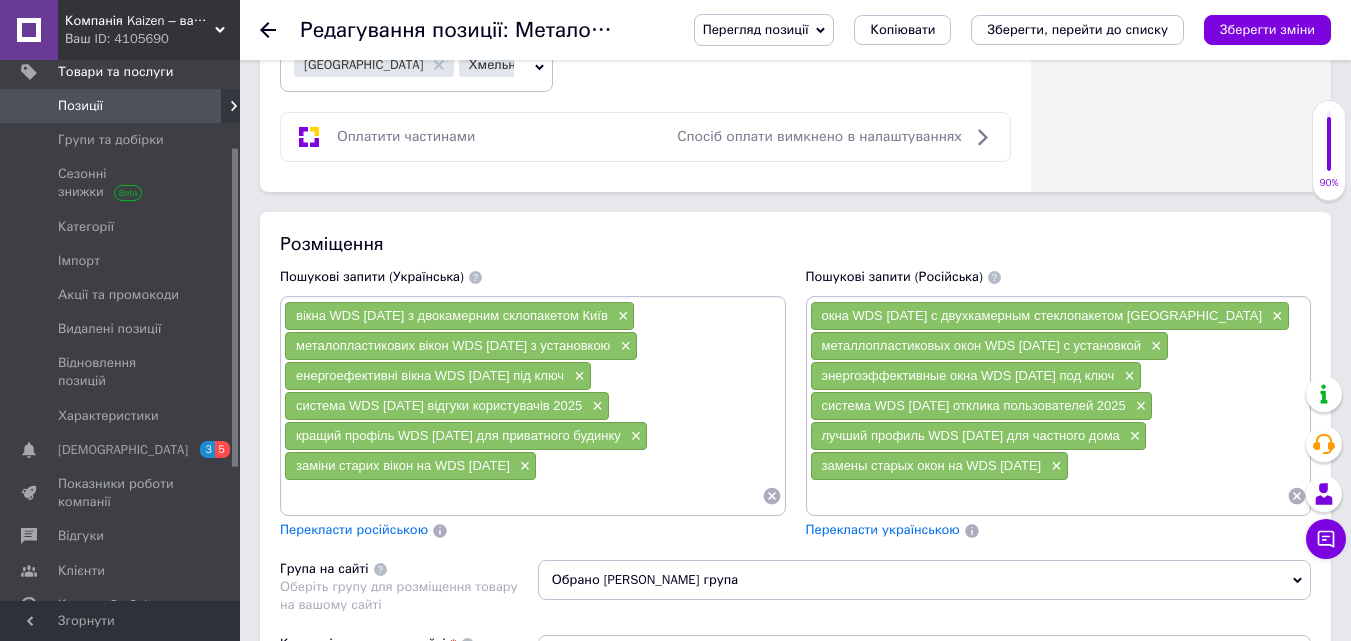 scroll, scrollTop: 1300, scrollLeft: 0, axis: vertical 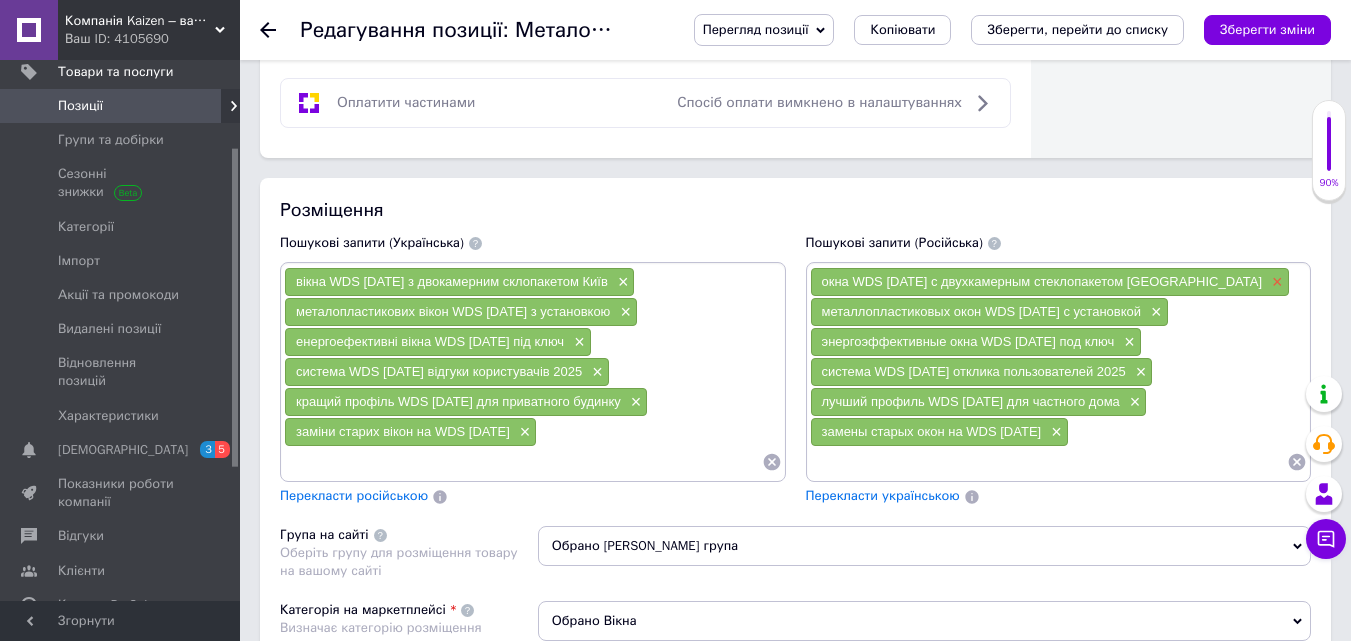 click on "×" at bounding box center [1275, 282] 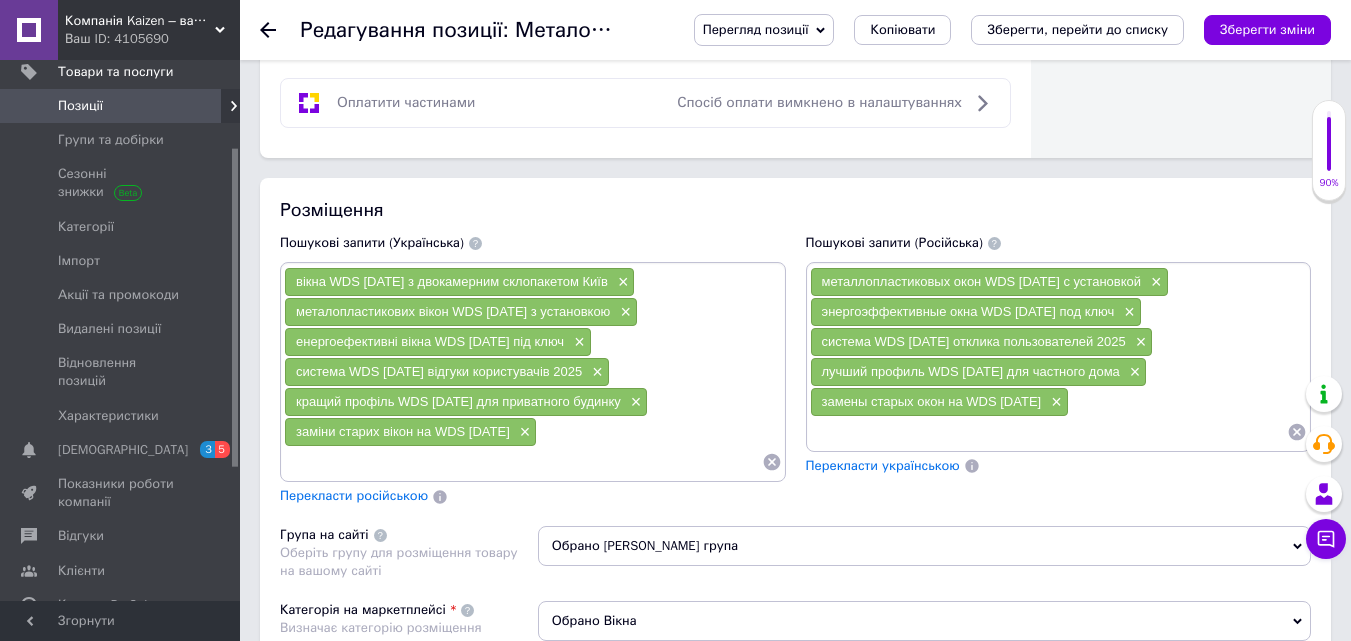 click on "×" at bounding box center [1154, 282] 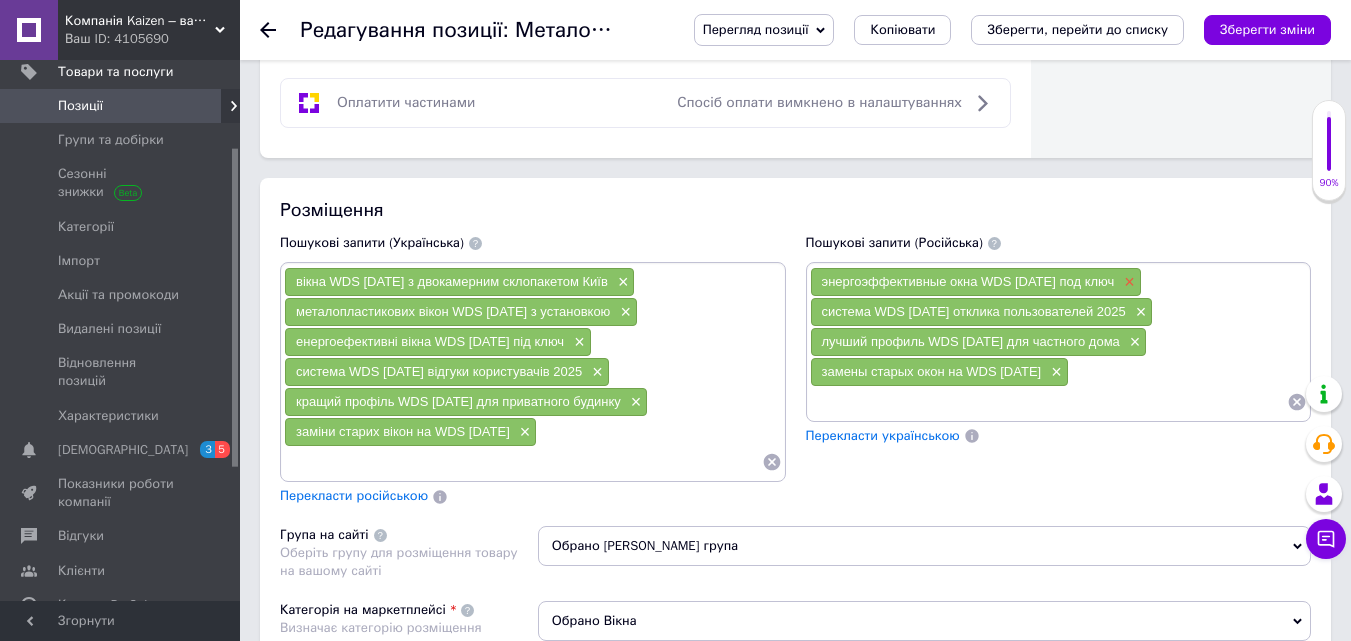 click on "×" at bounding box center [1127, 282] 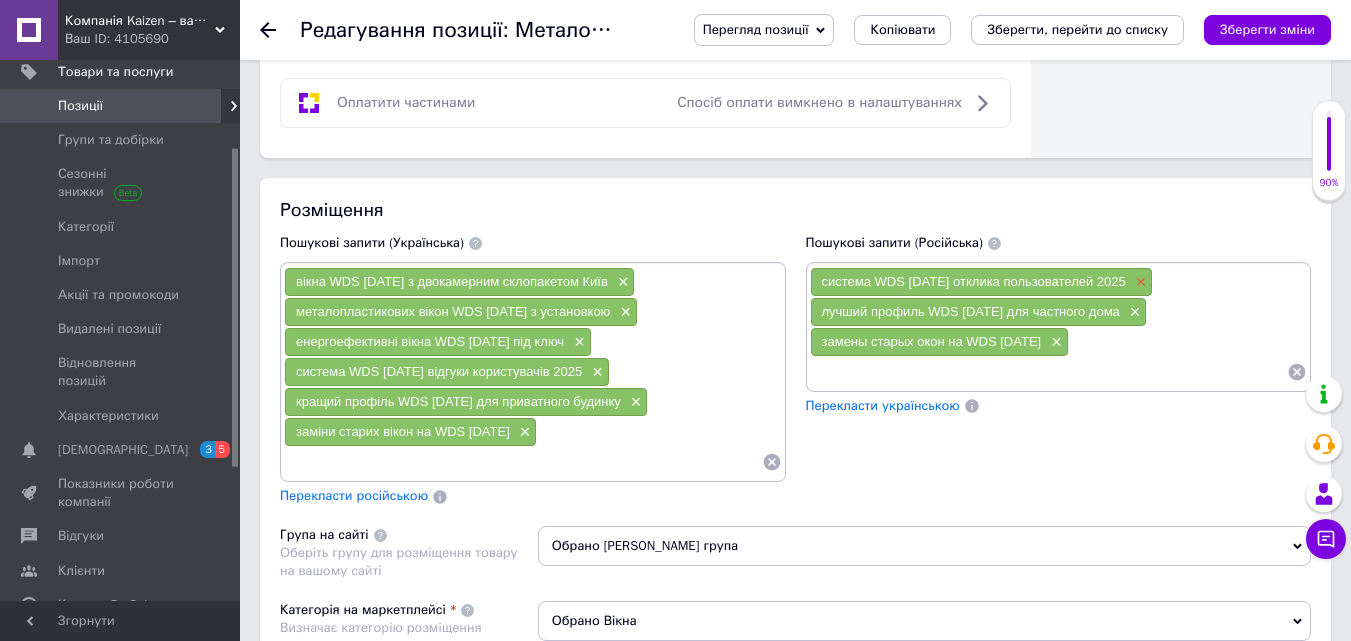 click on "×" at bounding box center [1139, 282] 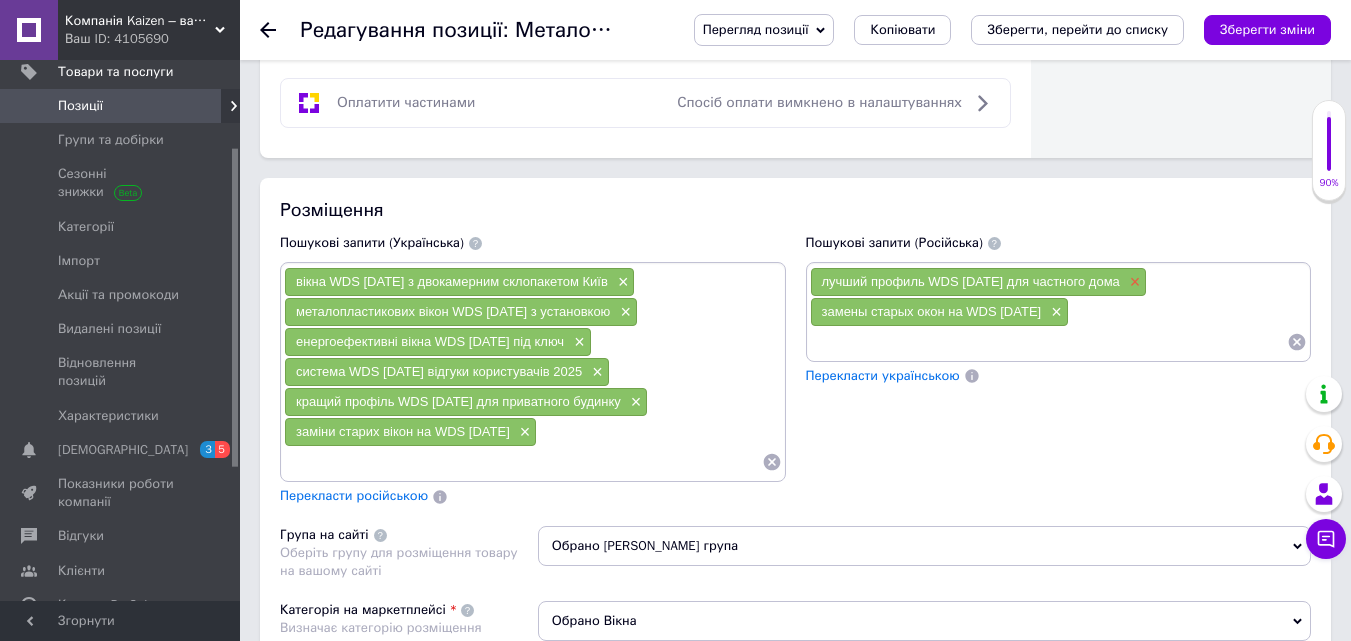 click on "×" at bounding box center (1133, 282) 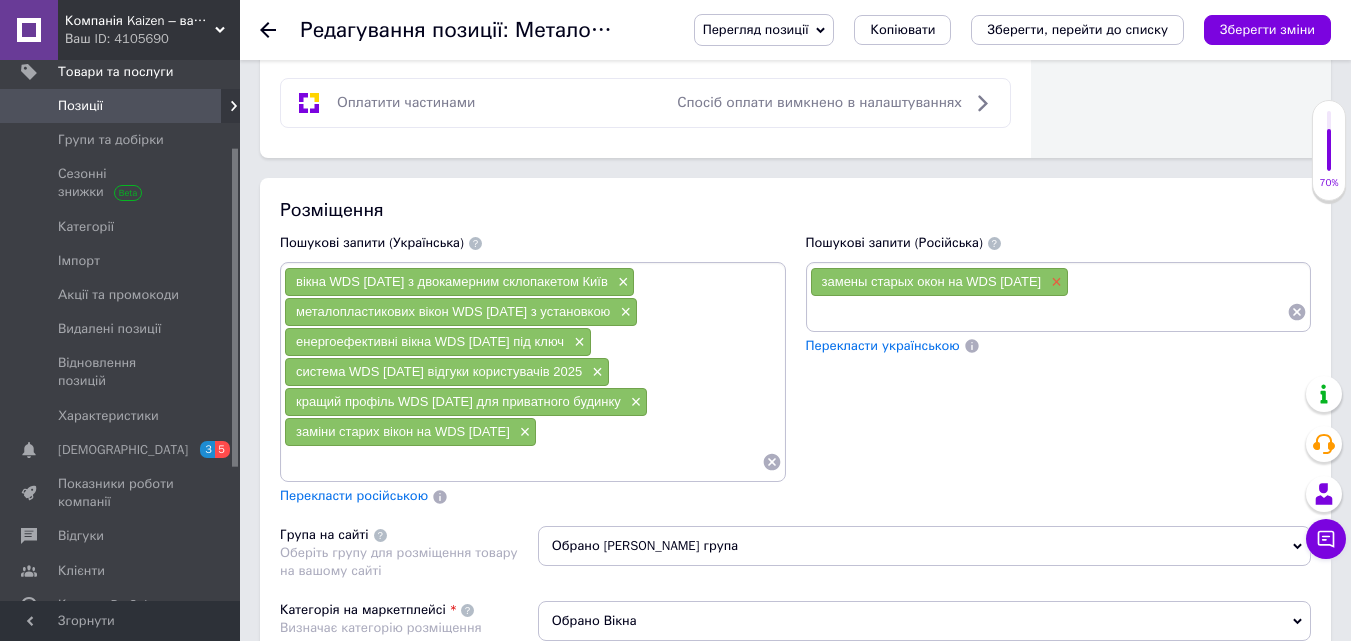 click on "×" at bounding box center (1054, 282) 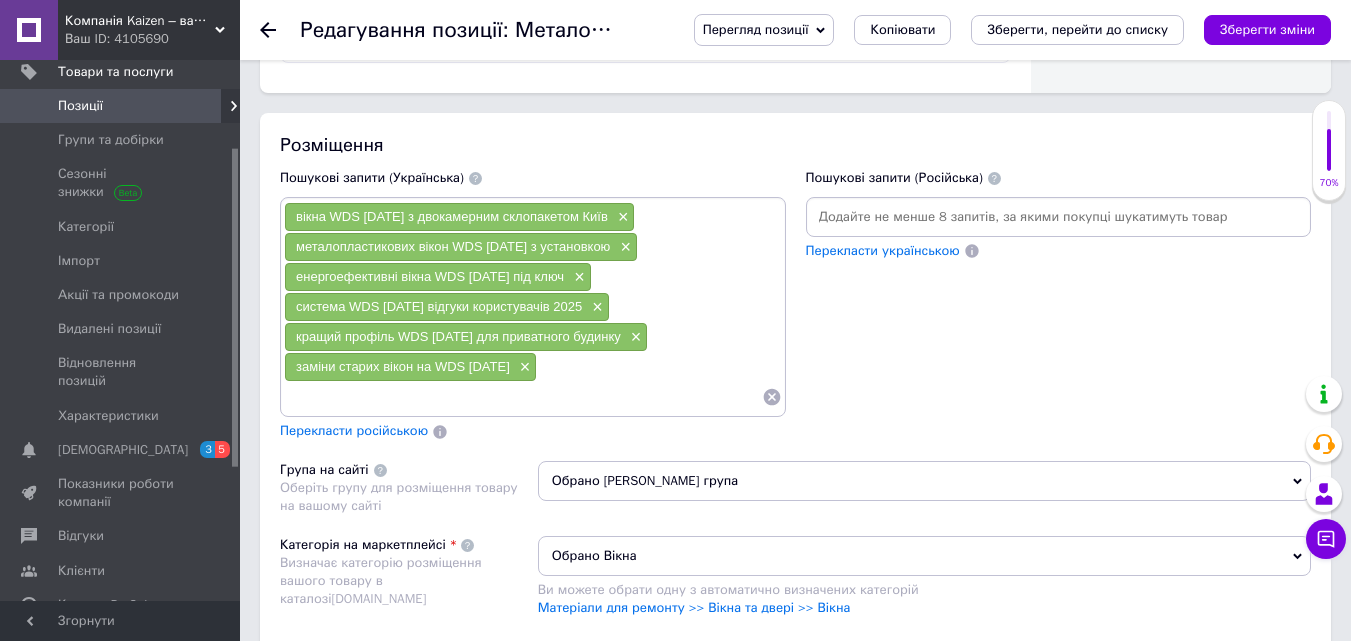 scroll, scrollTop: 1400, scrollLeft: 0, axis: vertical 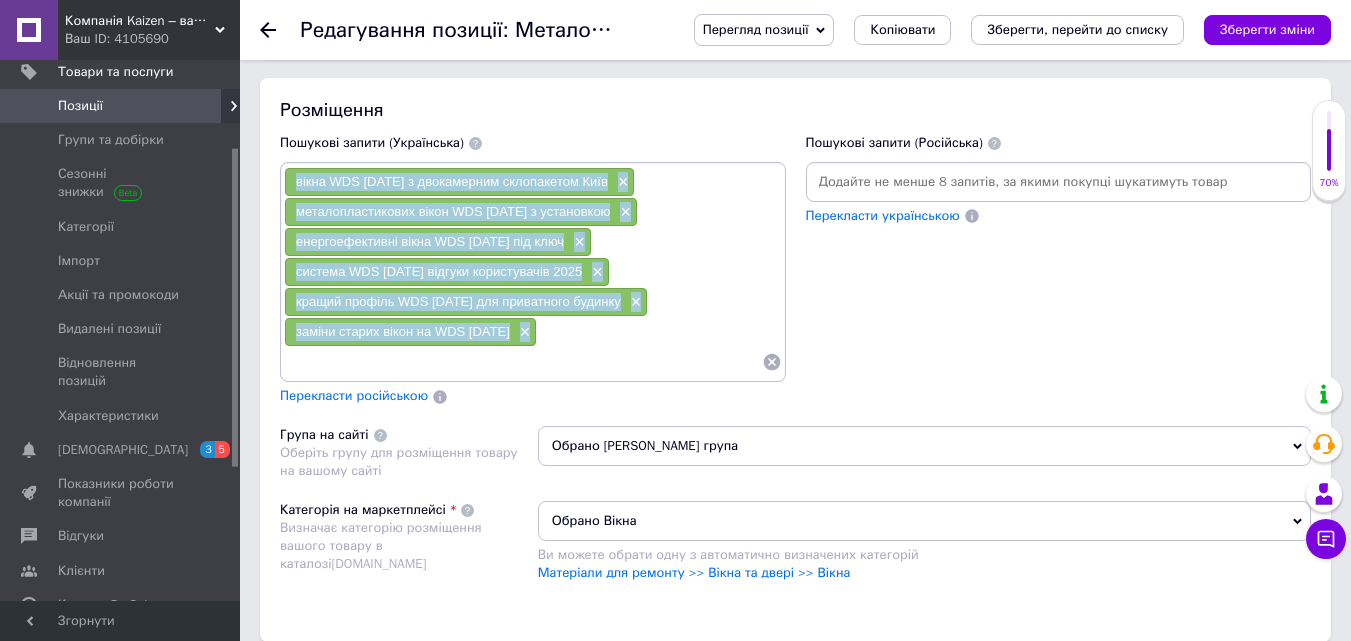drag, startPoint x: 586, startPoint y: 346, endPoint x: 295, endPoint y: 177, distance: 336.5145 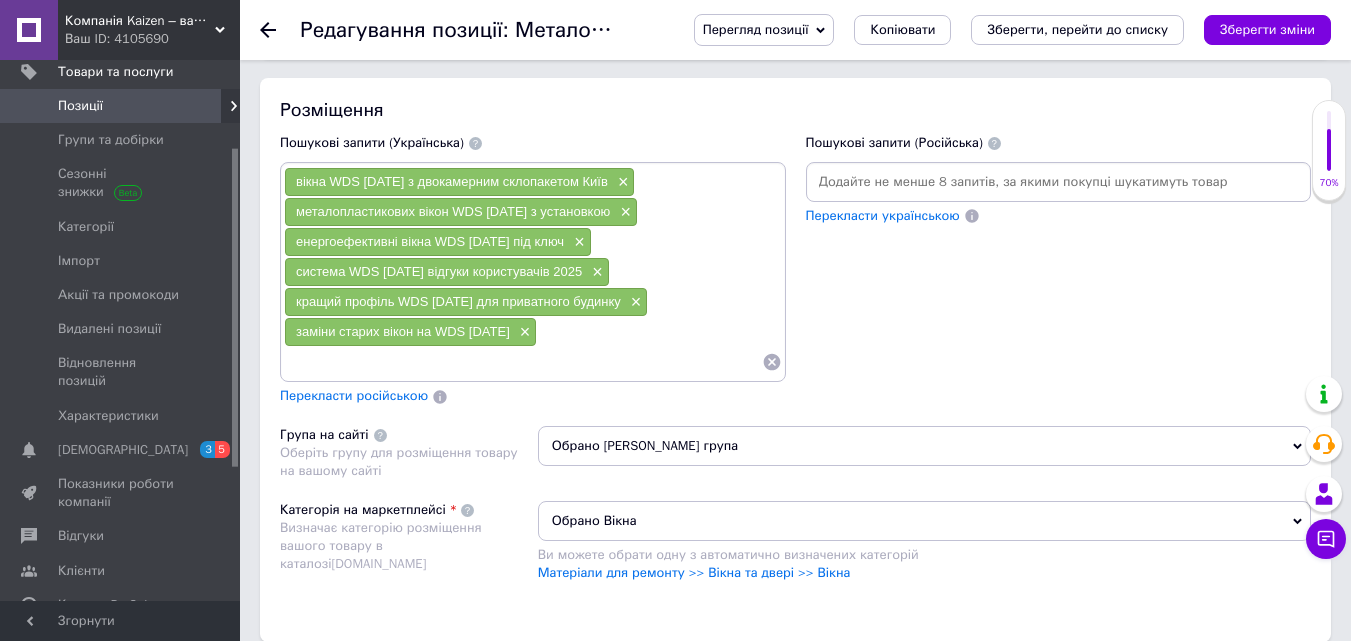 click at bounding box center (1059, 182) 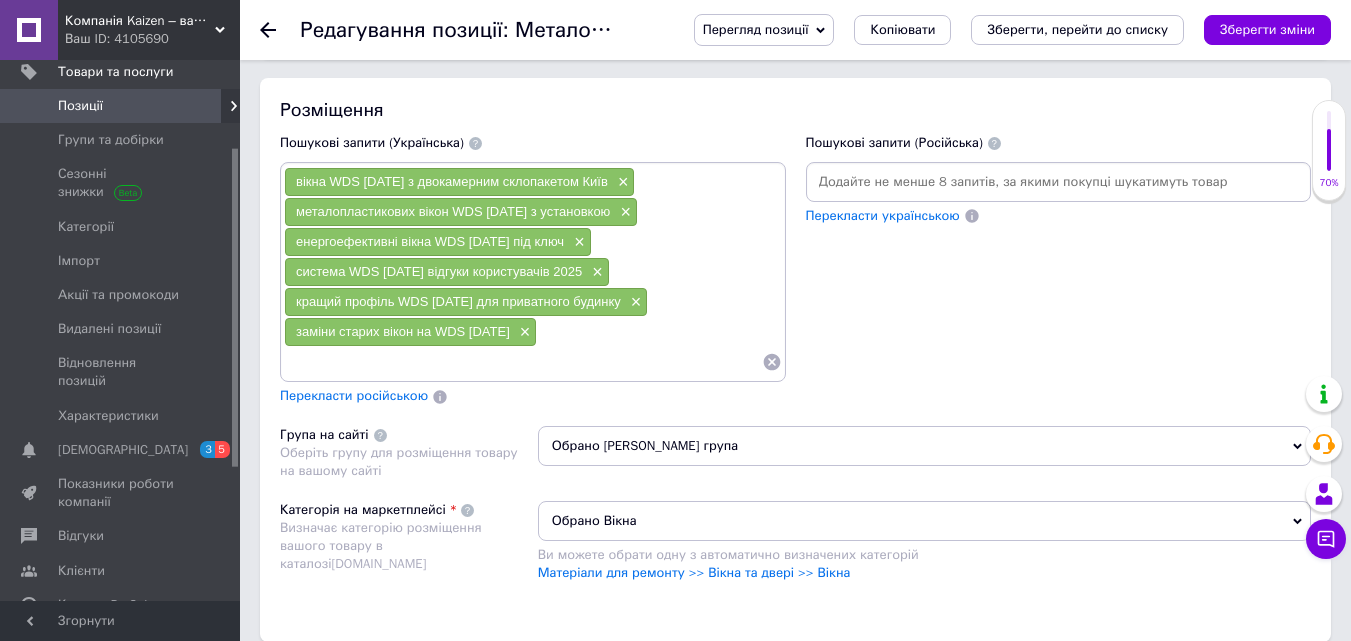 paste on "вікна WDS [DATE] з двокамерним склопакетом Київ× металопластикових вікон WDS [DATE] з установкою× енергоефективні вікна WDS [DATE] під ключ× система WDS [DATE] відгуки користувачів 2025× кращий профіль WDS [DATE] для приватного будинку× заміни старих вікон на WDS [DATE]×" 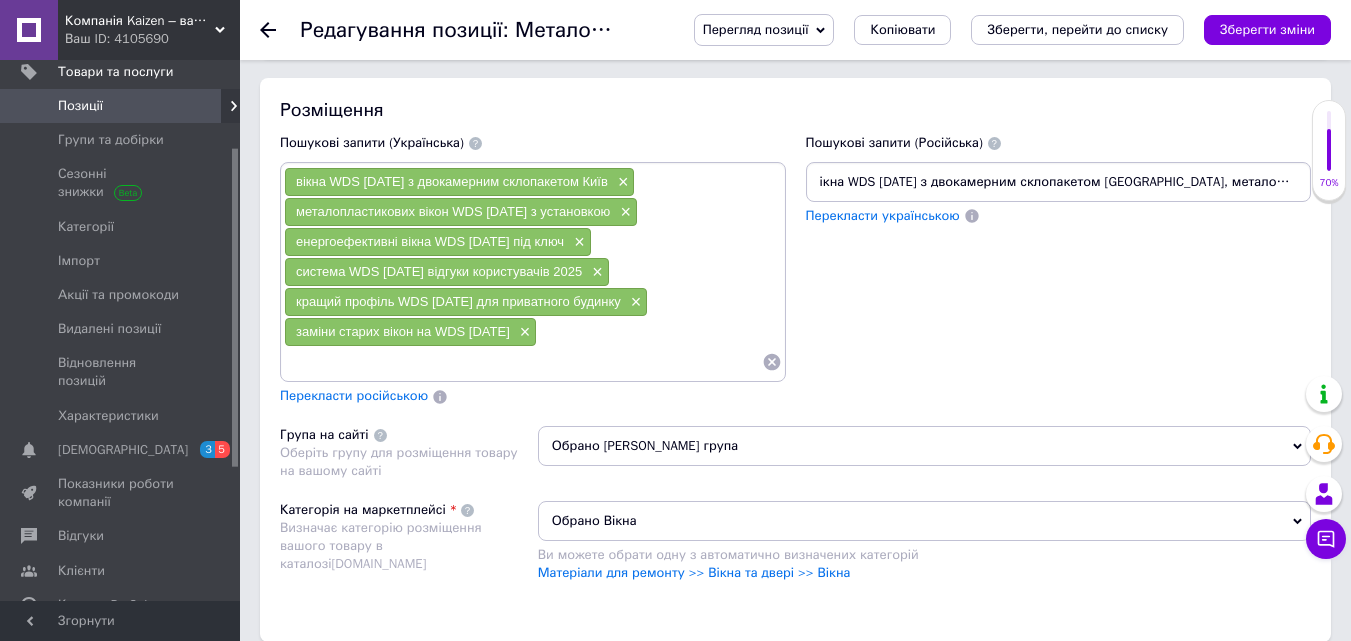 scroll, scrollTop: 0, scrollLeft: 0, axis: both 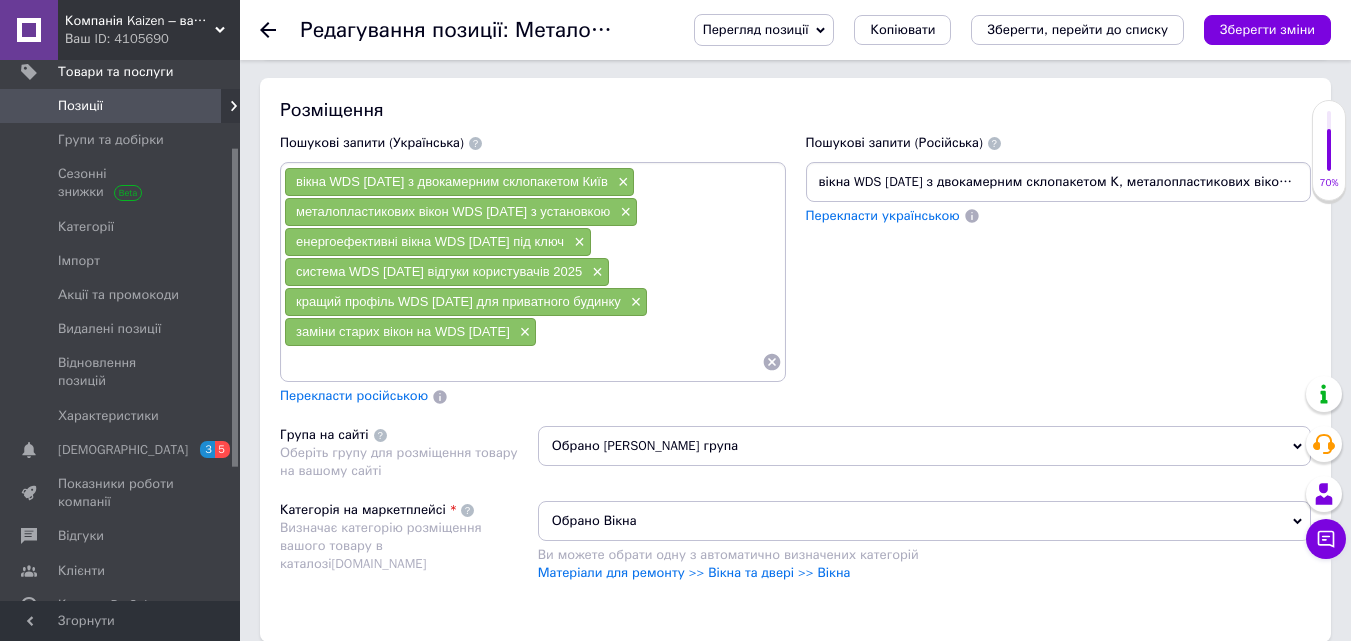 type on "вікна WDS [DATE] з двокамерним склопакетом , металопластикових вікон WDS [DATE] з установкою, енергоефективні вікна WDS [DATE] під ключ, система WDS [DATE] відгуки користувачів 2025, кращий профіль WDS [DATE] для приватного будинку, заміни старих вікон на WDS [DATE]" 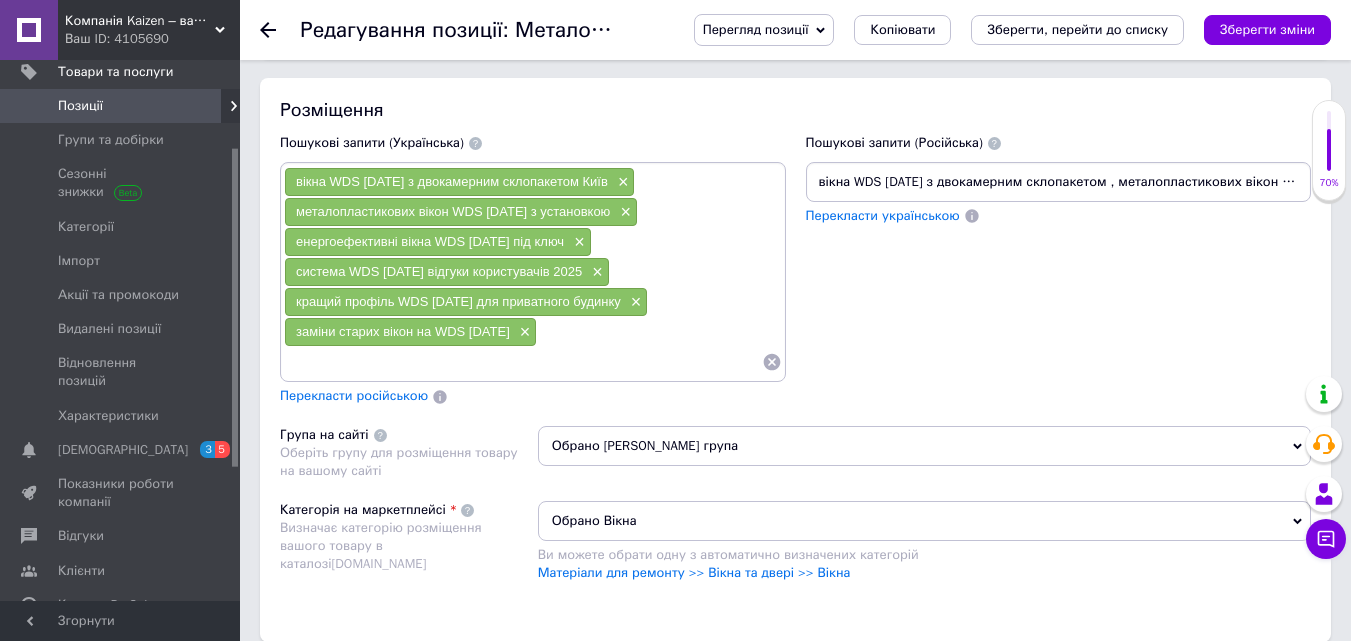 type 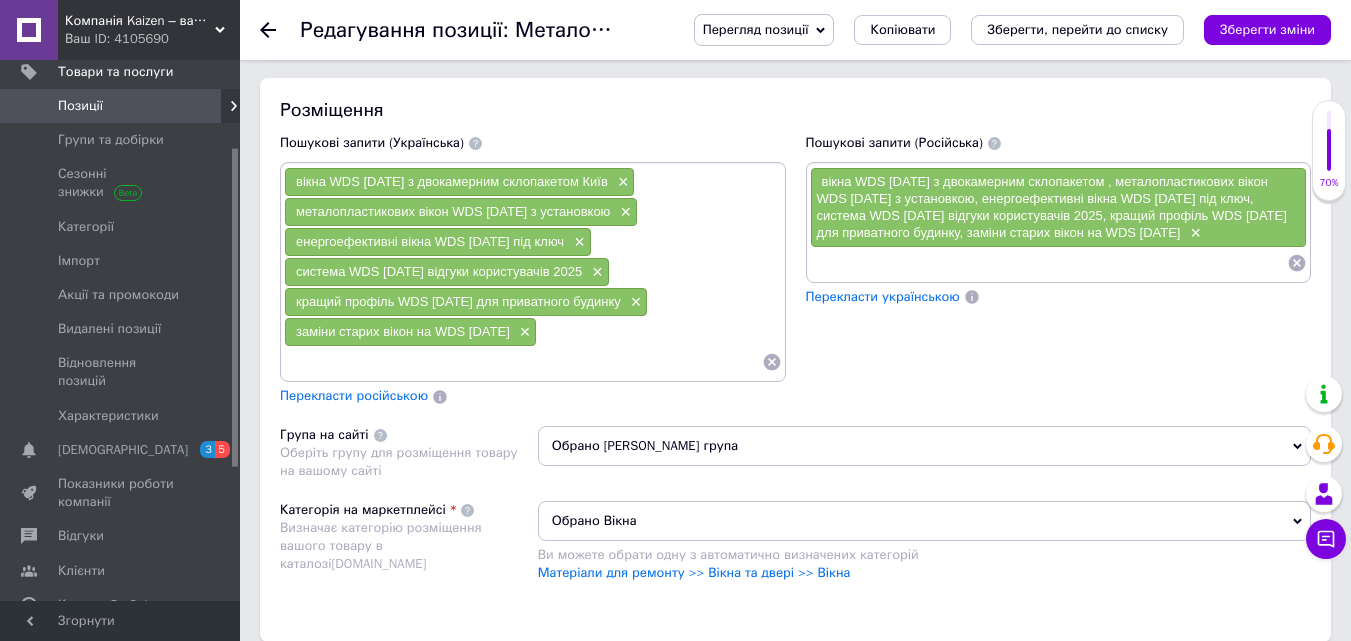 click at bounding box center [1049, 263] 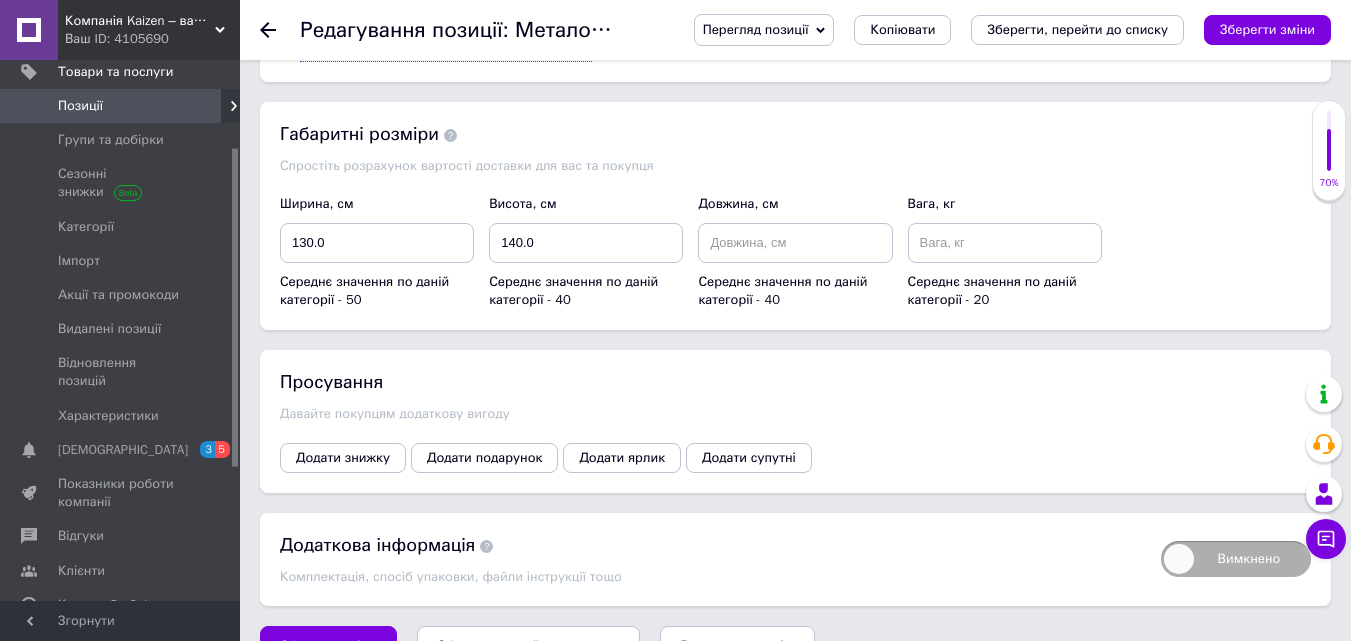 scroll, scrollTop: 2469, scrollLeft: 0, axis: vertical 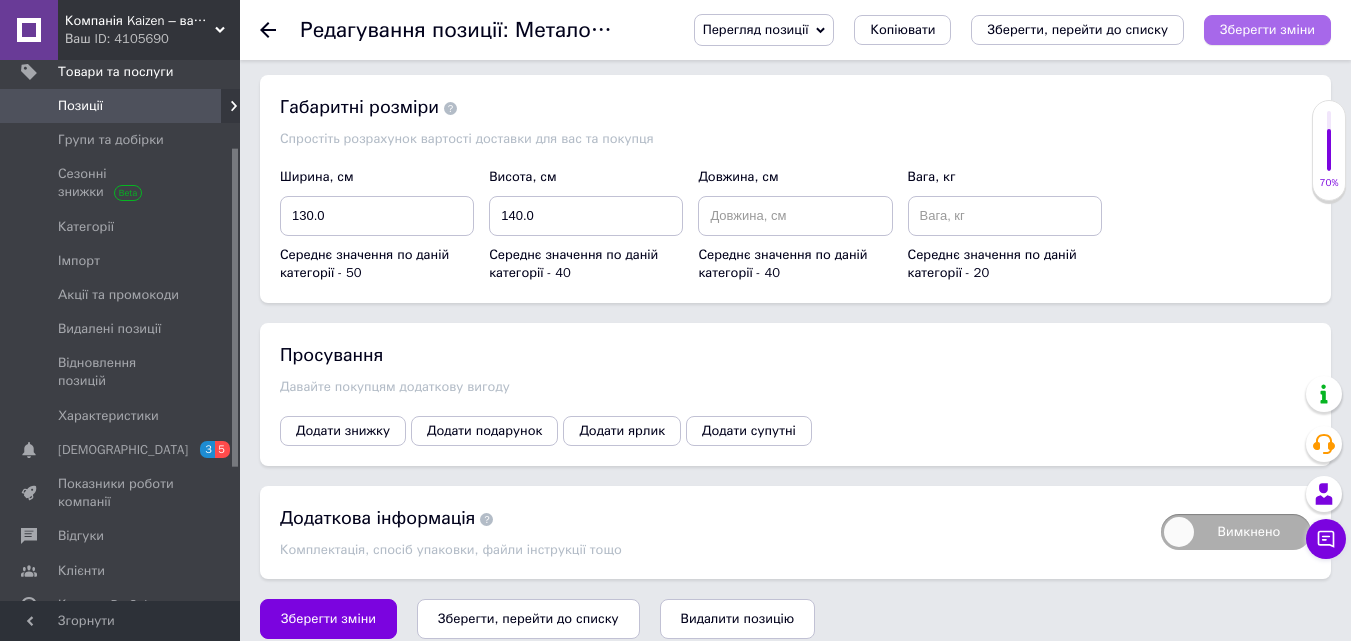 click on "Зберегти зміни" at bounding box center (1267, 29) 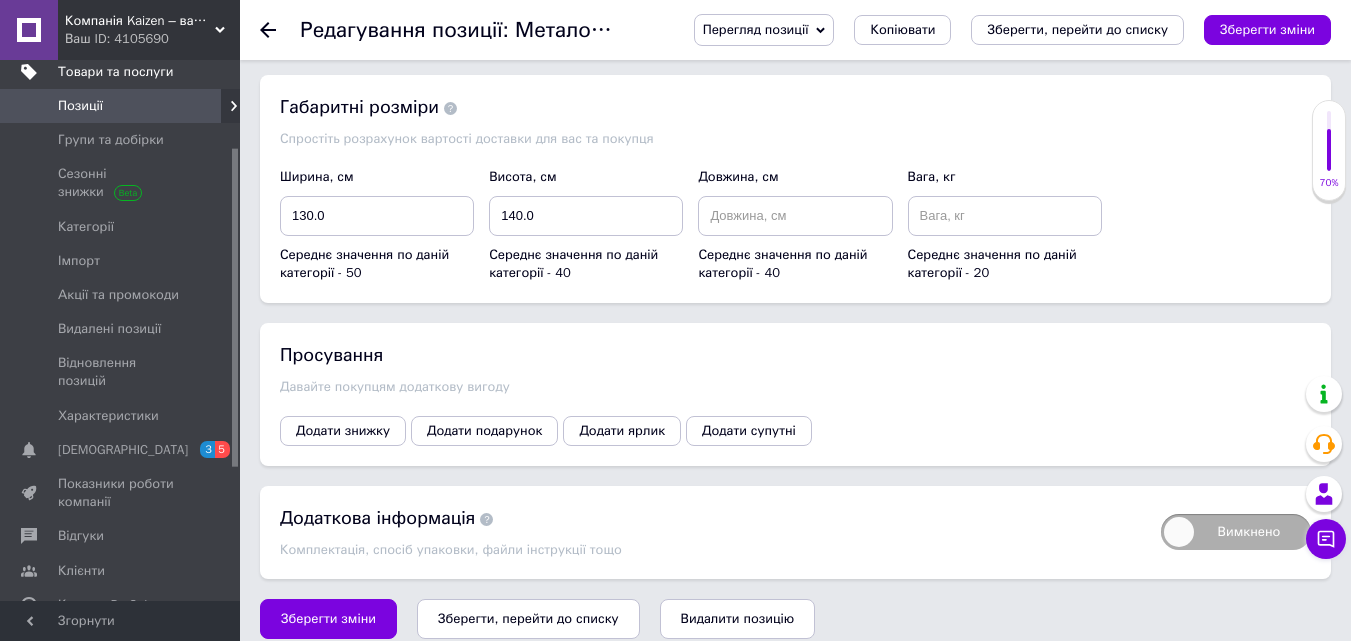 click on "Товари та послуги" at bounding box center (115, 72) 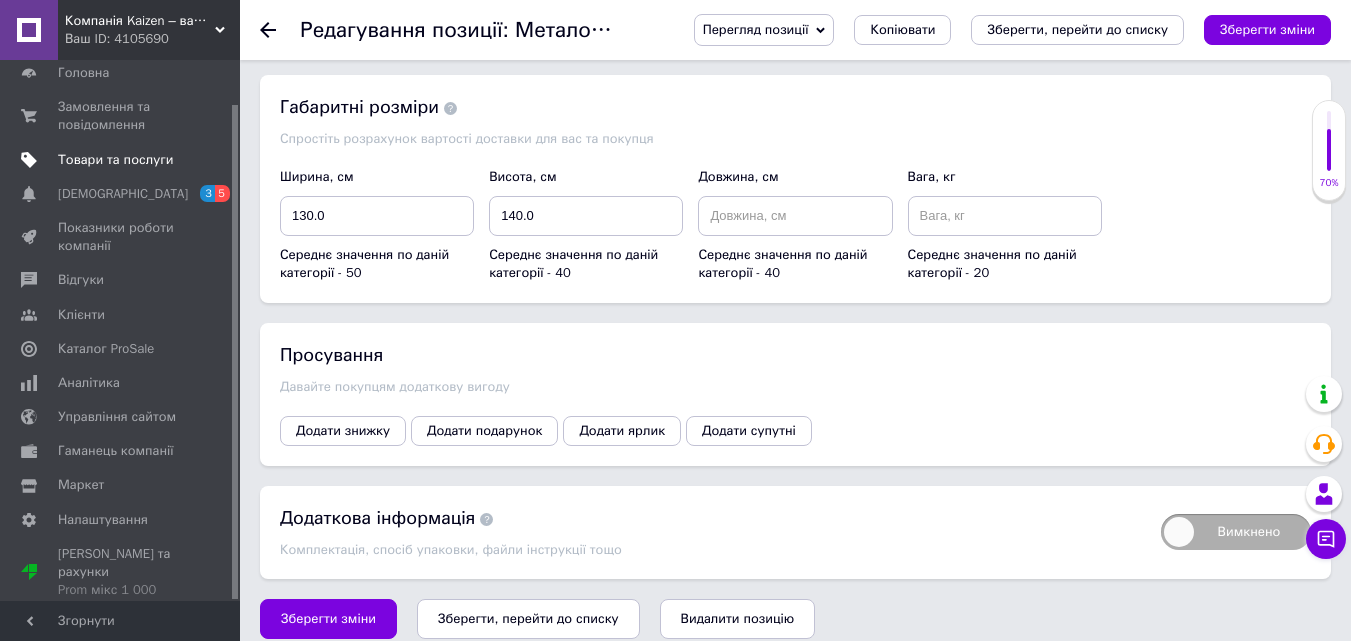 scroll, scrollTop: 48, scrollLeft: 0, axis: vertical 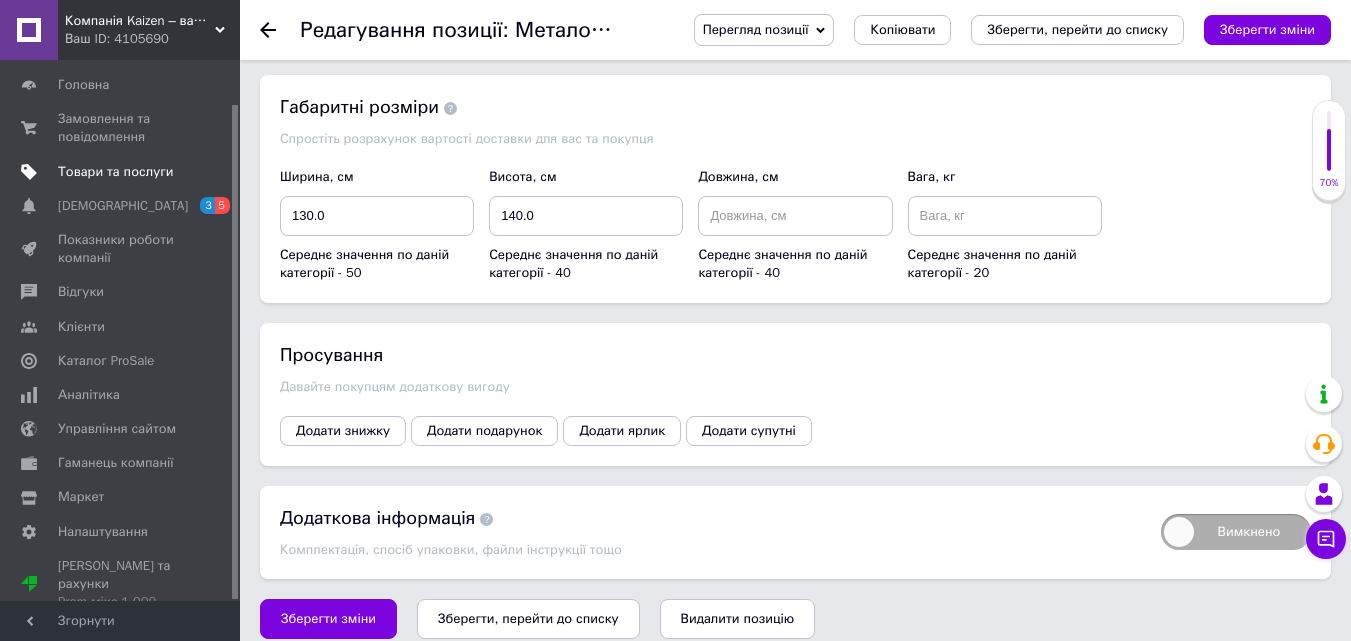 click on "Товари та послуги" at bounding box center (115, 172) 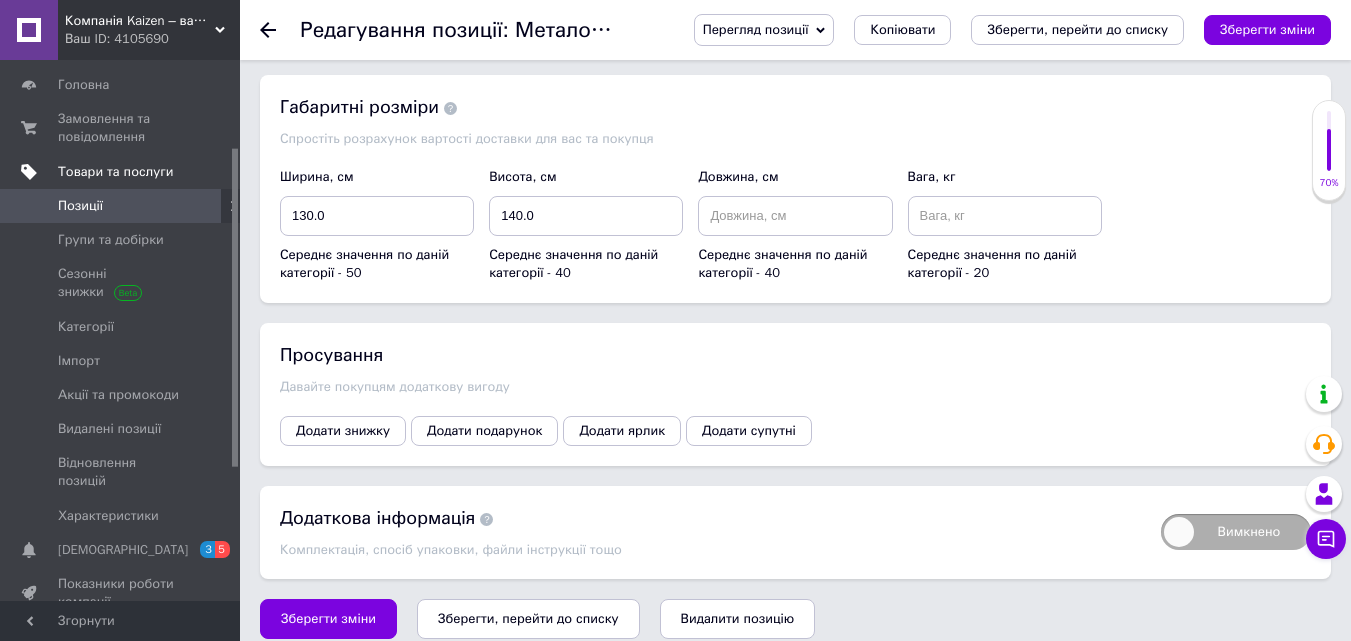 scroll, scrollTop: 148, scrollLeft: 0, axis: vertical 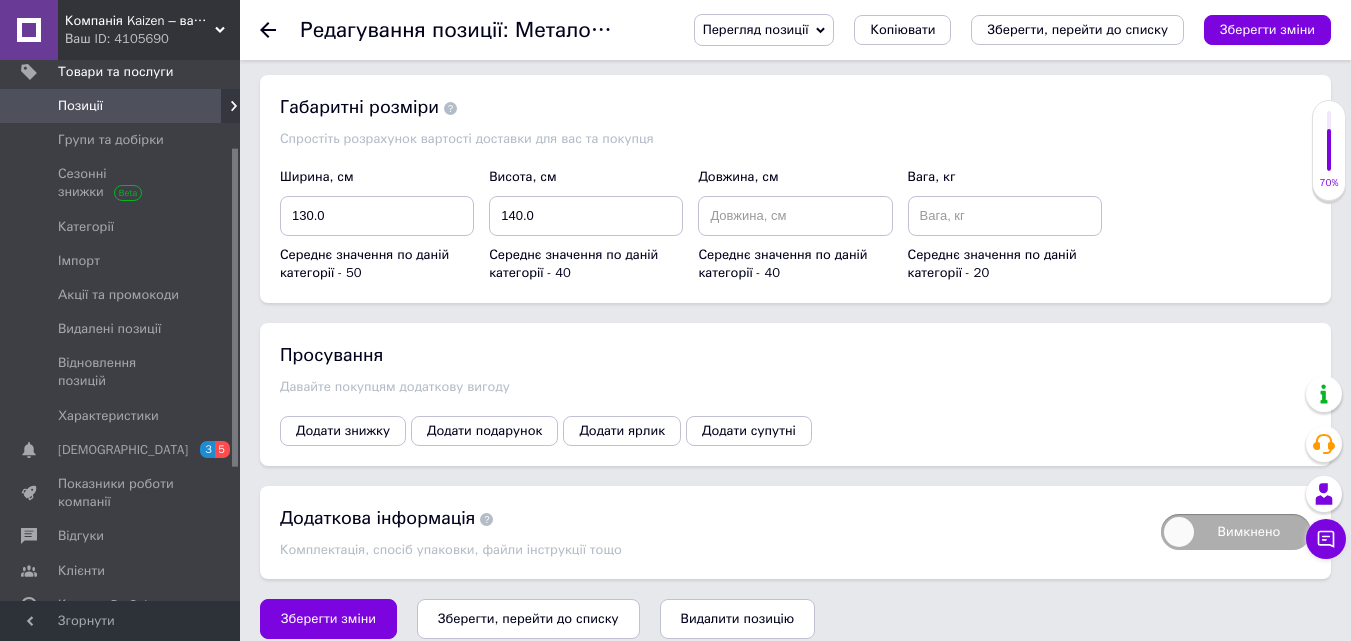 click on "Позиції" at bounding box center (80, 106) 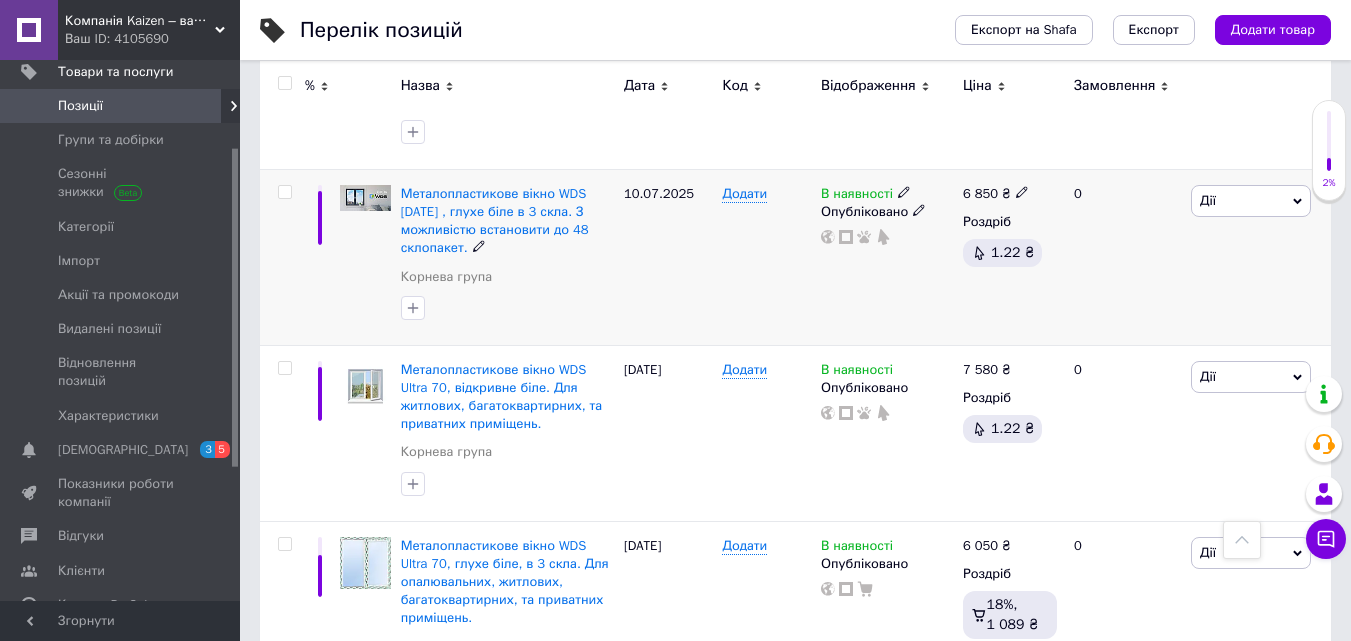 scroll, scrollTop: 600, scrollLeft: 0, axis: vertical 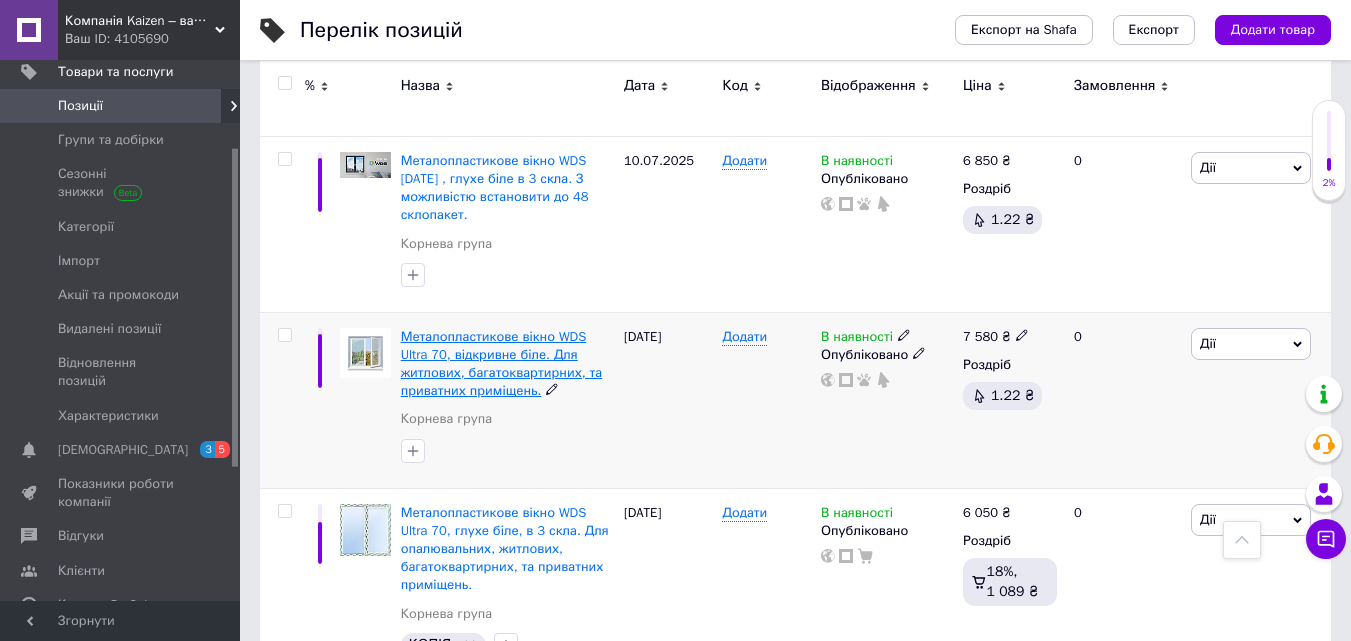 click on "Металопластикове вікно WDS Ultra 70, відкривне біле. Для  житлових, багатоквартирних, та приватних приміщень." at bounding box center (502, 364) 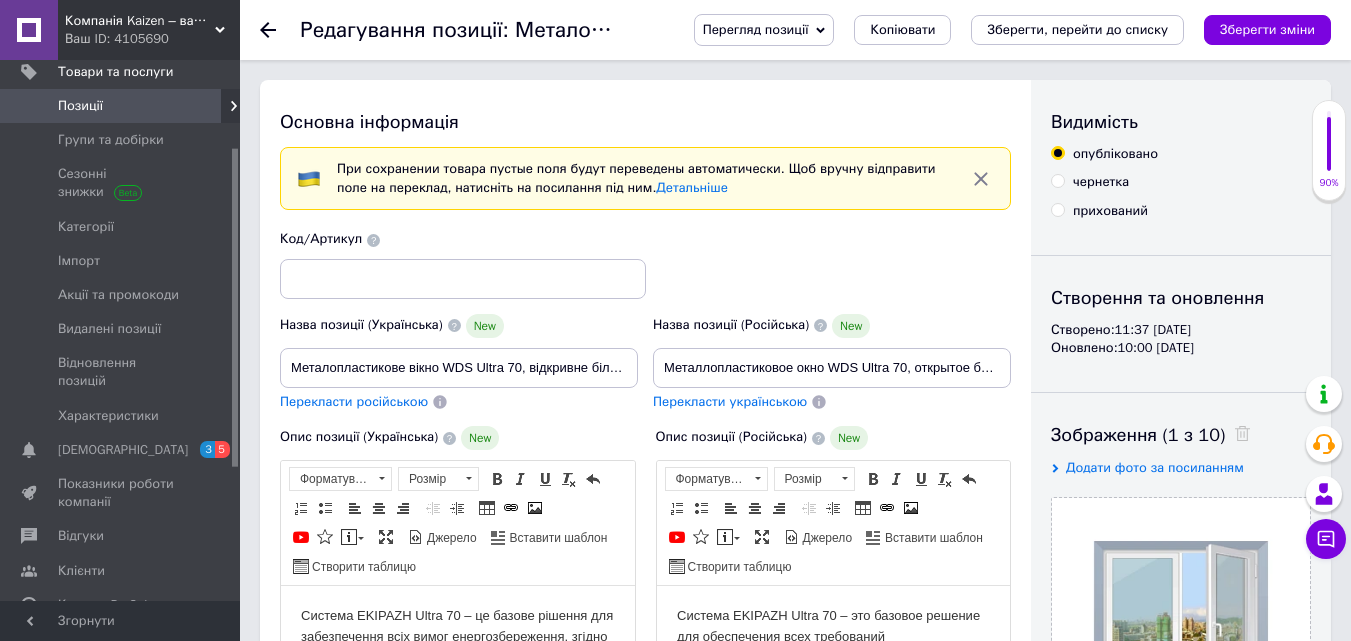 scroll, scrollTop: 0, scrollLeft: 0, axis: both 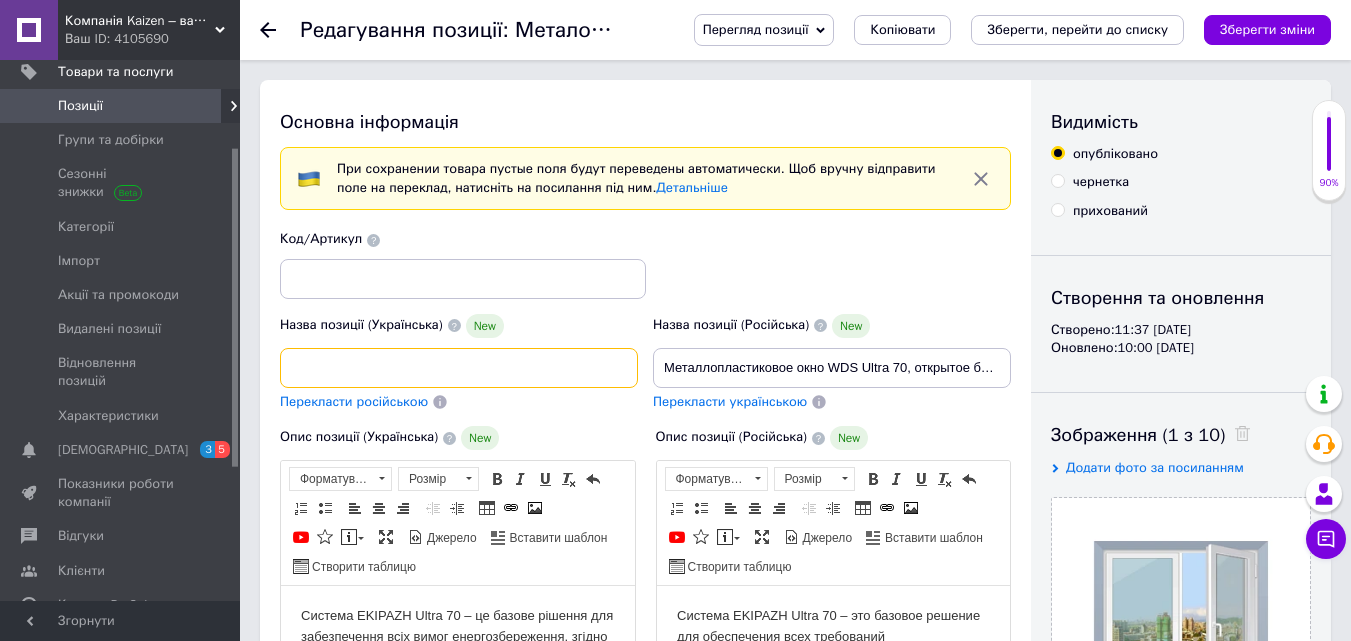 drag, startPoint x: 288, startPoint y: 368, endPoint x: 655, endPoint y: 358, distance: 367.1362 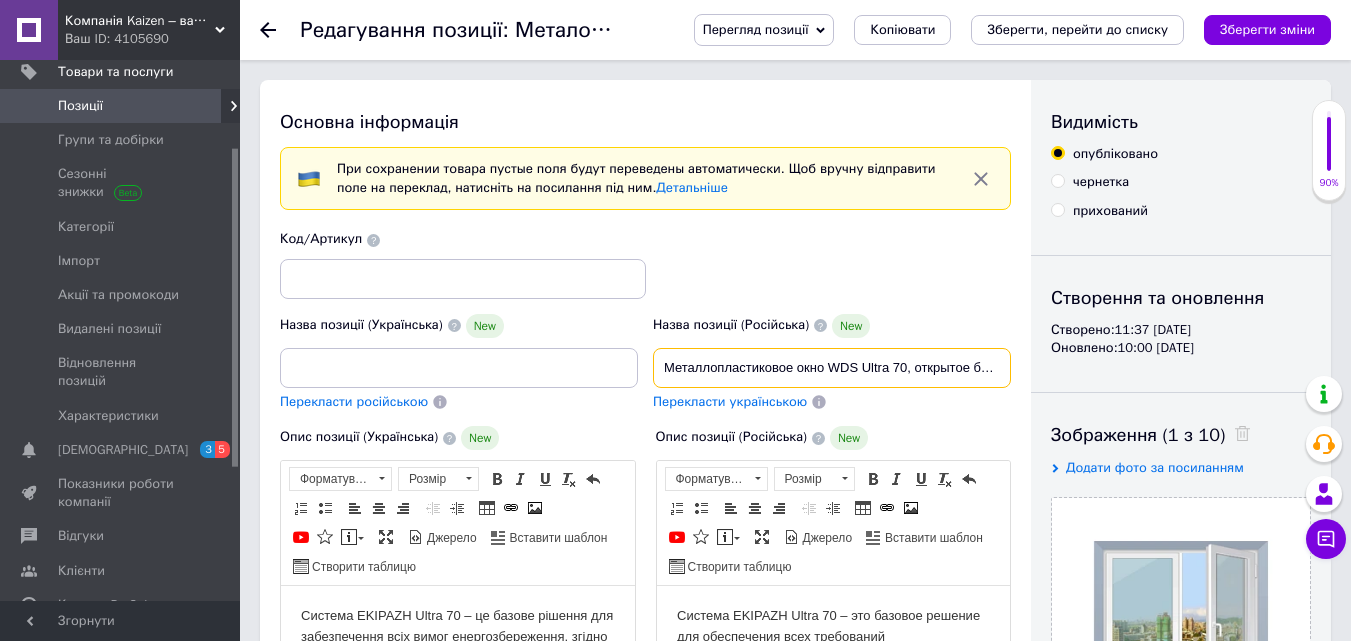 scroll, scrollTop: 0, scrollLeft: 0, axis: both 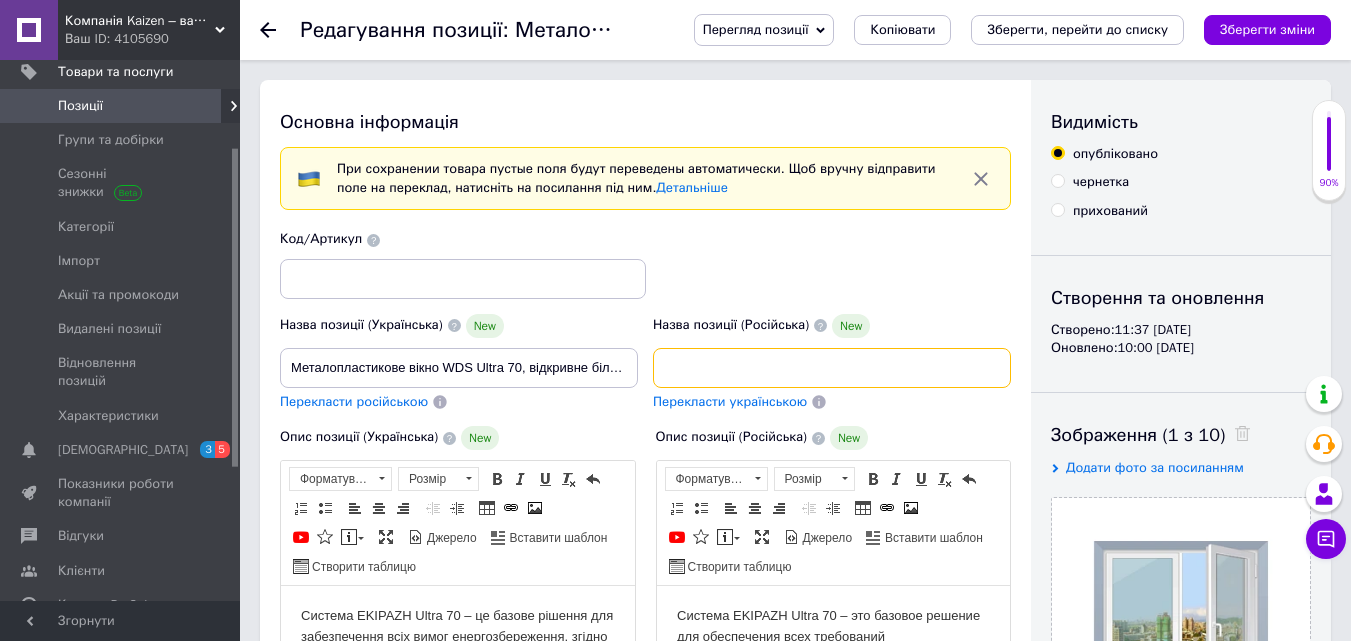 drag, startPoint x: 664, startPoint y: 369, endPoint x: 1018, endPoint y: 369, distance: 354 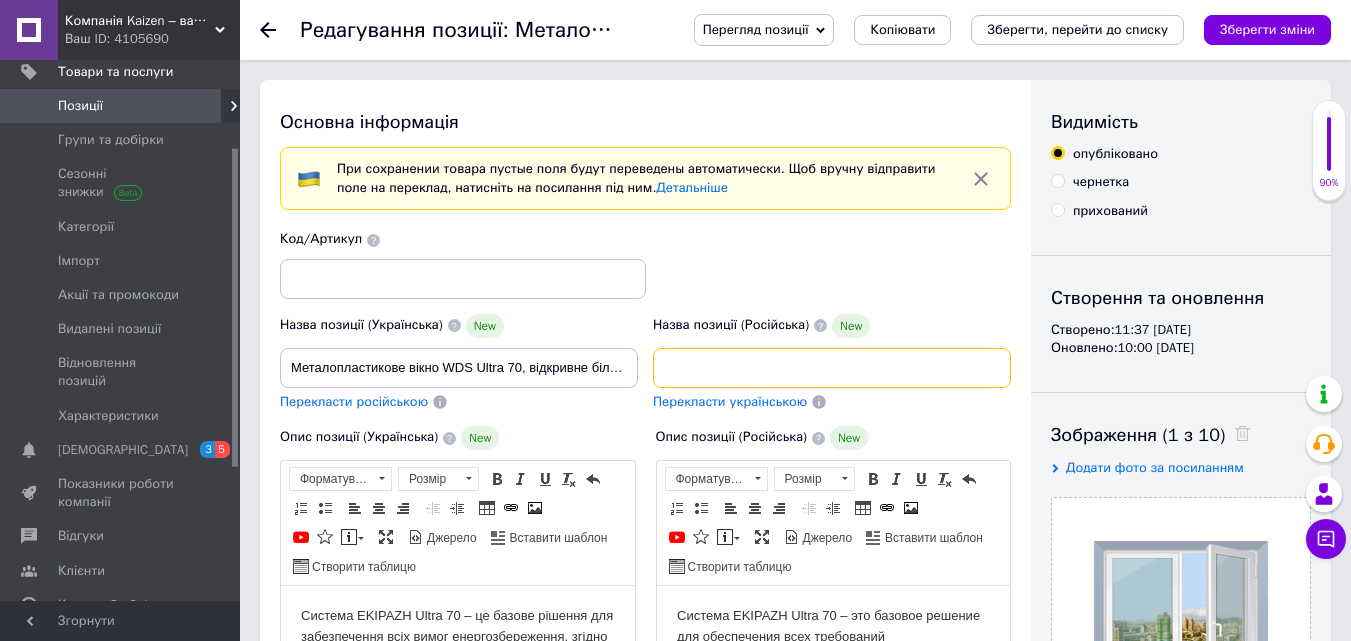 paste on "пластикове вікно WDS Ultra 70, відкривне біле. Для  житлових, багатоквартирних, та приватних приміщень" 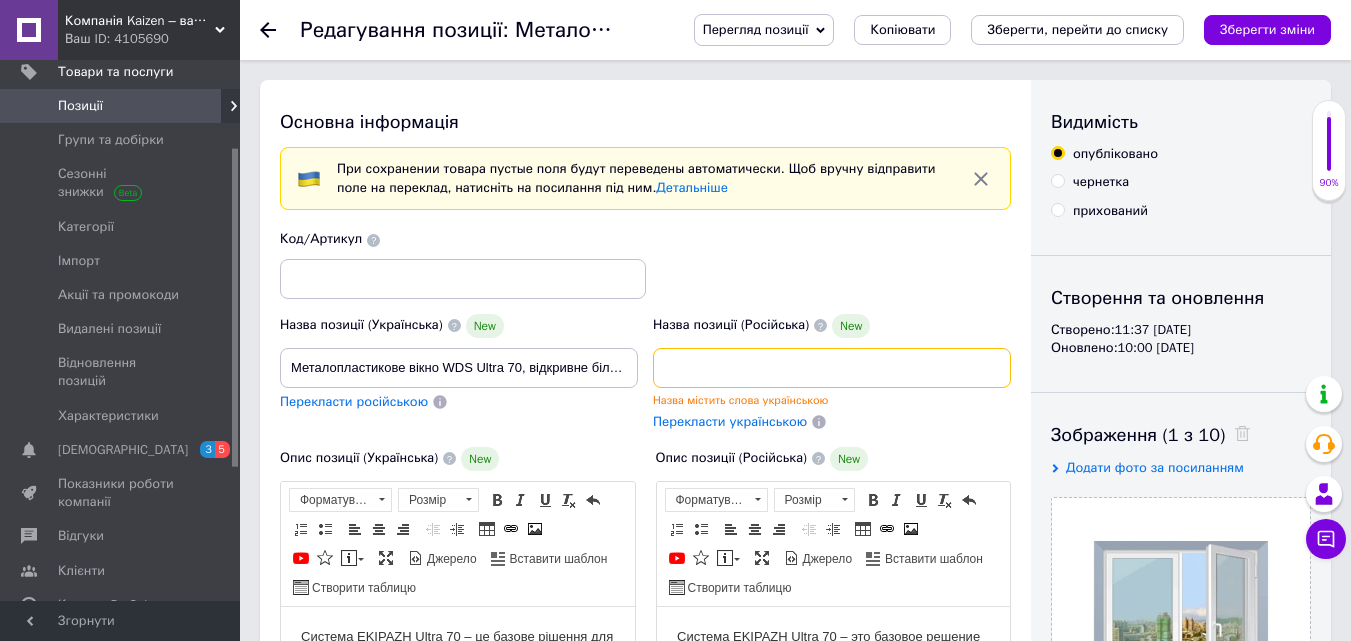 scroll, scrollTop: 100, scrollLeft: 0, axis: vertical 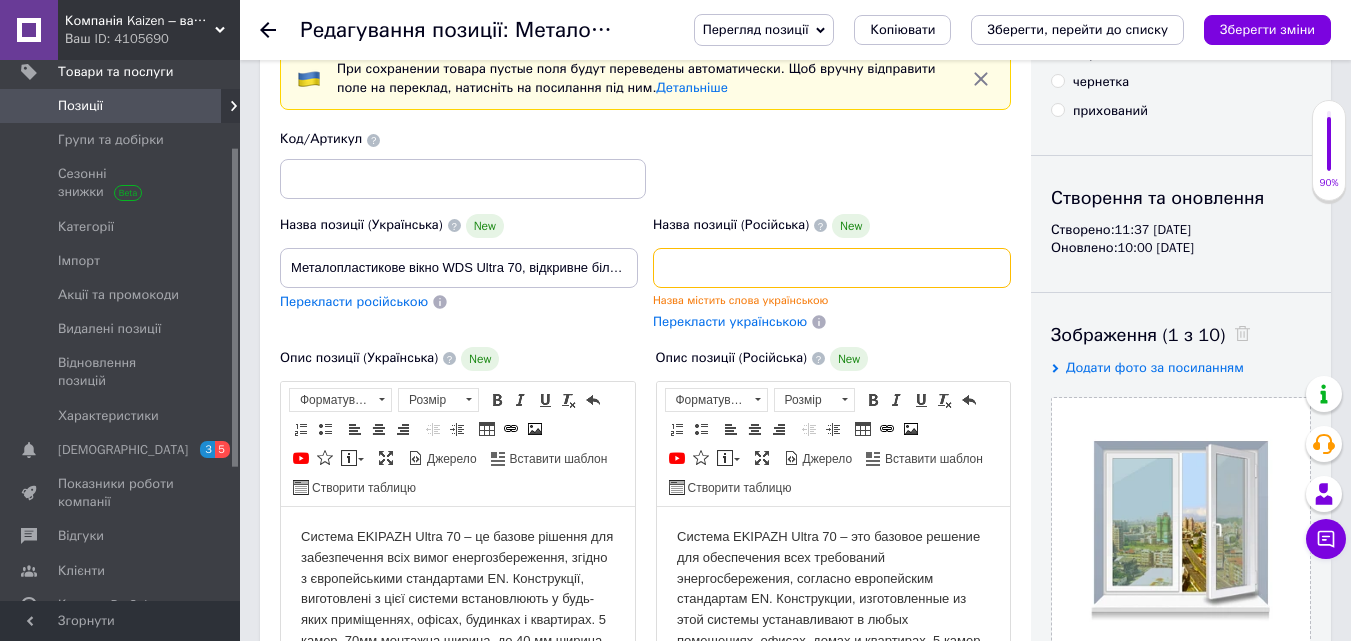 click on "Металопластикове вікно WDS Ultra 70, відкривне біле. Для  житлових, багатоквартирних, та приватних приміщень." at bounding box center [832, 268] 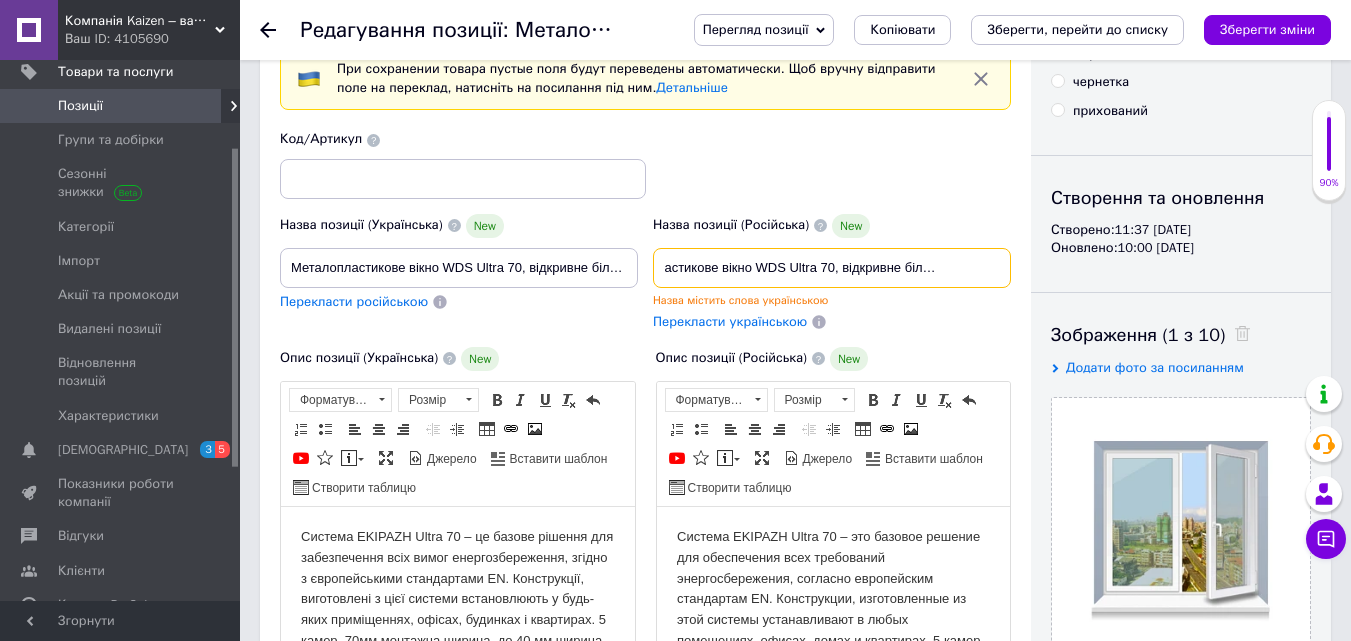 scroll, scrollTop: 0, scrollLeft: 0, axis: both 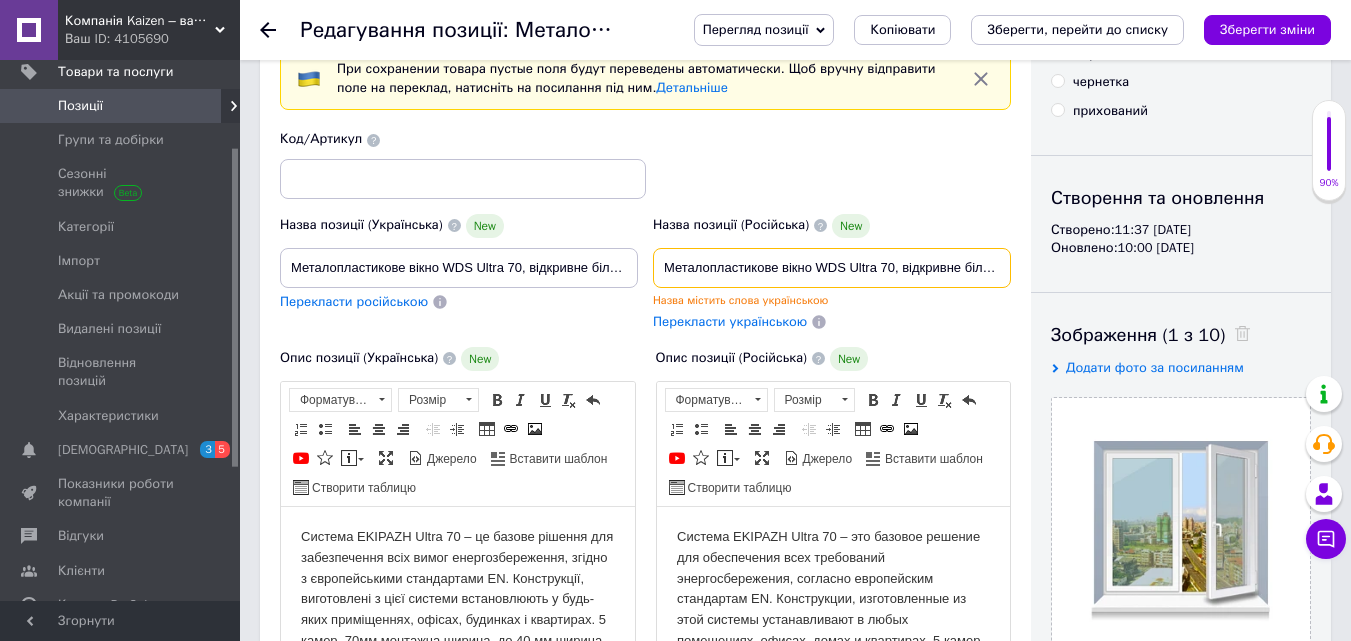 drag, startPoint x: 709, startPoint y: 272, endPoint x: 654, endPoint y: 285, distance: 56.515484 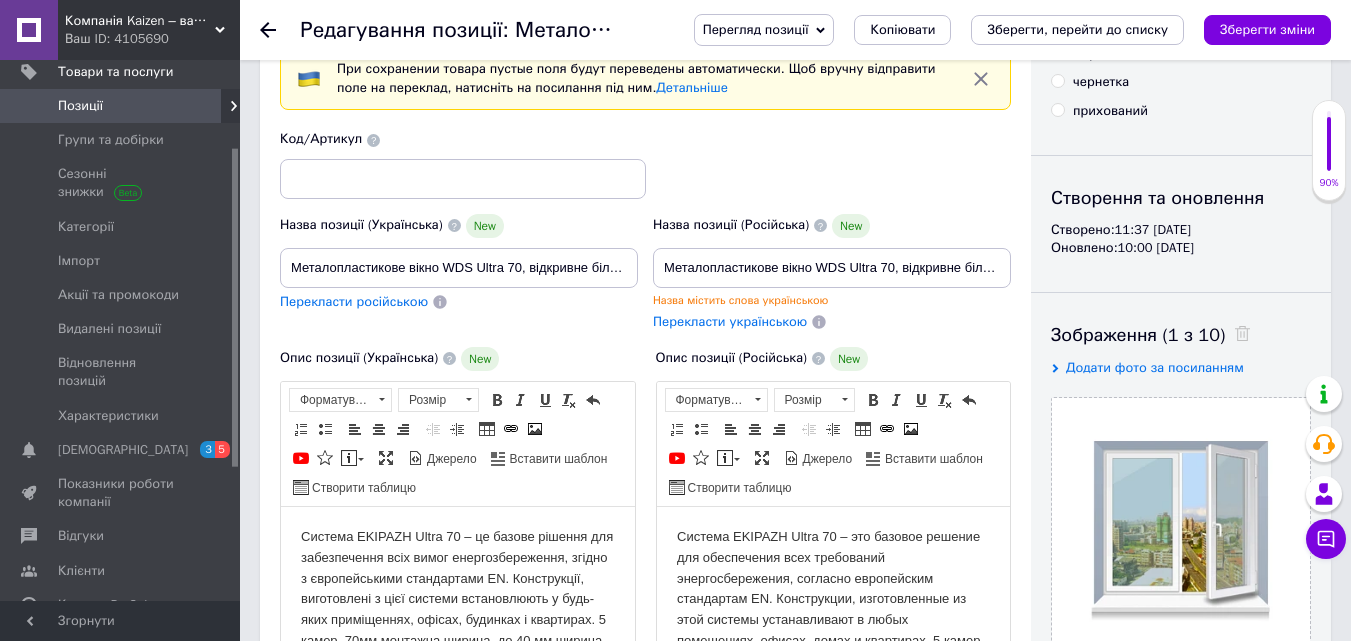 click on "Назва позиції (Російська) New Металопластикове вікно WDS Ultra 70, відкривне біле. Для  житлових, багатоквартирних, та приватних приміщень. Назва містить слова українською Перекласти українською" at bounding box center (832, 272) 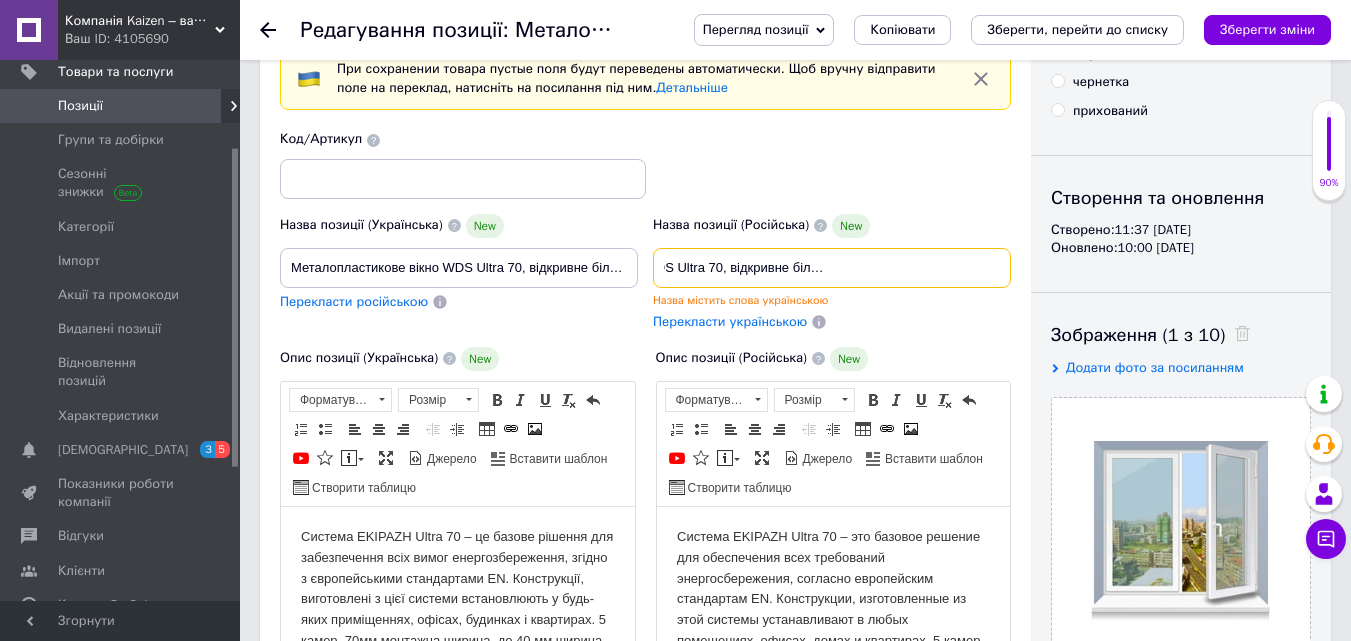scroll, scrollTop: 0, scrollLeft: 359, axis: horizontal 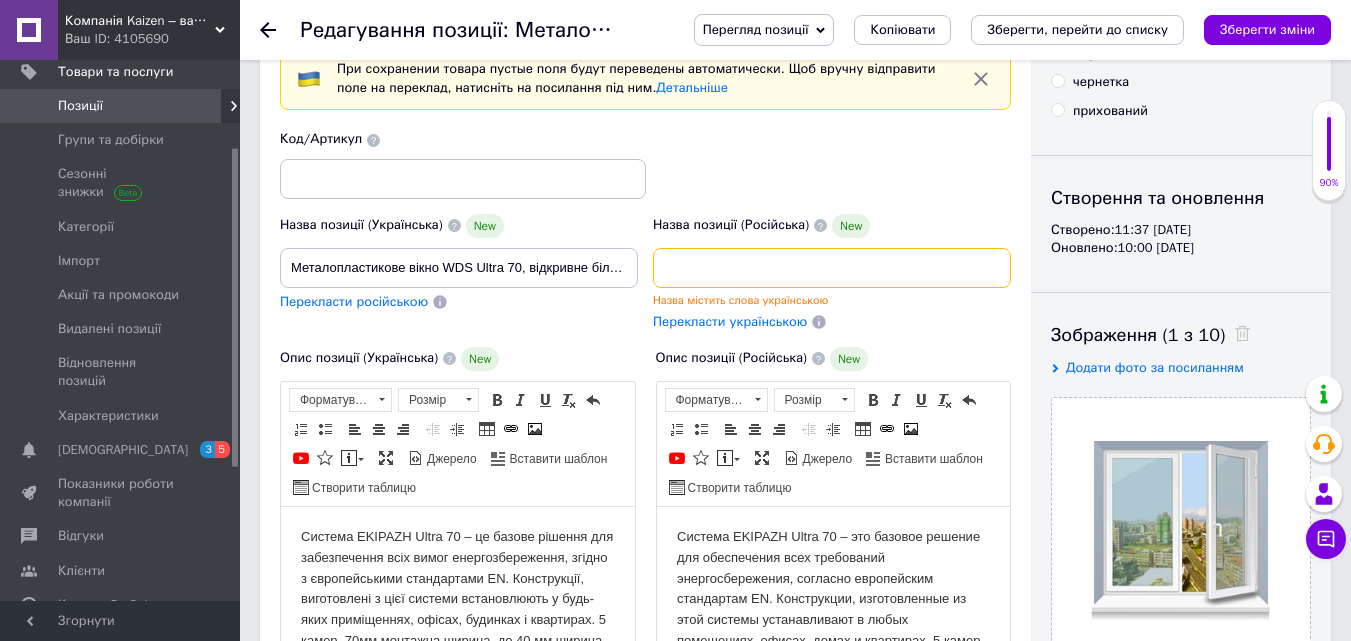 drag, startPoint x: 905, startPoint y: 262, endPoint x: 1017, endPoint y: 256, distance: 112.1606 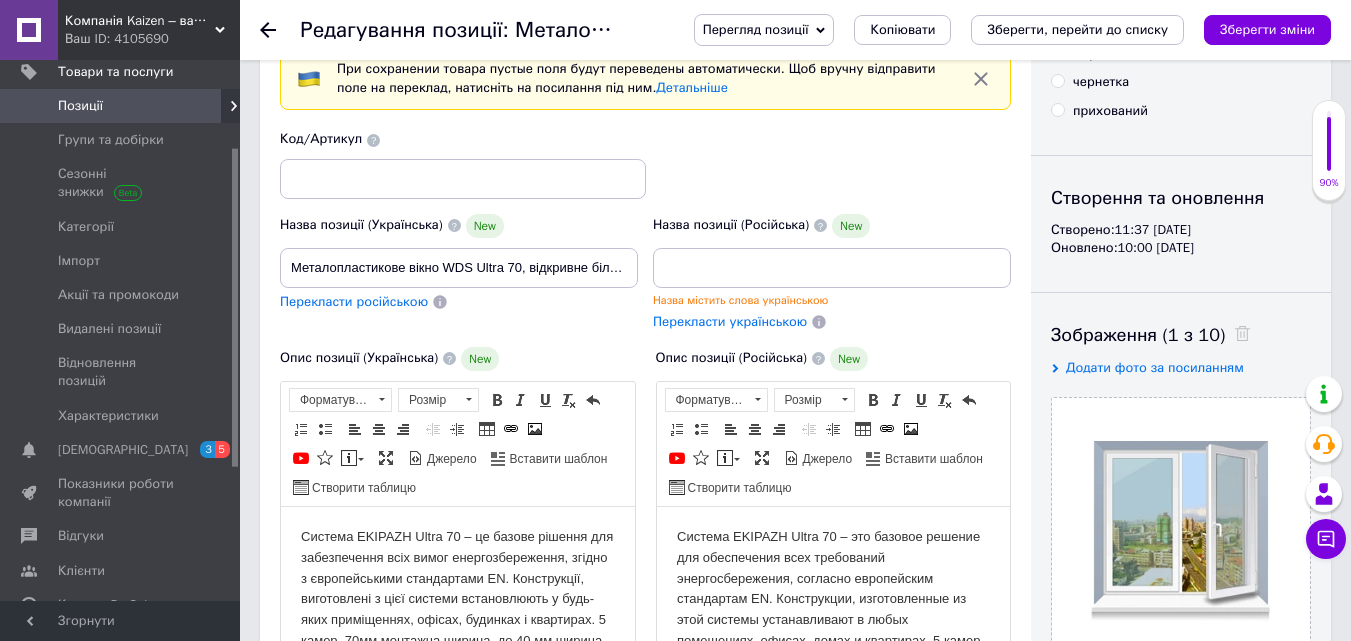 click on "Перекласти українською" at bounding box center (832, 322) 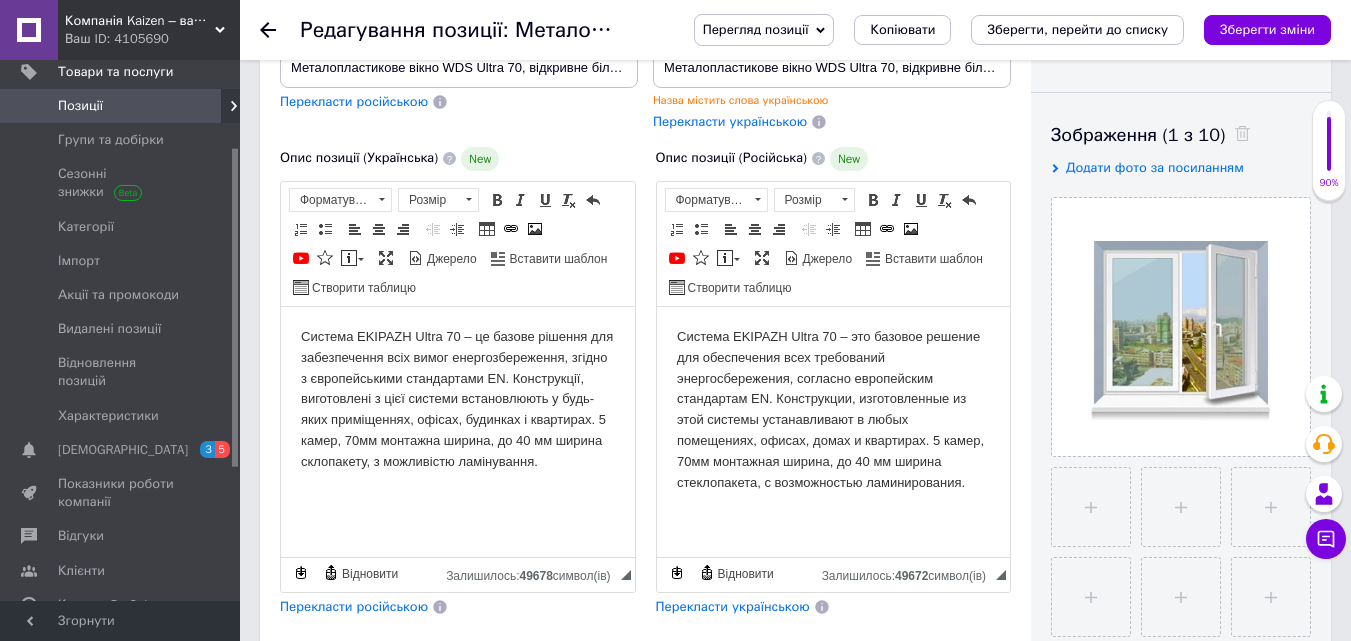 scroll, scrollTop: 400, scrollLeft: 0, axis: vertical 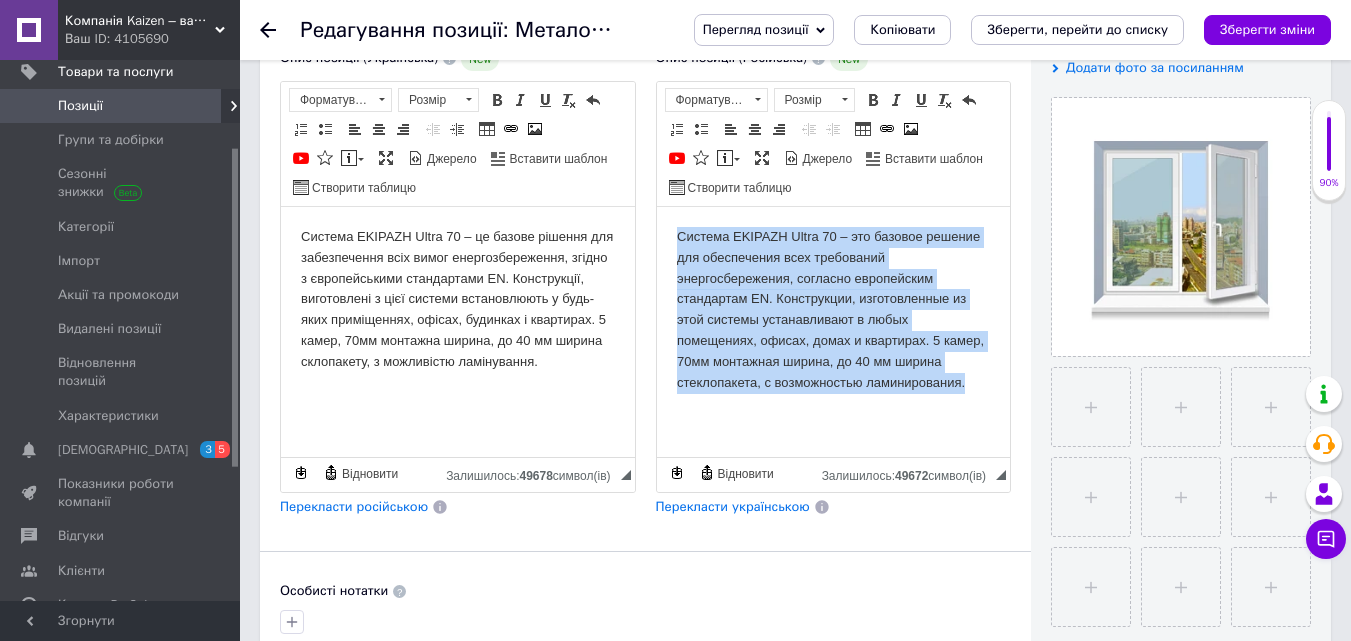 drag, startPoint x: 679, startPoint y: 235, endPoint x: 981, endPoint y: 413, distance: 350.55383 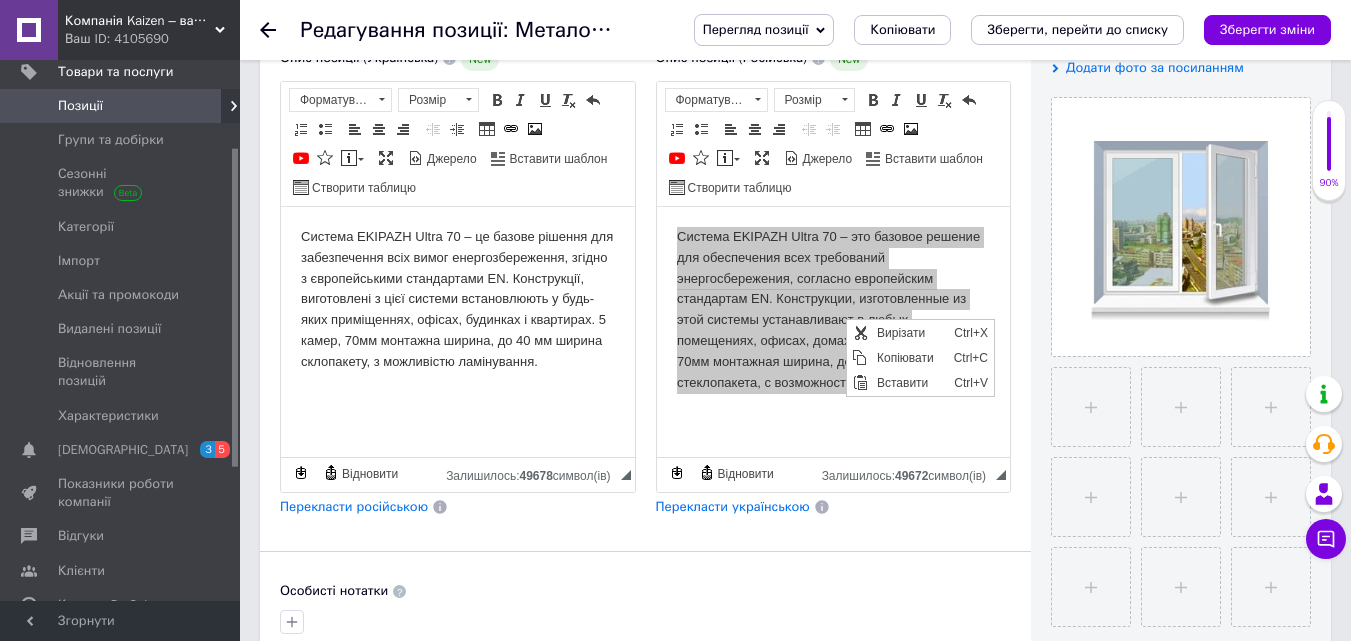 scroll, scrollTop: 0, scrollLeft: 0, axis: both 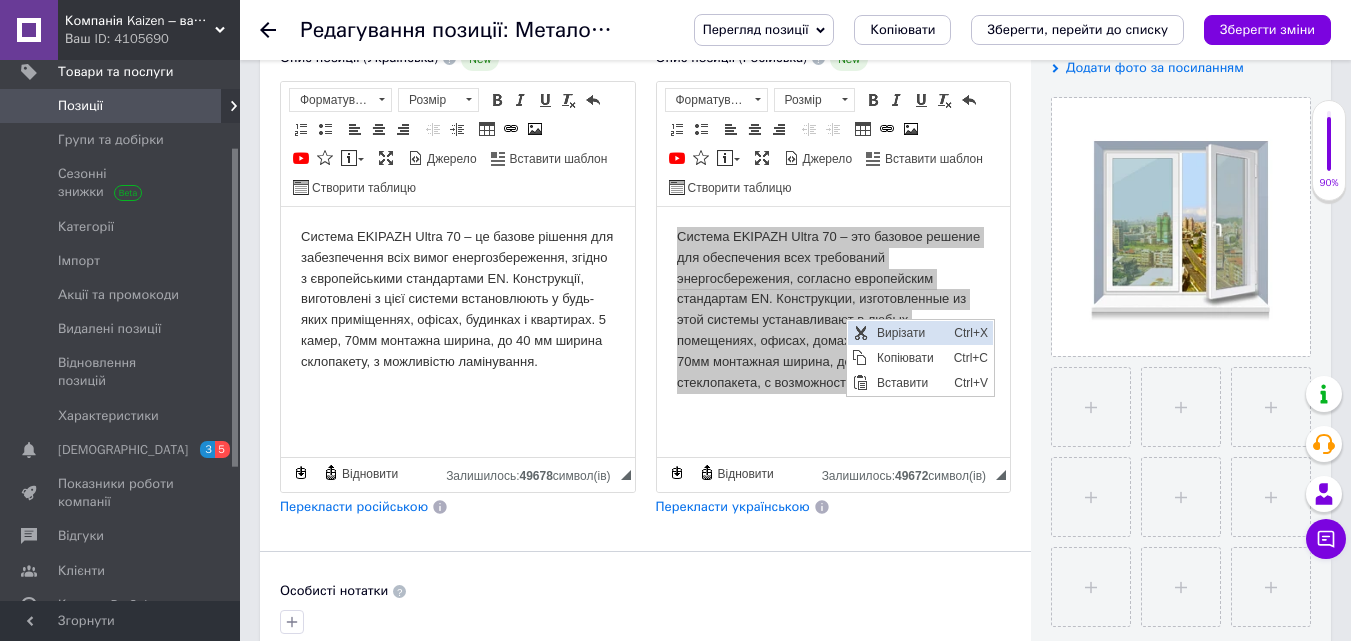 click on "Вирізати" at bounding box center [909, 332] 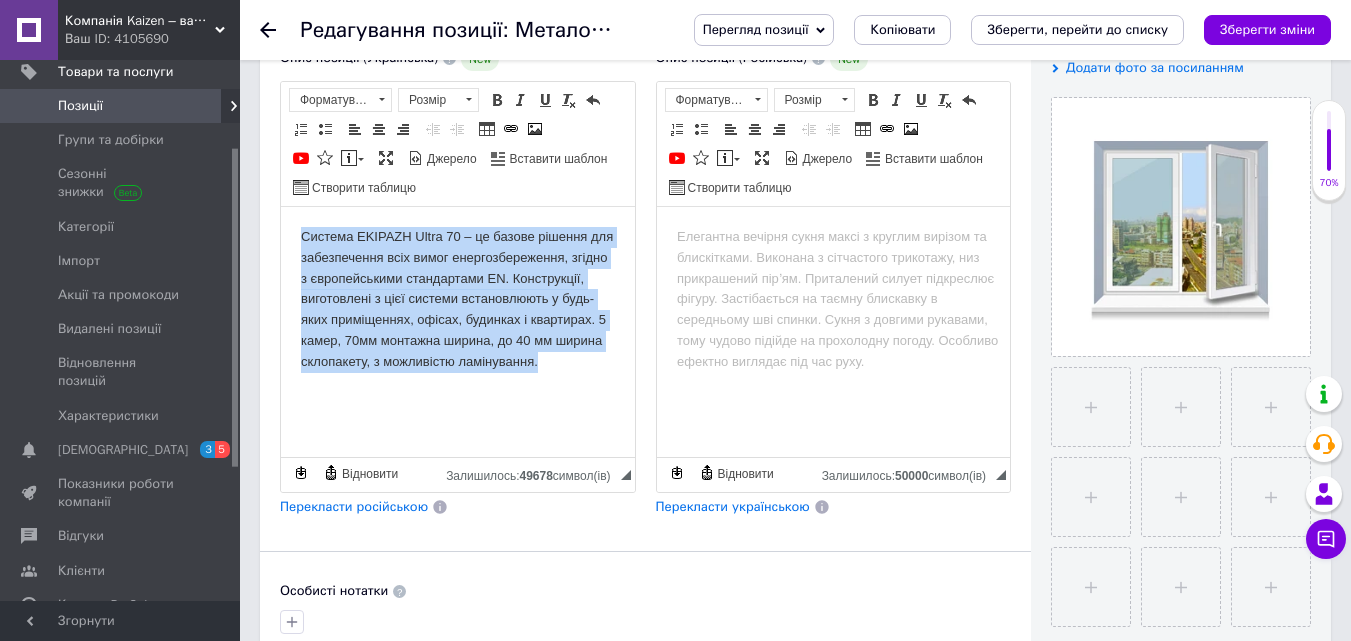 drag, startPoint x: 285, startPoint y: 236, endPoint x: 545, endPoint y: 355, distance: 285.9388 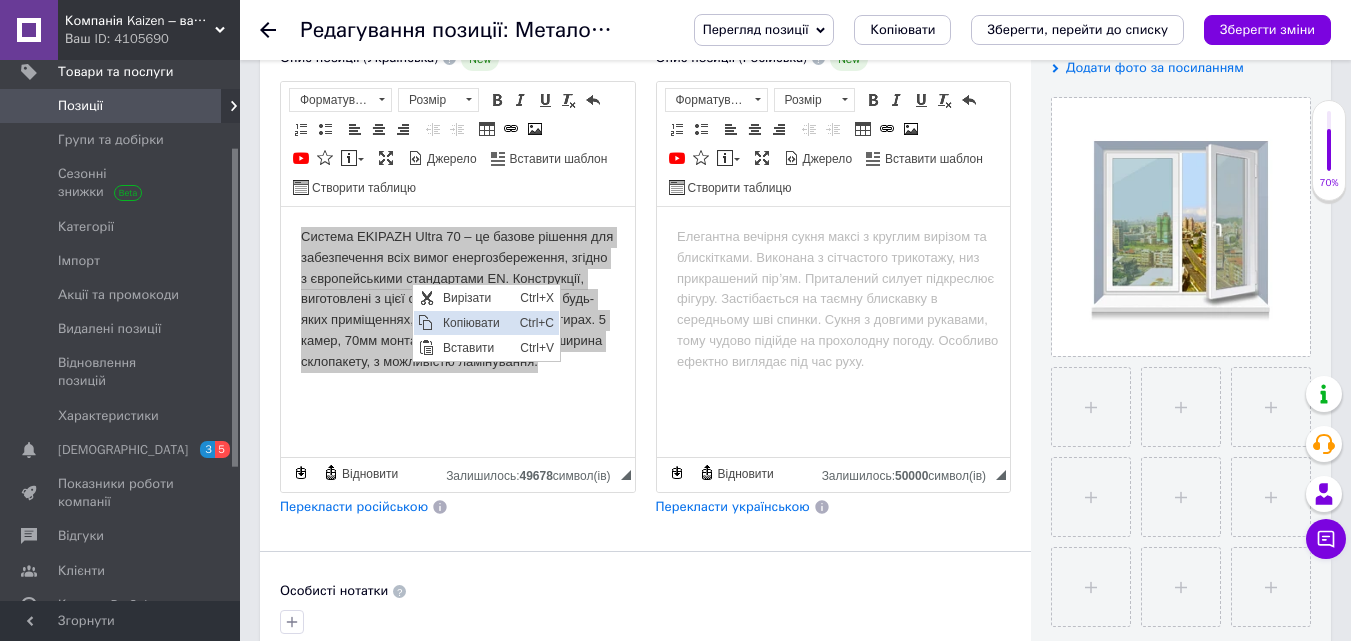 click on "Копіювати" at bounding box center (476, 322) 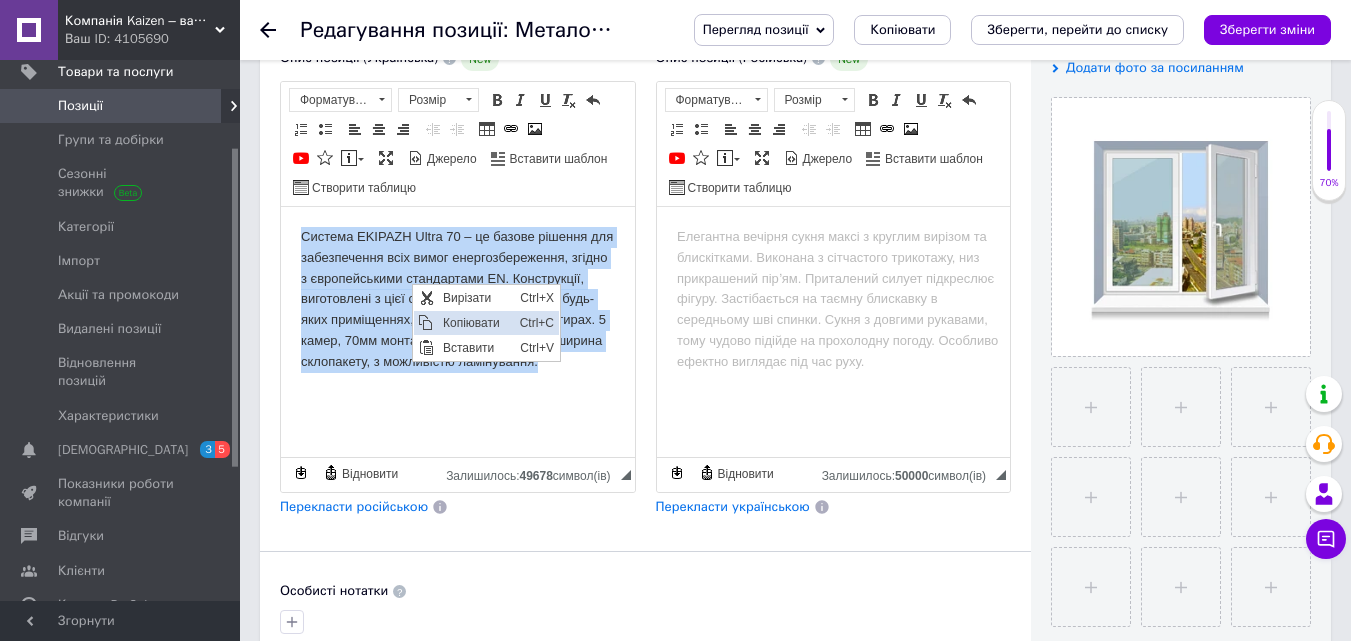 copy on "Система EKIPAZH Ultra 70 – це базове рішення для забезпечення всіх вимог енергозбереження, згідно з європейськими стандартами EN. Конструкції, виготовлені з цієї системи встановлюють у будь-яких приміщеннях, офісах, будинках і квартирах. 5 камер, 70мм монтажна ширина, до 40 мм ширина склопакету, з можливістю ламінування." 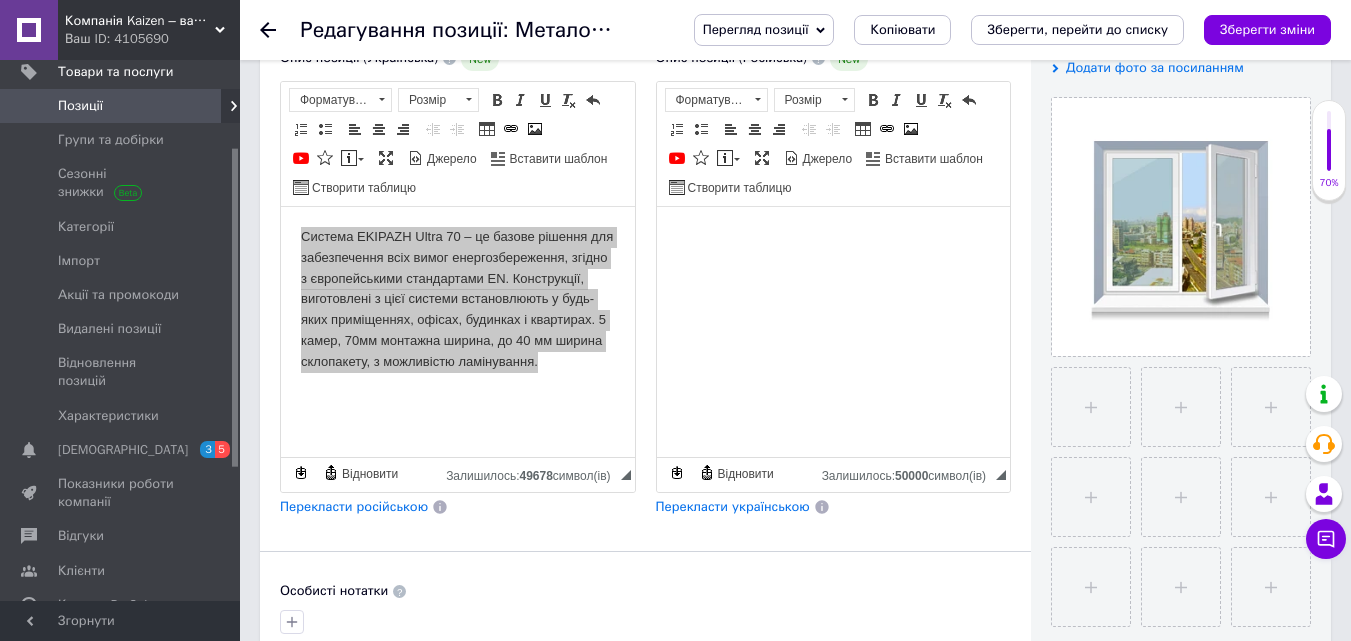 drag, startPoint x: 835, startPoint y: 310, endPoint x: 769, endPoint y: 287, distance: 69.89278 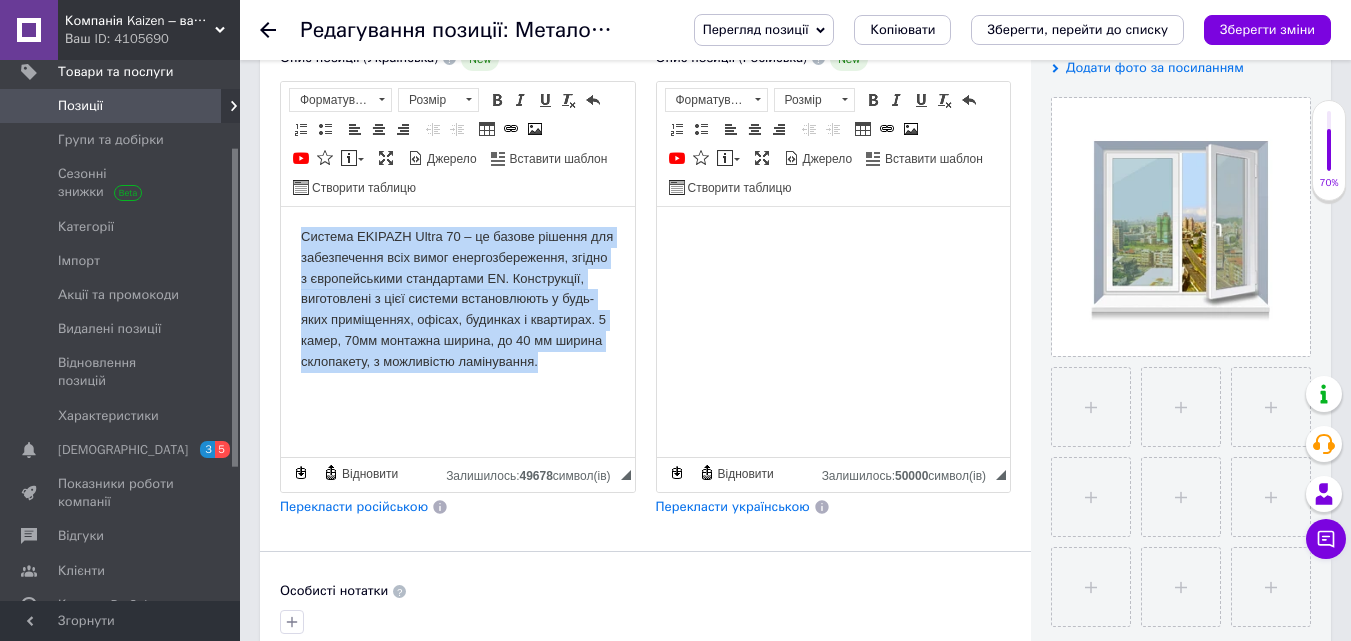 click on "Система EKIPAZH Ultra 70 – це базове рішення для забезпечення всіх вимог енергозбереження, згідно з європейськими стандартами EN. Конструкції, виготовлені з цієї системи встановлюють у будь-яких приміщеннях, офісах, будинках і квартирах. 5 камер, 70мм монтажна ширина, до 40 мм ширина склопакету, з можливістю ламінування." at bounding box center (458, 299) 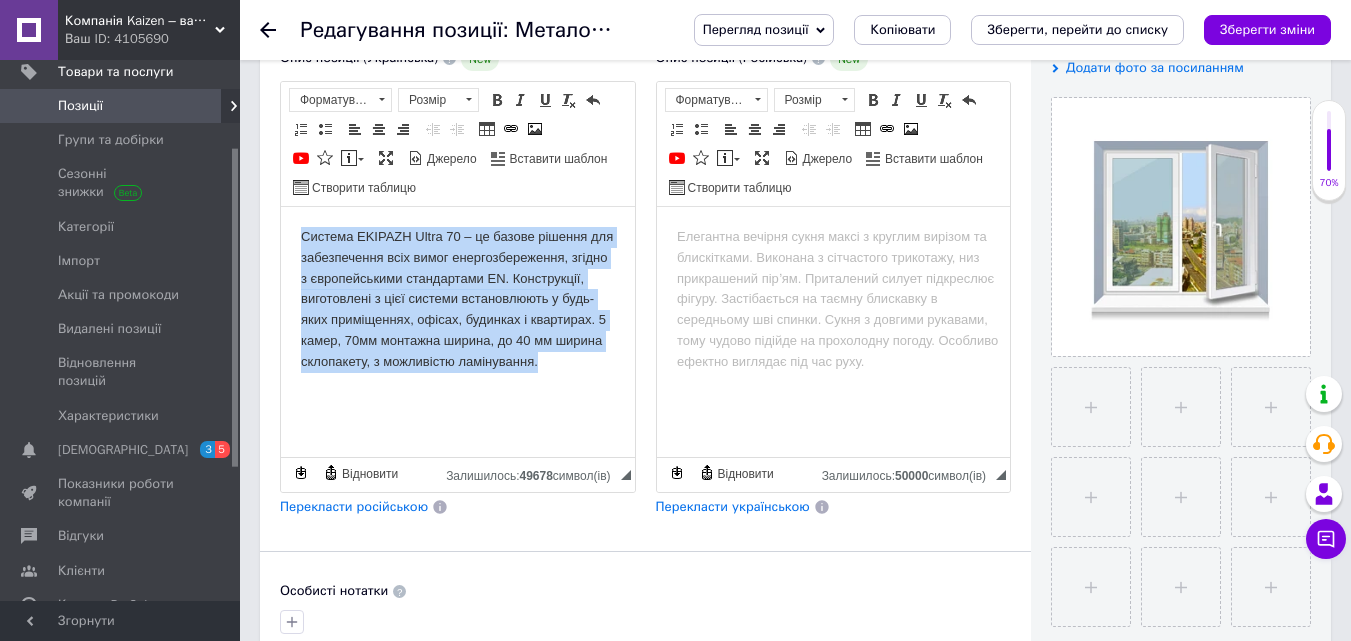 copy on "Система EKIPAZH Ultra 70 – це базове рішення для забезпечення всіх вимог енергозбереження, згідно з європейськими стандартами EN. Конструкції, виготовлені з цієї системи встановлюють у будь-яких приміщеннях, офісах, будинках і квартирах. 5 камер, 70мм монтажна ширина, до 40 мм ширина склопакету, з можливістю ламінування." 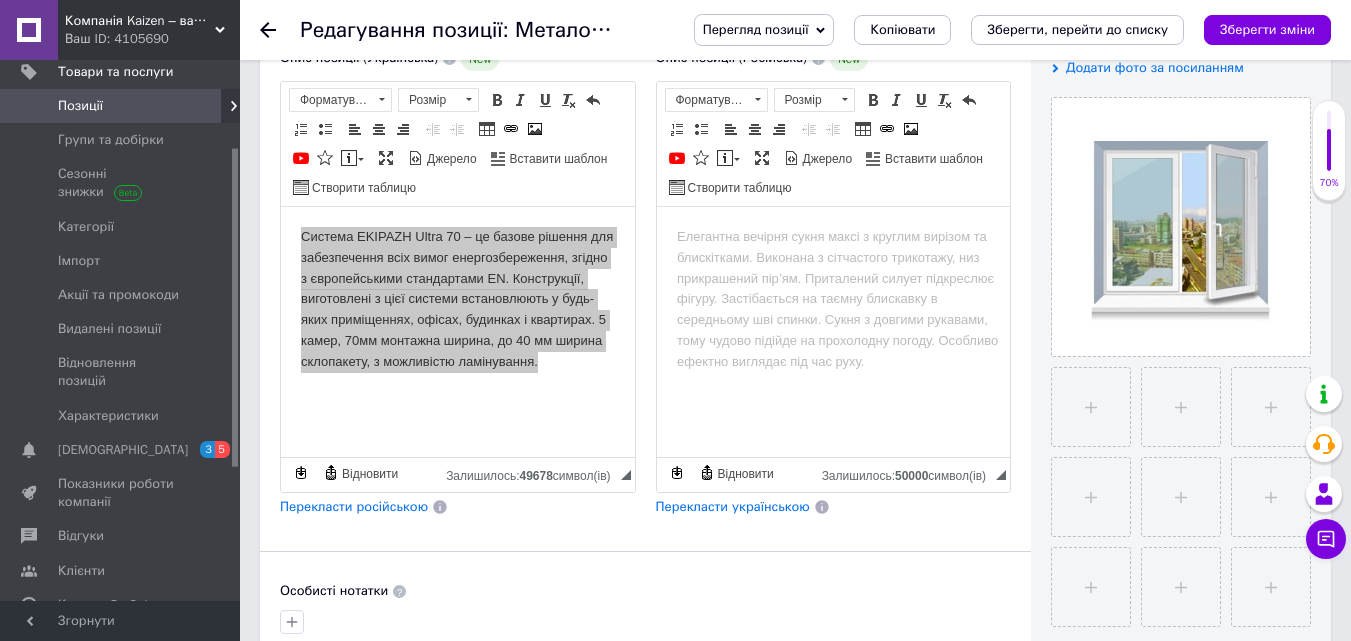 click at bounding box center (833, 236) 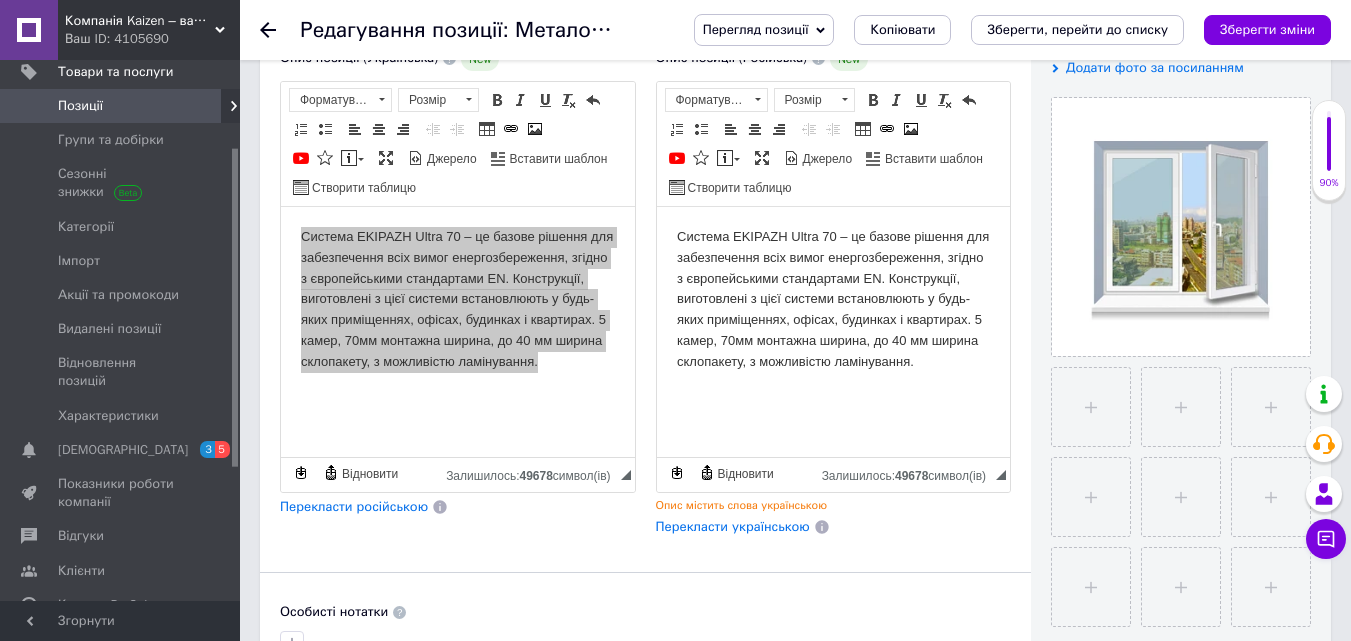 click on "Основна інформація При сохранении товара пустые поля будут переведены автоматически. Щоб вручну відправити поле на переклад, натисніть на посилання під ним.  Детальніше Назва позиції (Українська) New Металопластикове вікно WDS Ultra 70, відкривне біле. Для  житлових, багатоквартирних, та приватних приміщень. Перекласти російською Код/Артикул Назва позиції (Російська) New Металопластикове вікно WDS Ultra 70, відкривне біле. Для  житлових, багатоквартирних, та приватних приміщень. Назва містить слова українською Перекласти українською Опис позиції (Українська) New     $" at bounding box center (645, 369) 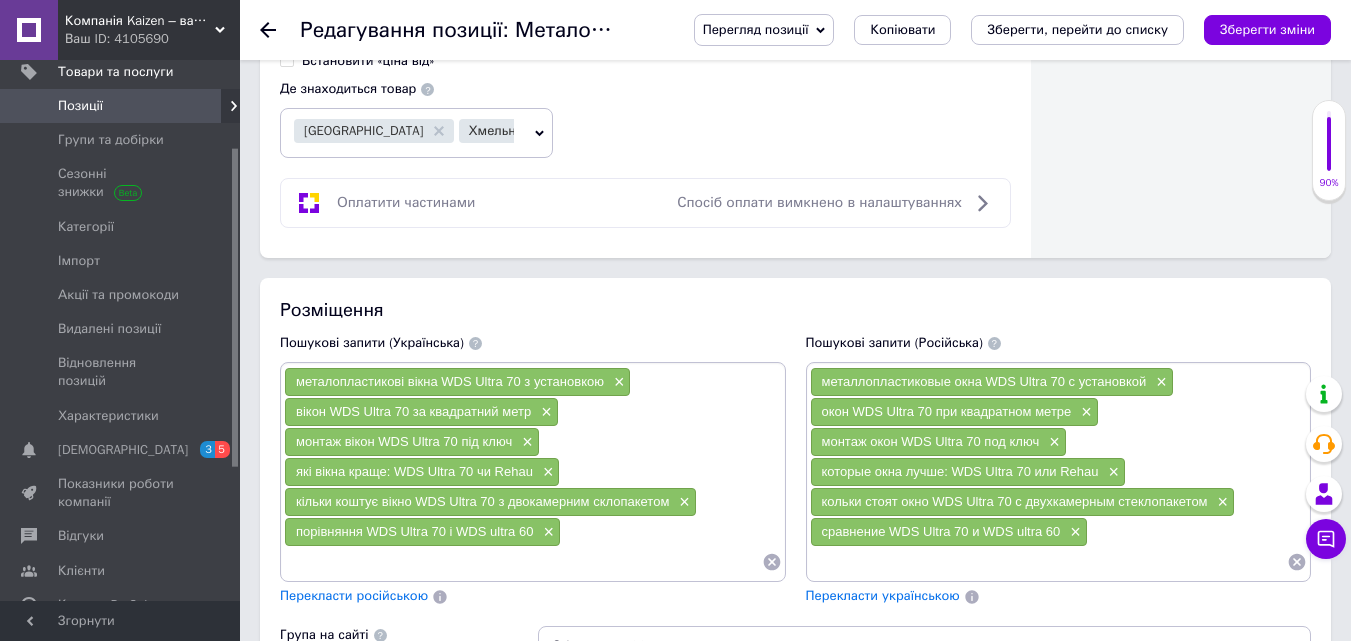 scroll, scrollTop: 1300, scrollLeft: 0, axis: vertical 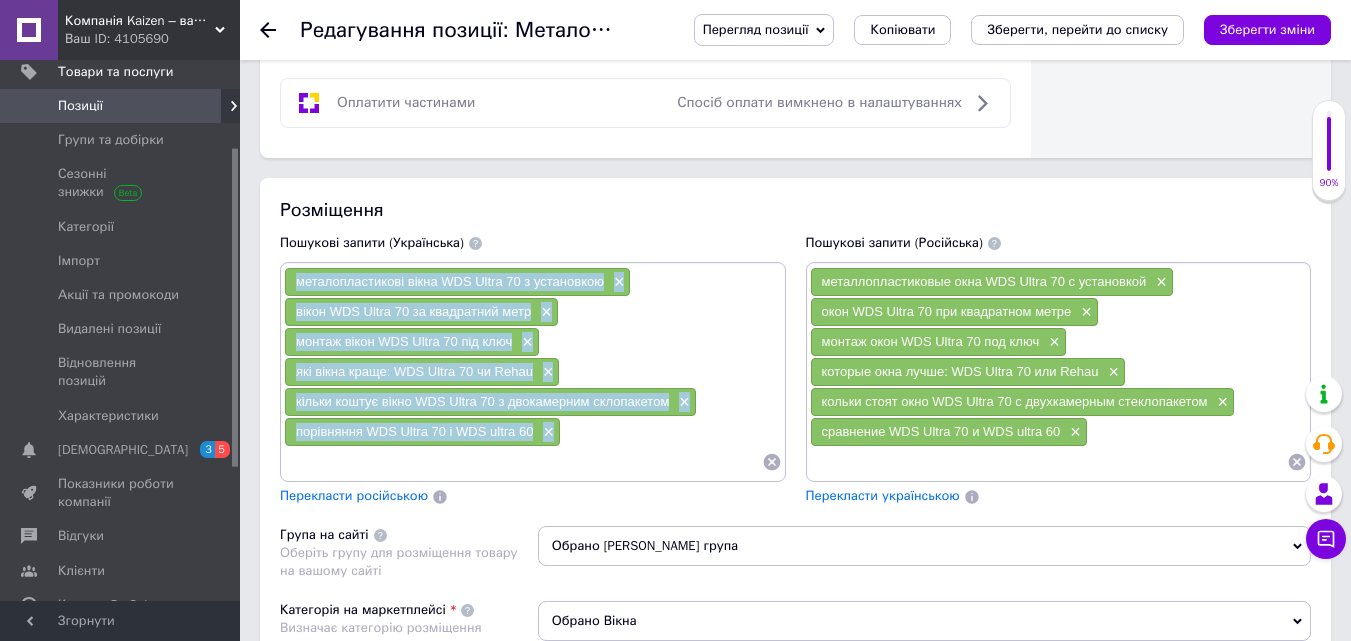 drag, startPoint x: 576, startPoint y: 445, endPoint x: 294, endPoint y: 266, distance: 334.01346 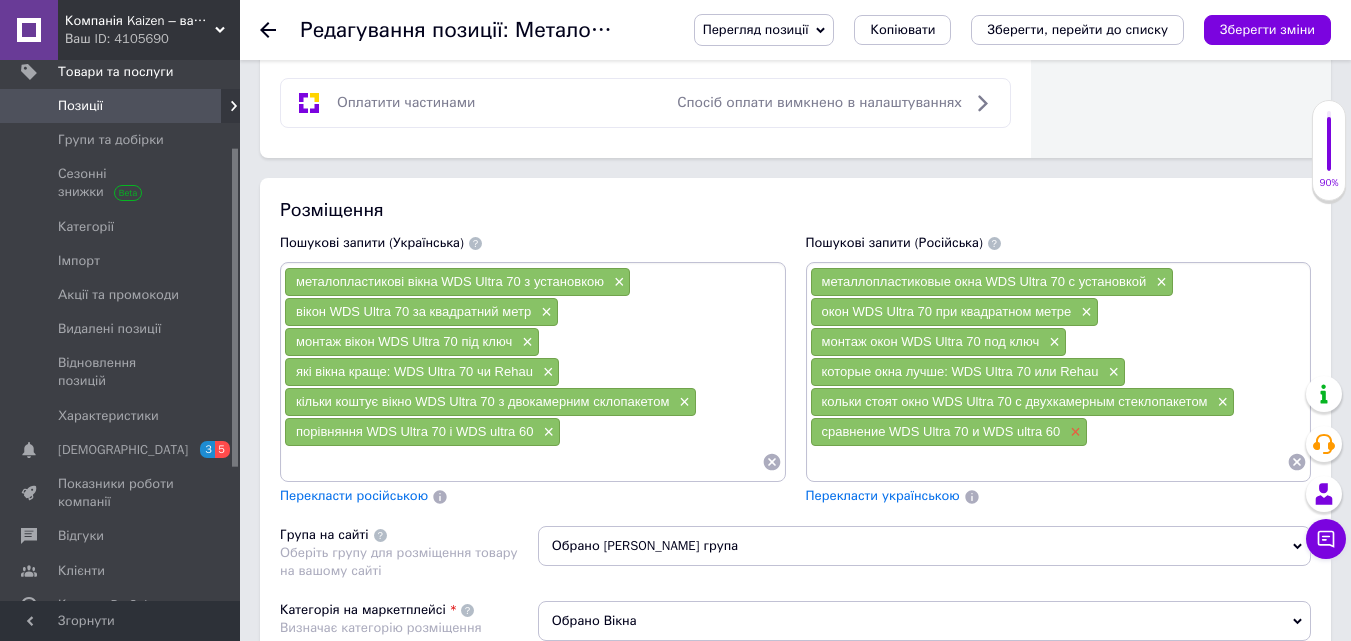 click on "×" at bounding box center [1073, 432] 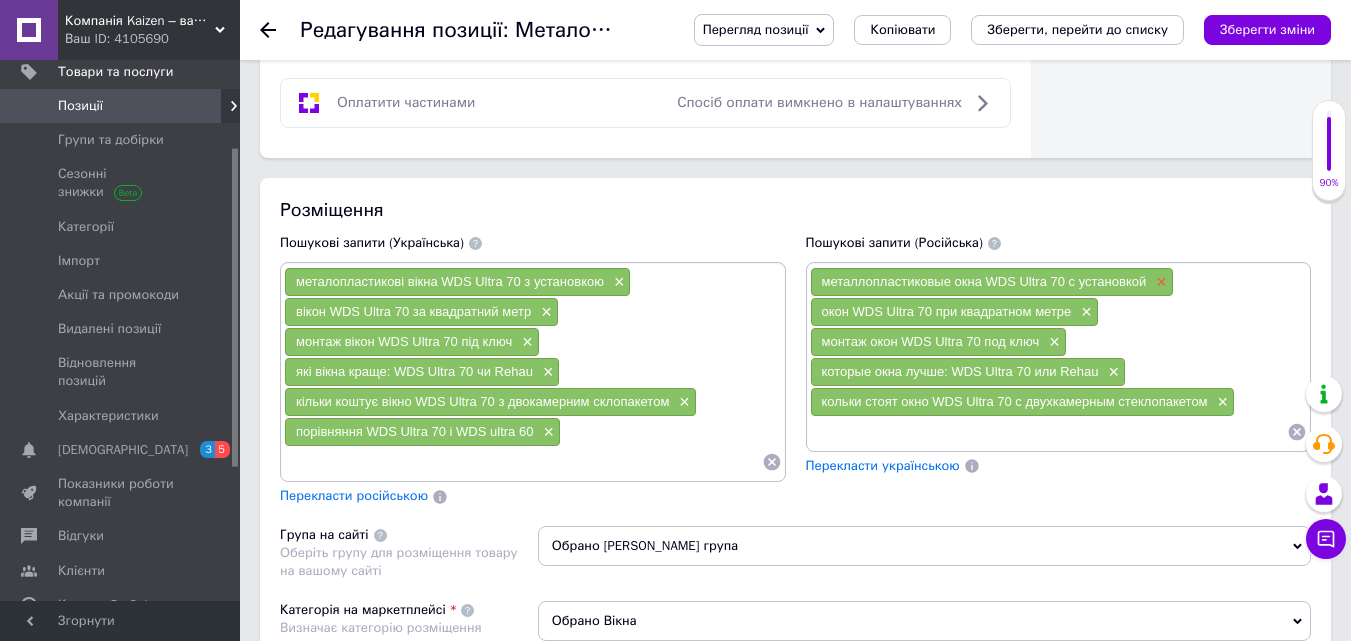 click on "×" at bounding box center (1159, 282) 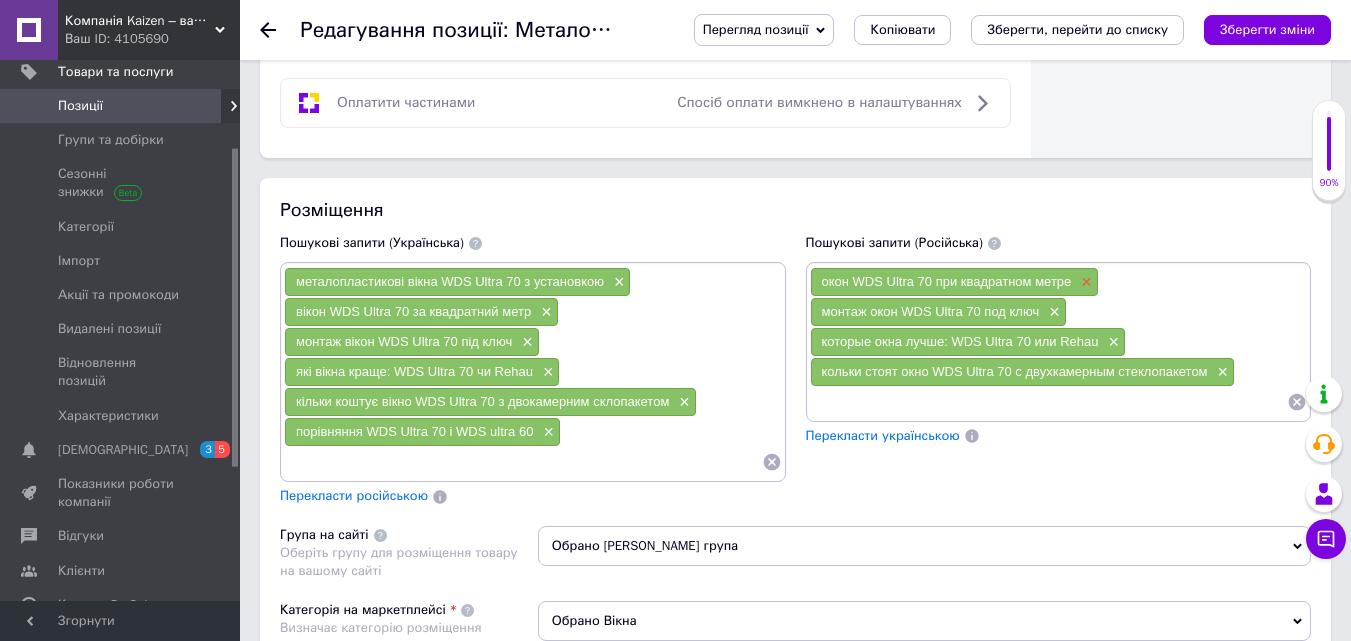 click on "×" at bounding box center (1084, 282) 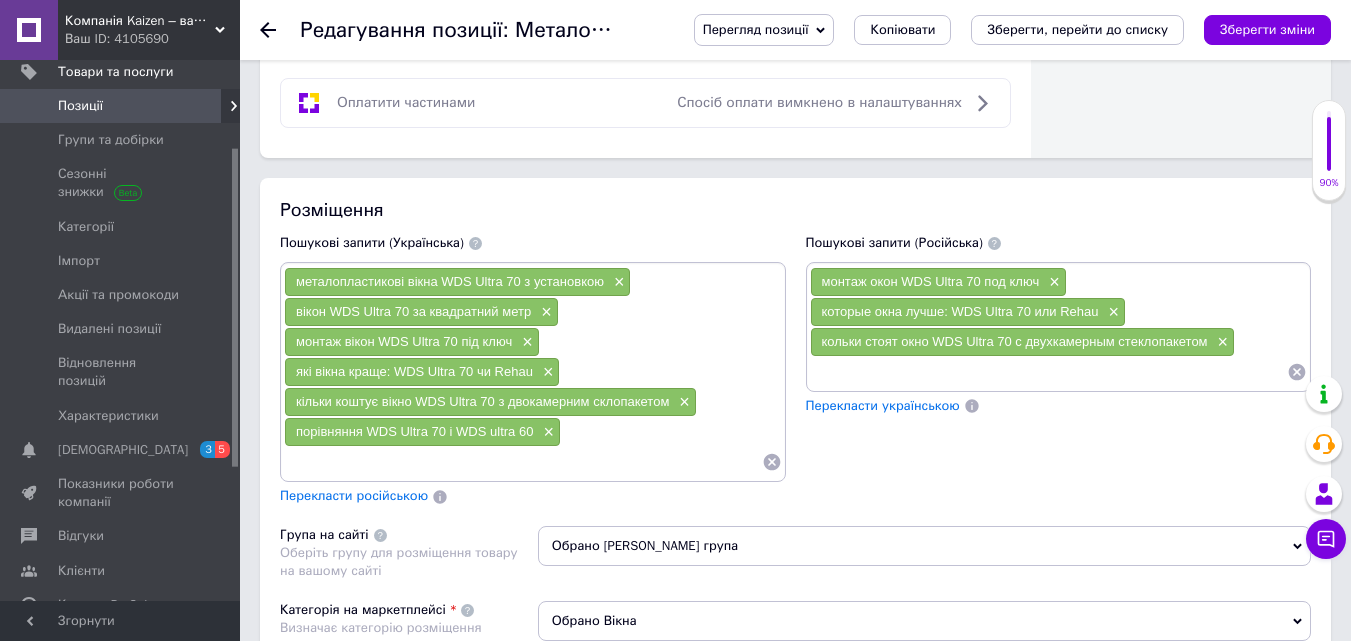 drag, startPoint x: 1060, startPoint y: 283, endPoint x: 1070, endPoint y: 284, distance: 10.049875 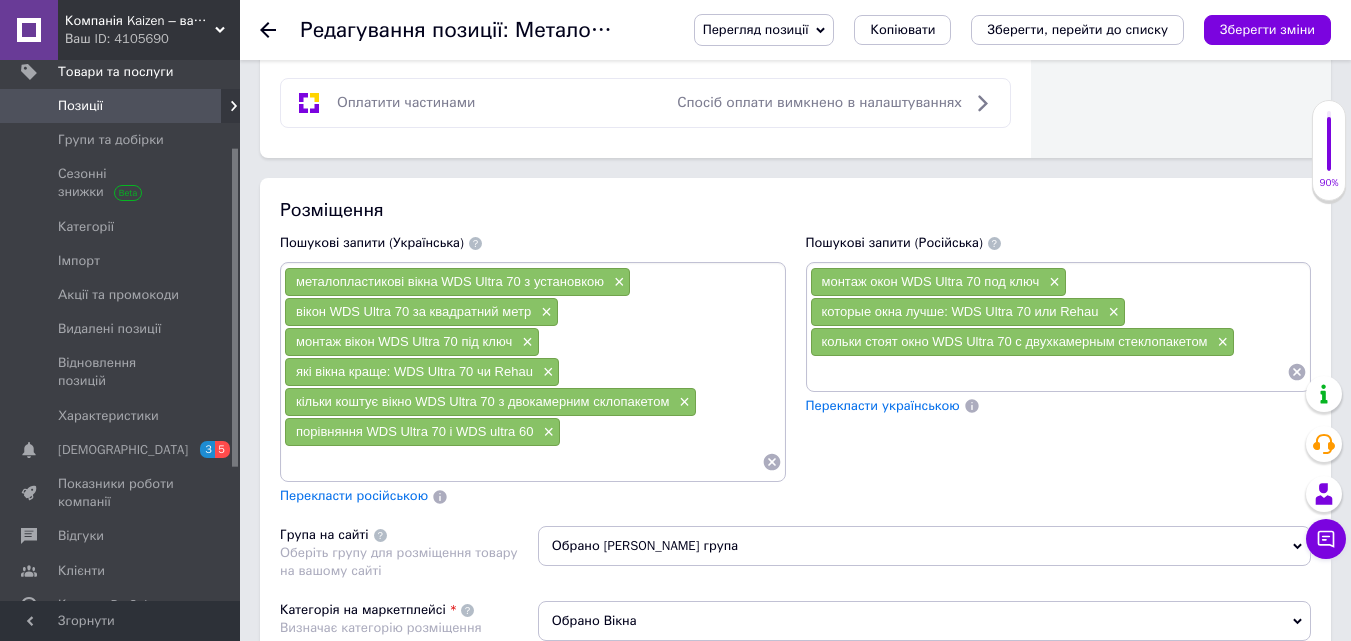 click on "монтаж окон WDS Ultra 70 под ключ ×" at bounding box center [938, 282] 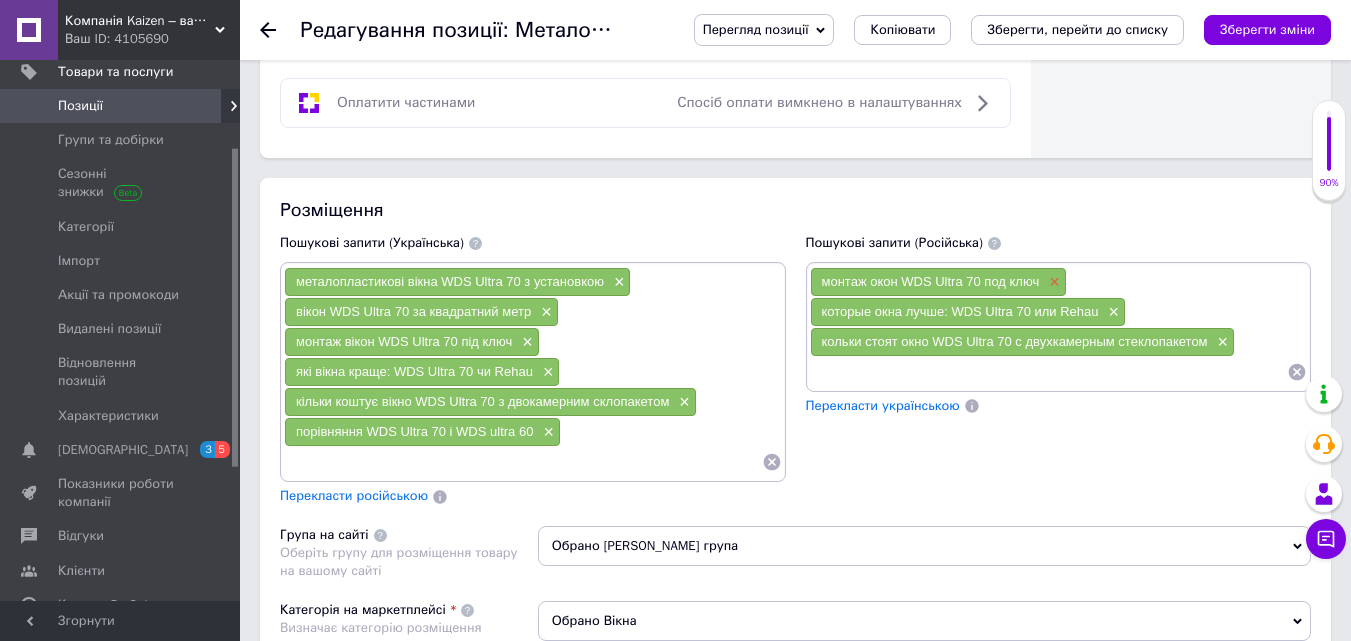 click on "×" at bounding box center [1052, 282] 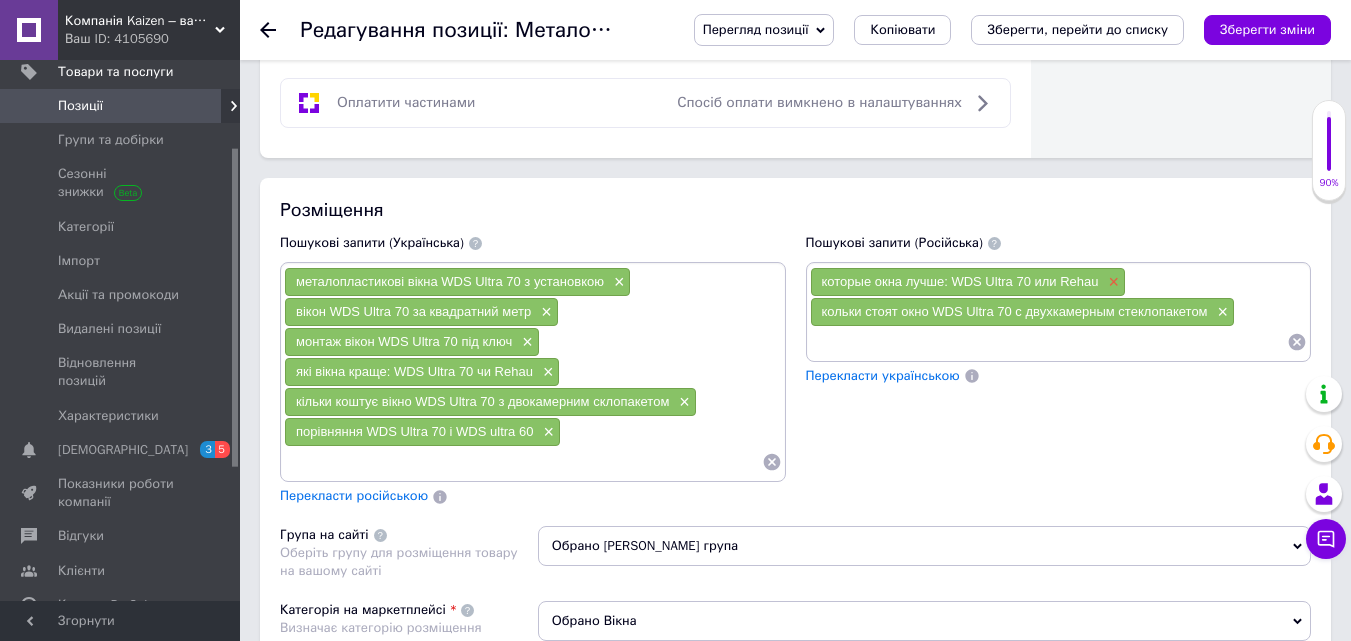 click on "×" at bounding box center (1112, 282) 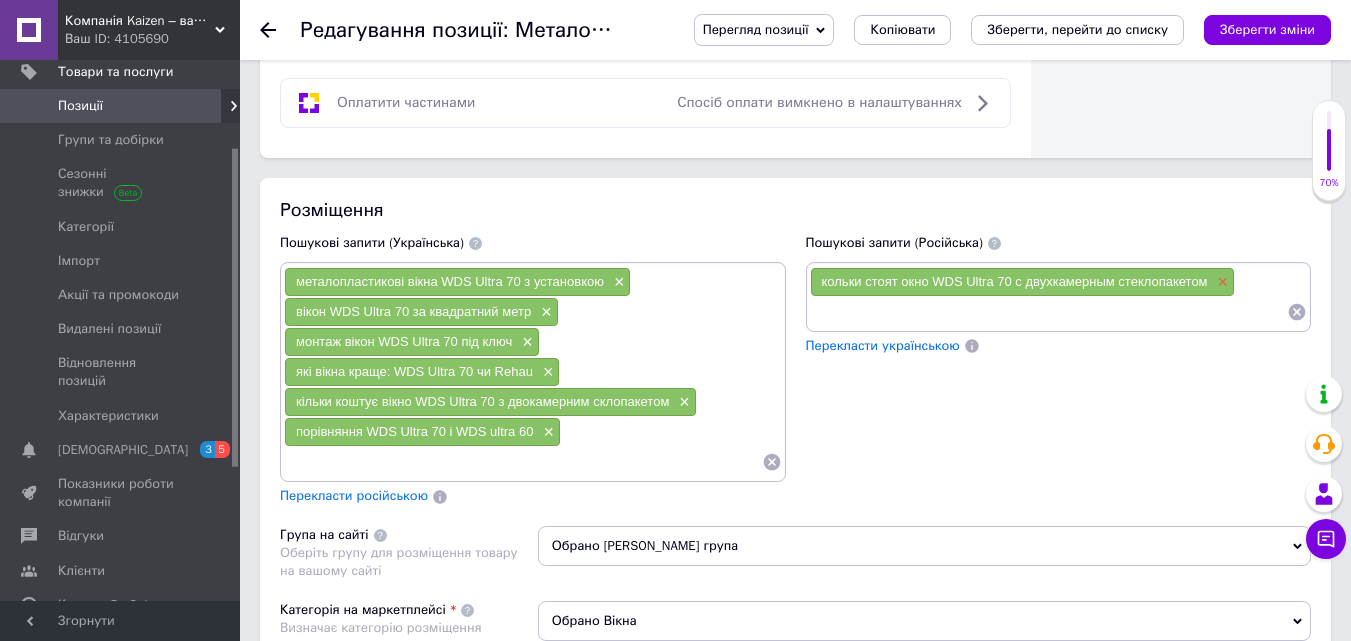 click on "×" at bounding box center (1221, 282) 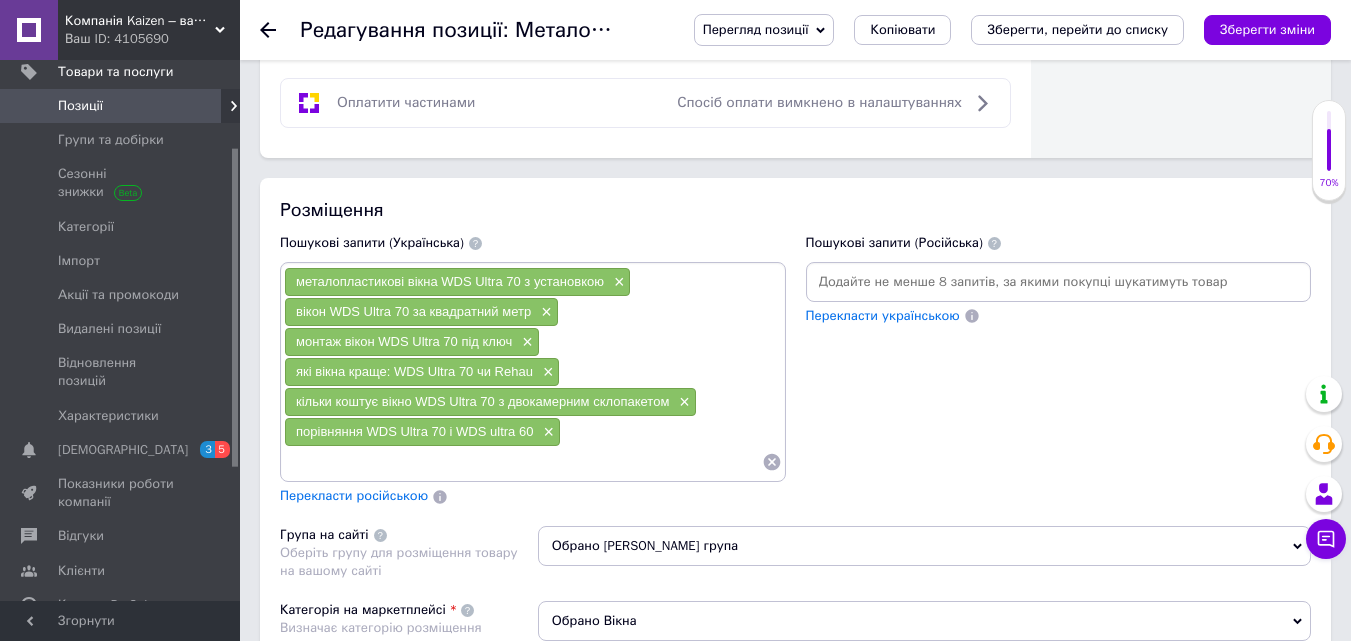 click at bounding box center [1059, 282] 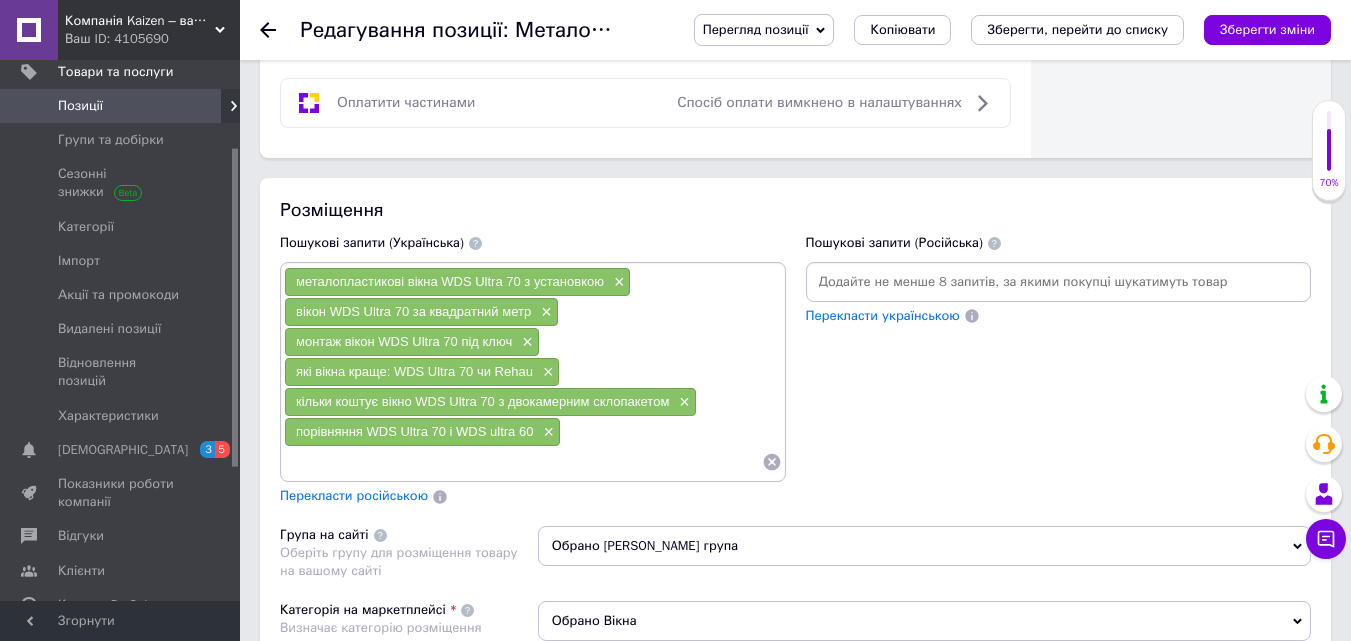 paste on "металопластикові вікна WDS Ultra 70 з установкою× вікон WDS Ultra 70 за квадратний метр× монтаж вікон WDS Ultra 70 під ключ× які вікна краще: WDS Ultra 70 чи Rehau× кільки коштує вікно WDS Ultra 70 з двокамерним склопакетом× порівняння WDS Ultra 70 і WDS ultra 60×" 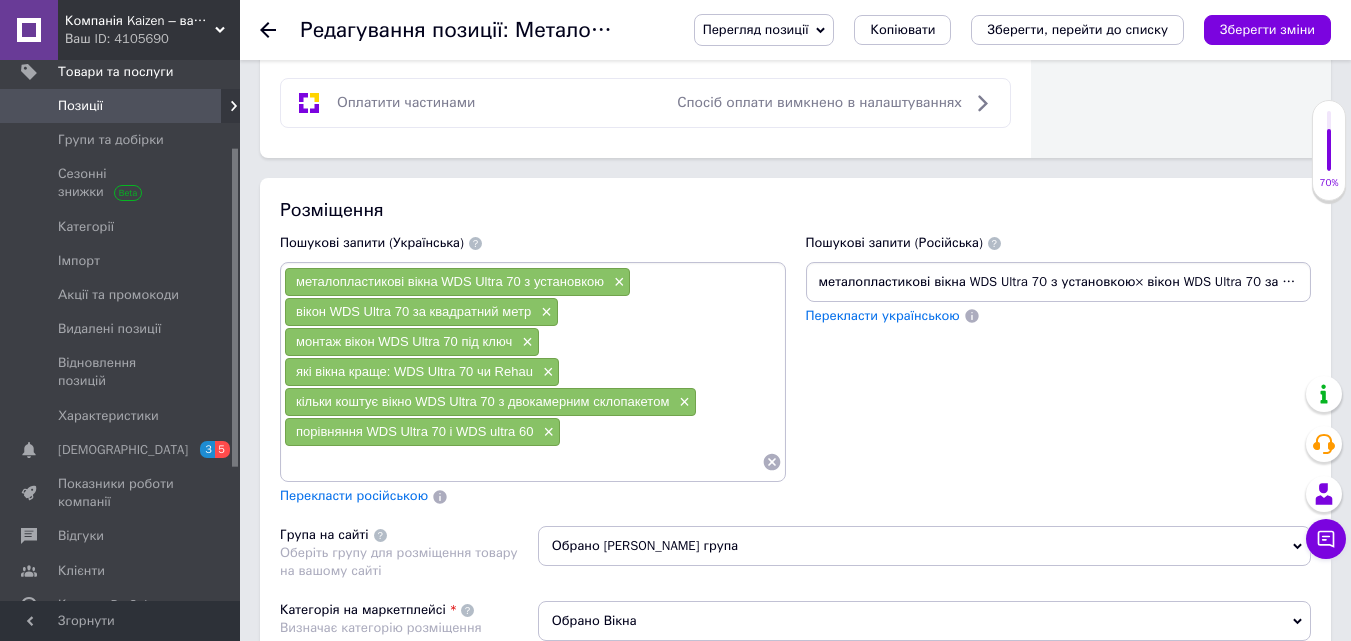 scroll, scrollTop: 0, scrollLeft: 1188, axis: horizontal 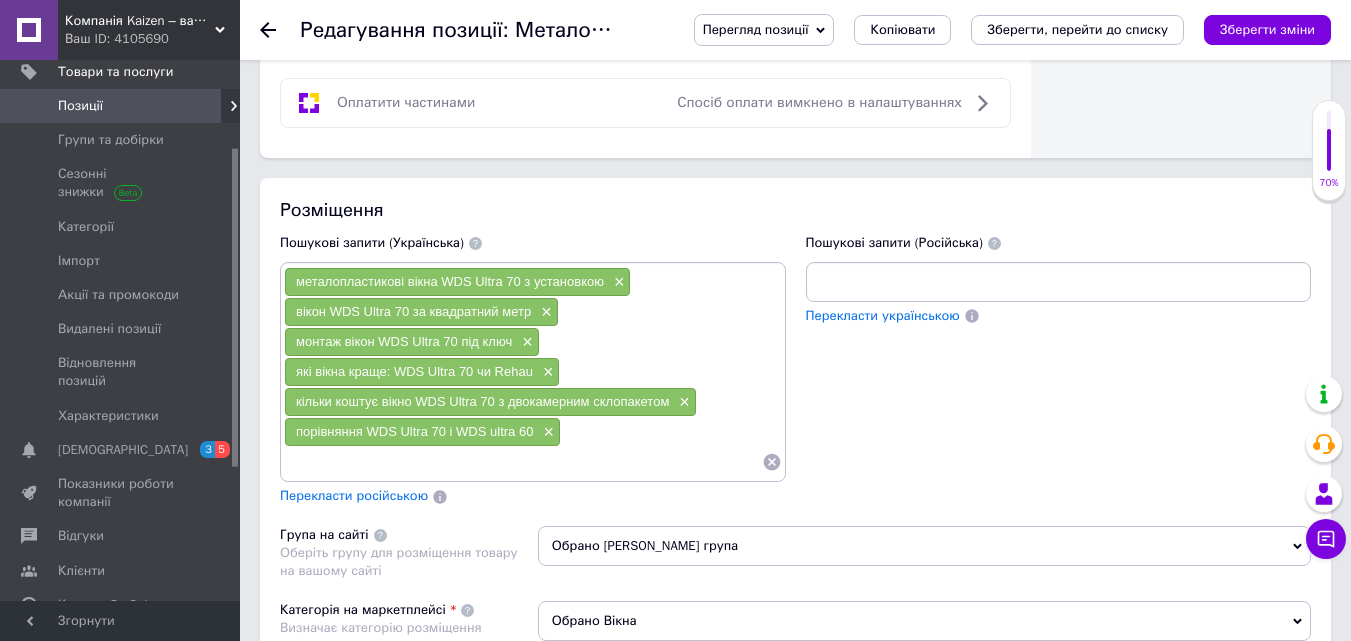 click on "металопластикові вікна WDS Ultra 70 з установкою× вікон WDS Ultra 70 за квадратний метр× монтаж вікон WDS Ultra 70 під ключ× які вікна краще: WDS Ultra 70 чи Rehau× кільки коштує вікно WDS Ultra 70 з двокамерним склопакетом× порівняння WDS Ultra 70 і WDS ultra 60×" at bounding box center [1059, 282] 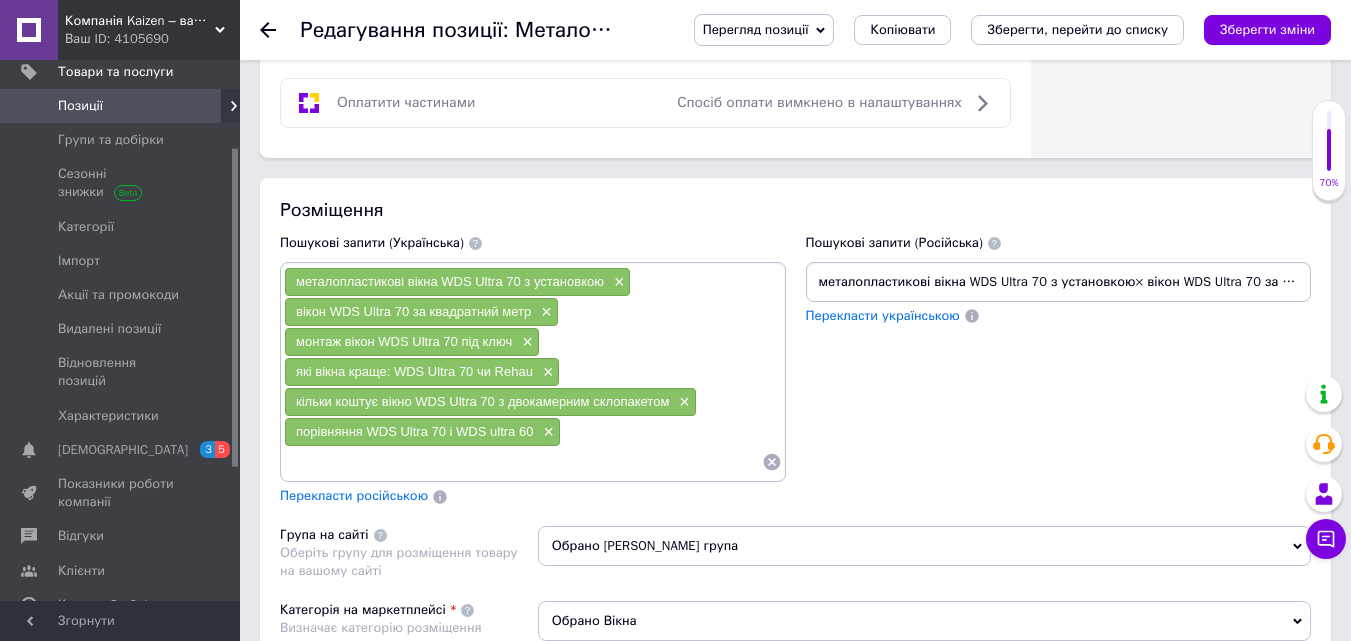 click on "металопластикові вікна WDS Ultra 70 з установкою× вікон WDS Ultra 70 за квадратний метр× монтаж вікон WDS Ultra 70 під ключ× які вікна краще: WDS Ultra 70 чи Rehau× кільки коштує вікно WDS Ultra 70 з двокамерним склопакетом, порівняння WDS Ultra 70 і WDS ultra 60×" at bounding box center [1059, 282] 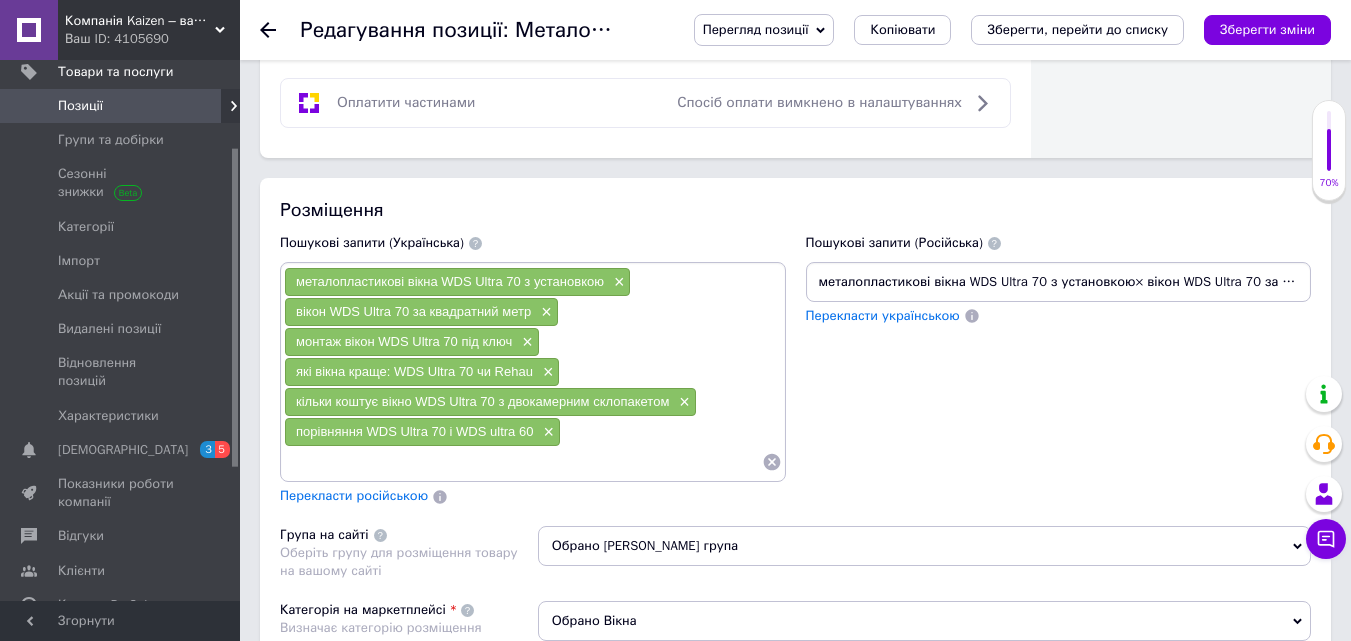 click on "металопластикові вікна WDS Ultra 70 з установкою× вікон WDS Ultra 70 за квадратний метр× монтаж вікон WDS Ultra 70 під ключ× які вікна краще: WDS Ultra 70 чи Rehau× кільки коштує вікно WDS Ultra 70 з двокамерним склопакетом, порівняння WDS Ultra 70 і WDS ultra 60×" at bounding box center (1059, 282) 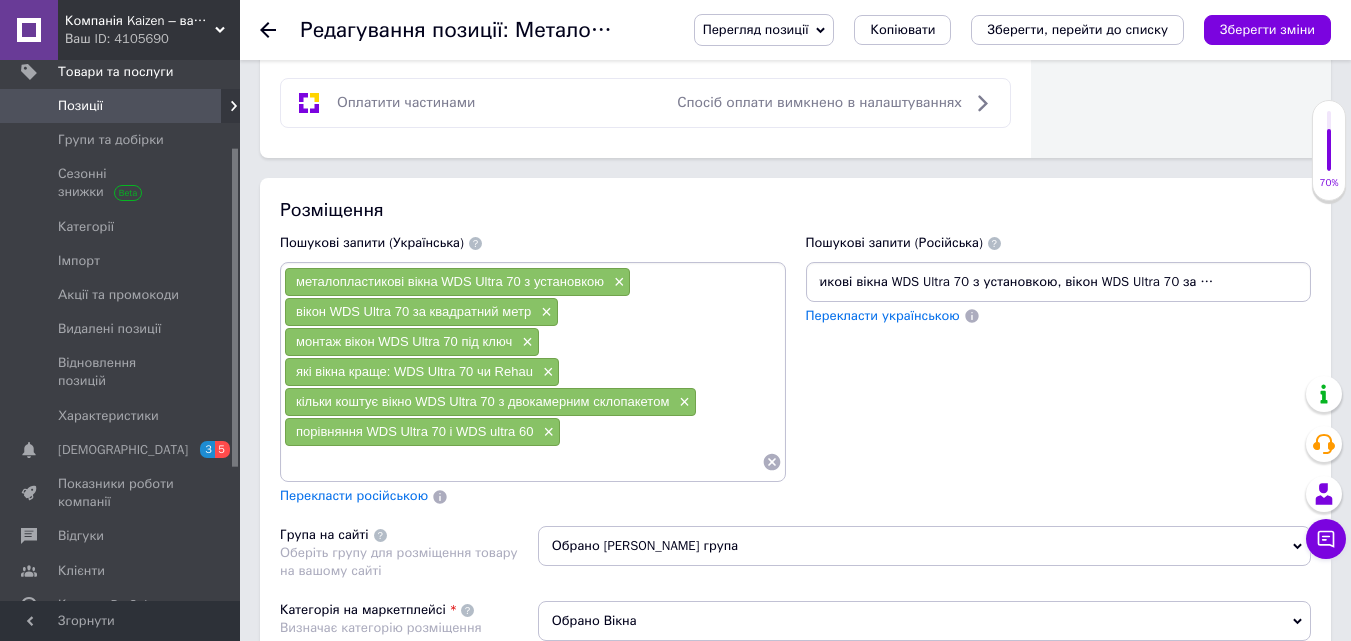 scroll, scrollTop: 0, scrollLeft: 88, axis: horizontal 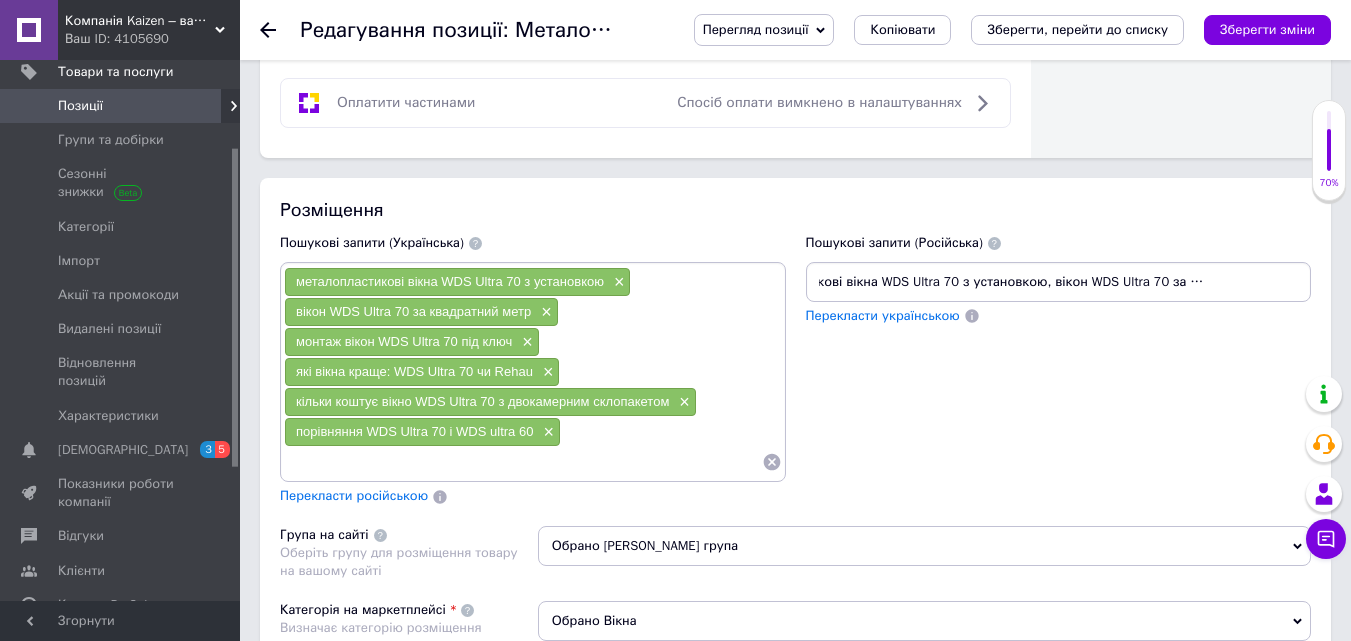 click on "металопластикові вікна WDS Ultra 70 з установкою, вікон WDS Ultra 70 за квадратний метр, онтаж вікон WDS Ultra 70 під ключ× які вікна краще: WDS Ultra 70 чи Rehau× кільки коштує вікно WDS Ultra 70 з двокамерним склопакетом, порівняння WDS Ultra 70 і WDS ultra 60×" at bounding box center [1059, 282] 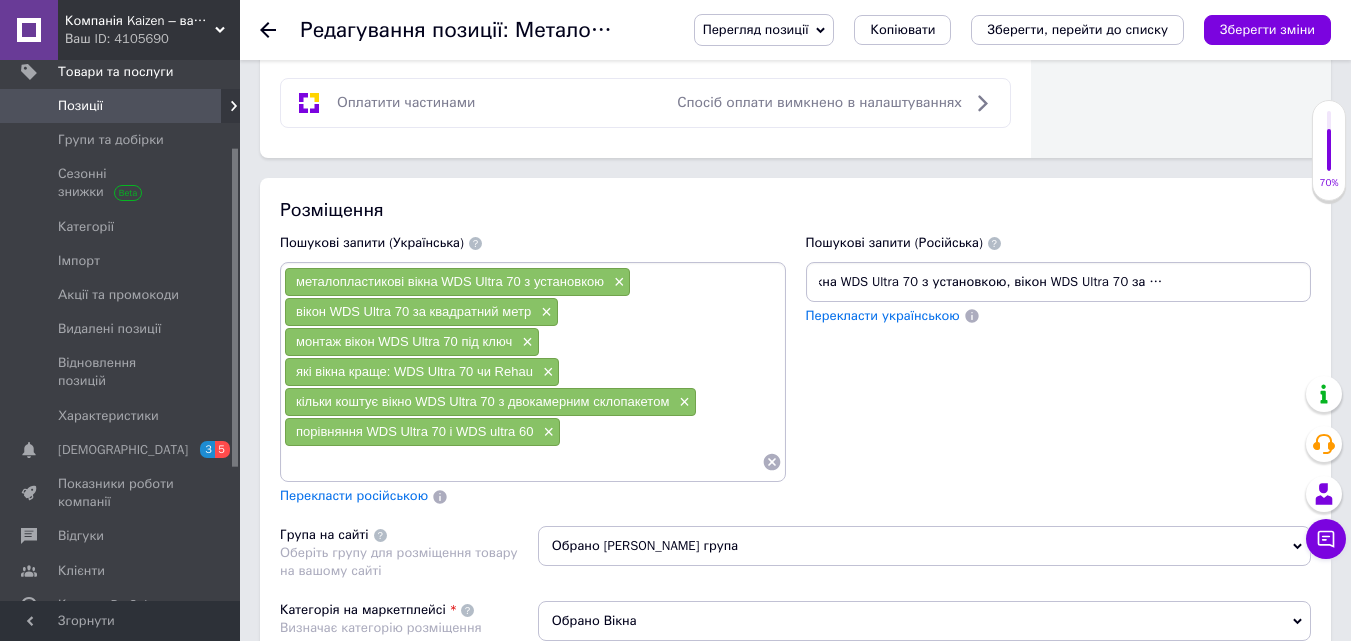 scroll, scrollTop: 0, scrollLeft: 137, axis: horizontal 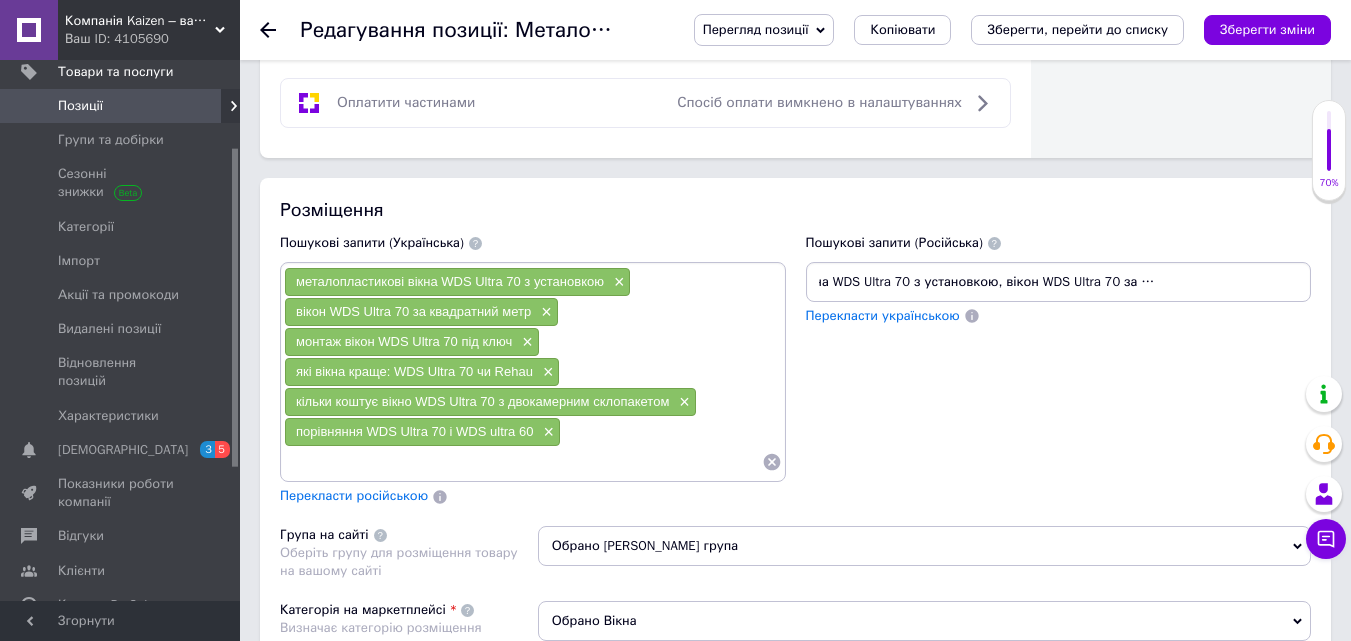 click on "металопластикові вікна WDS Ultra 70 з установкою, вікон WDS Ultra 70 за квадратний метр, онтаж вікон WDS Ultra 70 під ключ× які вікна краще: WDS Ultra 70 чи Rehau× кільки коштує вікно WDS Ultra 70 з двокамерним склопакетом, порівняння WDS Ultra 70 і WDS ultra 60×" at bounding box center [1059, 282] 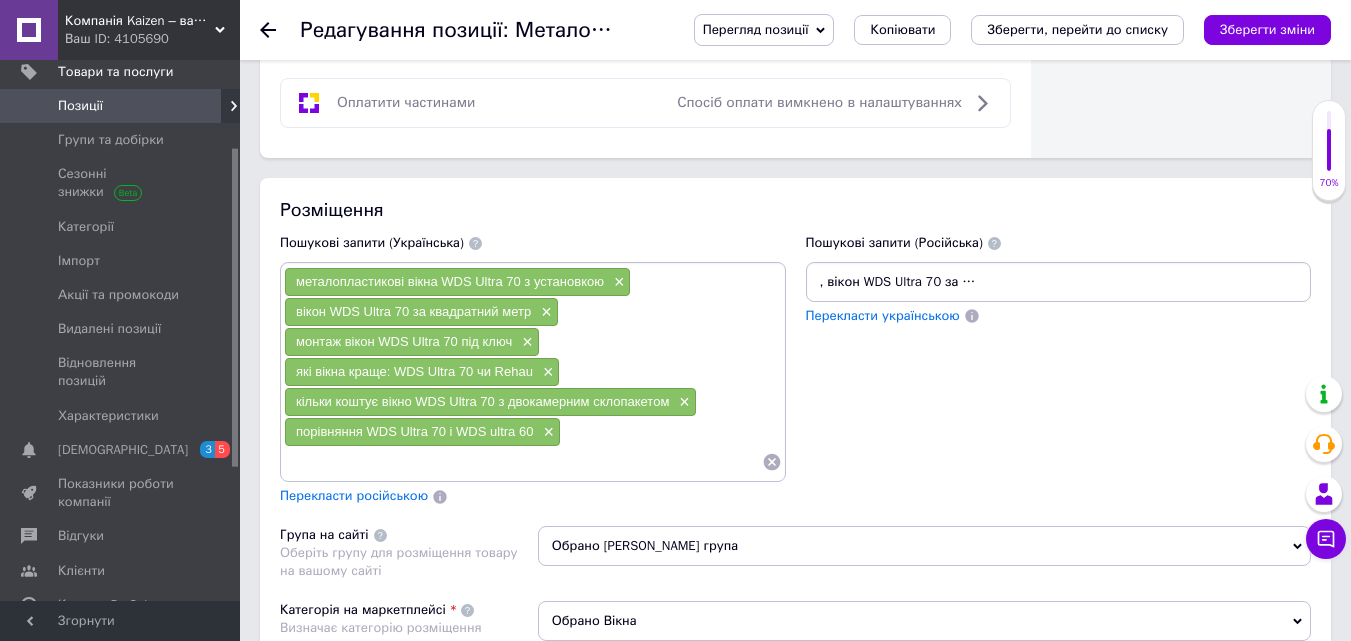 scroll, scrollTop: 0, scrollLeft: 319, axis: horizontal 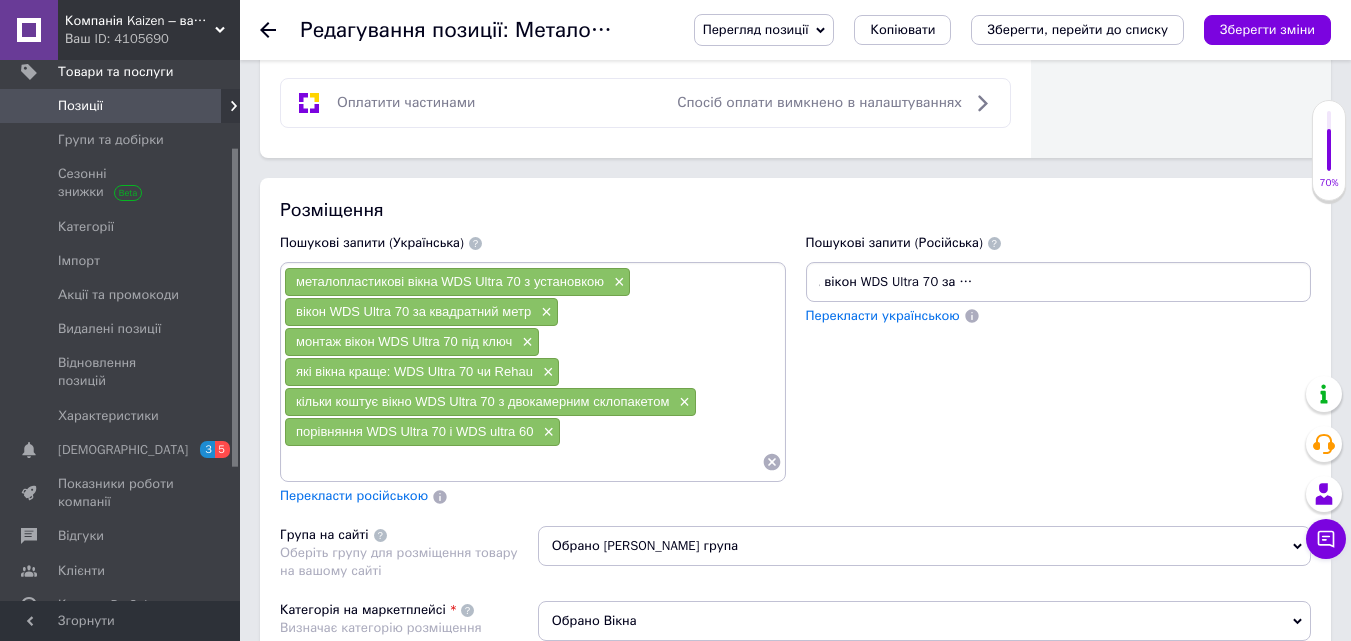 click on "металопластикові вікна WDS Ultra 70 з установкою, вікон WDS Ultra 70 за квадратний метр, монтаж вікон WDS Ultra 70 під ключ× які вікна краще: WDS Ultra 70 чи Rehau× кільки коштує вікно WDS Ultra 70 з двокамерним склопакетом, порівняння WDS Ultra 70 і WDS ultra 60×" at bounding box center (1059, 282) 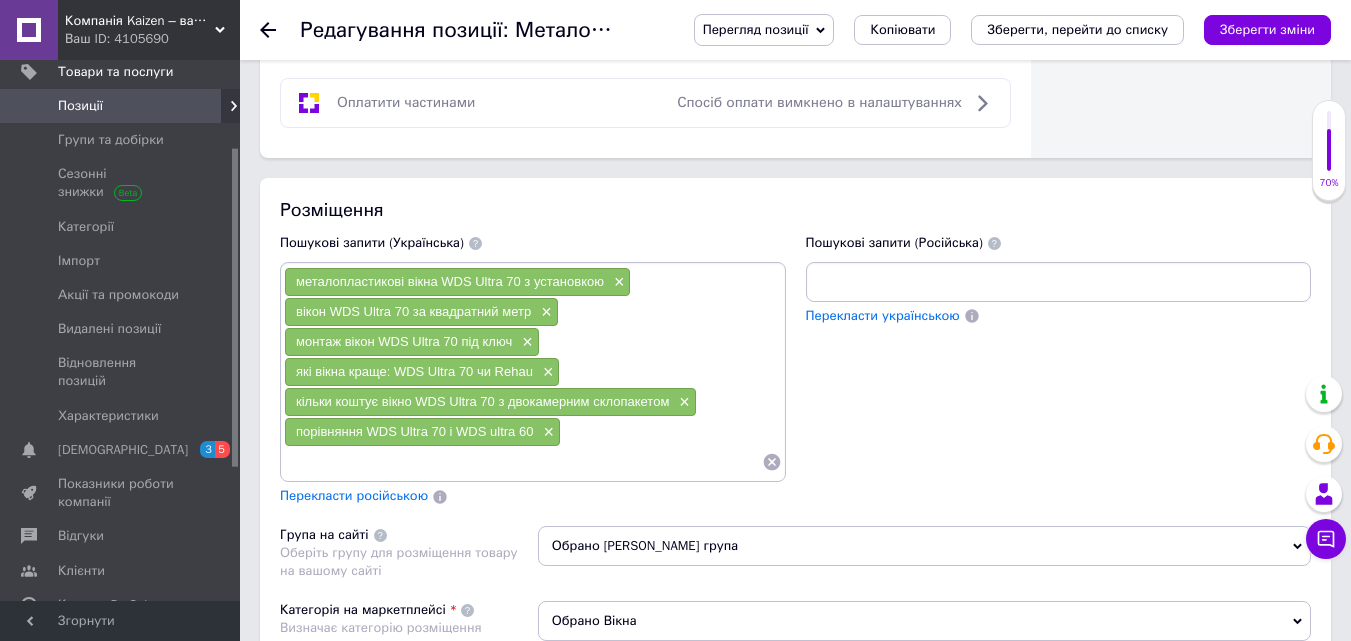 scroll, scrollTop: 0, scrollLeft: 628, axis: horizontal 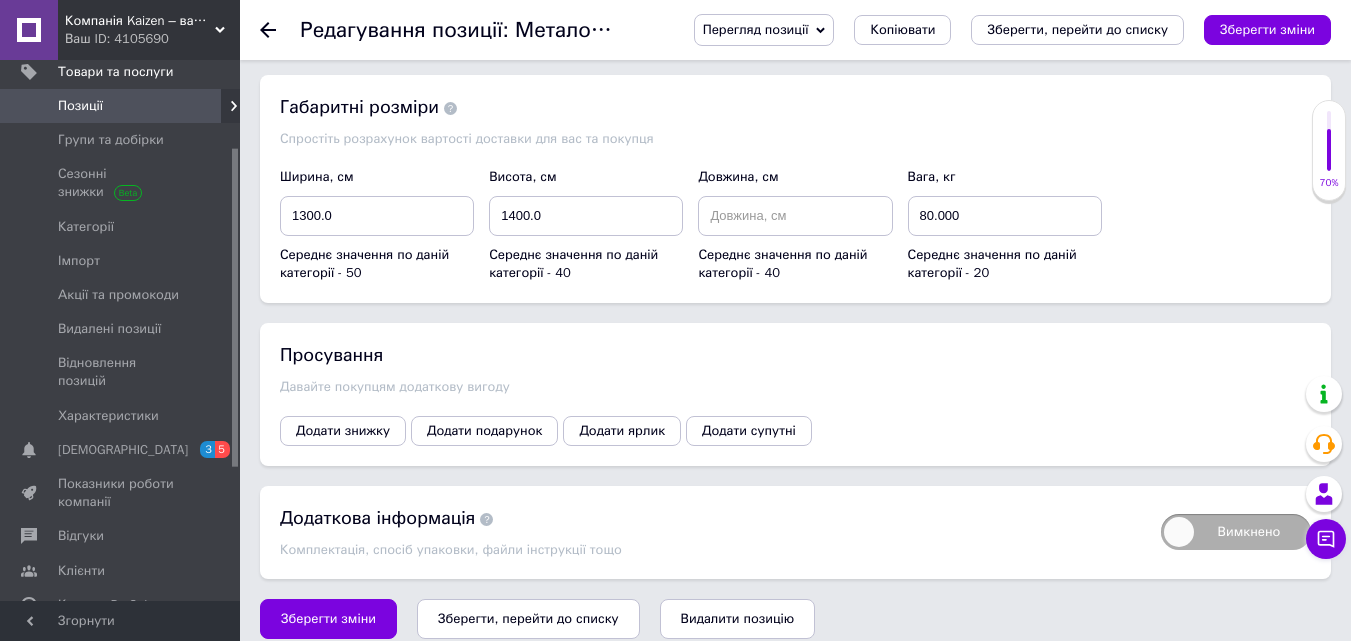 type on "металопластикові вікна WDS Ultra 70 з установкою, вікон WDS Ultra 70 за квадратний метр, монтаж вікон WDS Ultra 70 під ключ, які вікна краще: WDS Ultra 70 чи Rehau, кільки коштує вікно WDS Ultra 70 з двокамерним склопакетом, порівняння WDS Ultra 70 і WDS ultra 60" 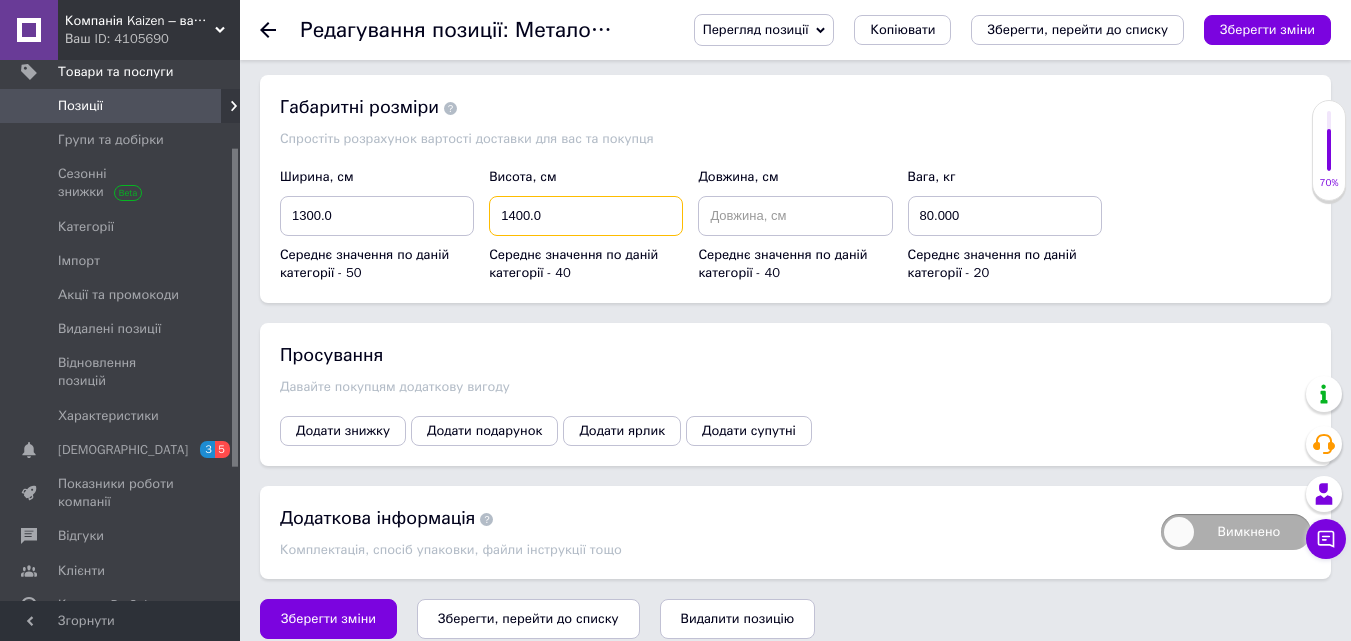 click on "1400.0" at bounding box center (586, 216) 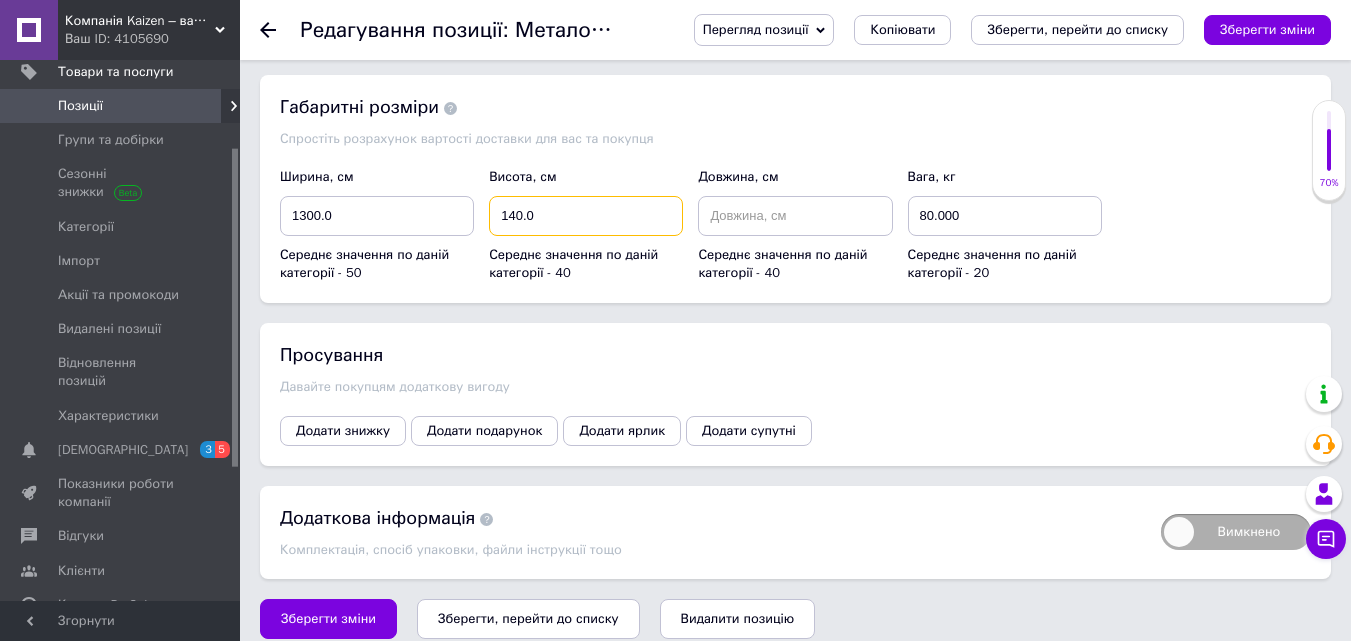 type on "140.0" 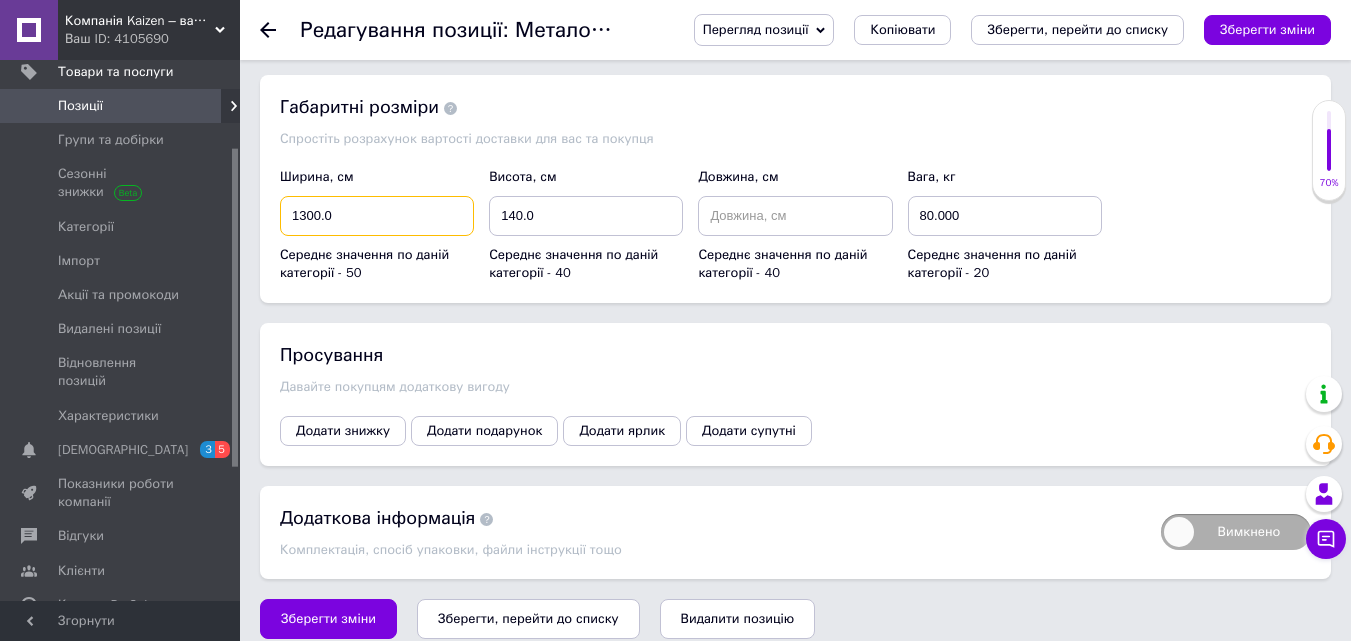 click on "1300.0" at bounding box center [377, 216] 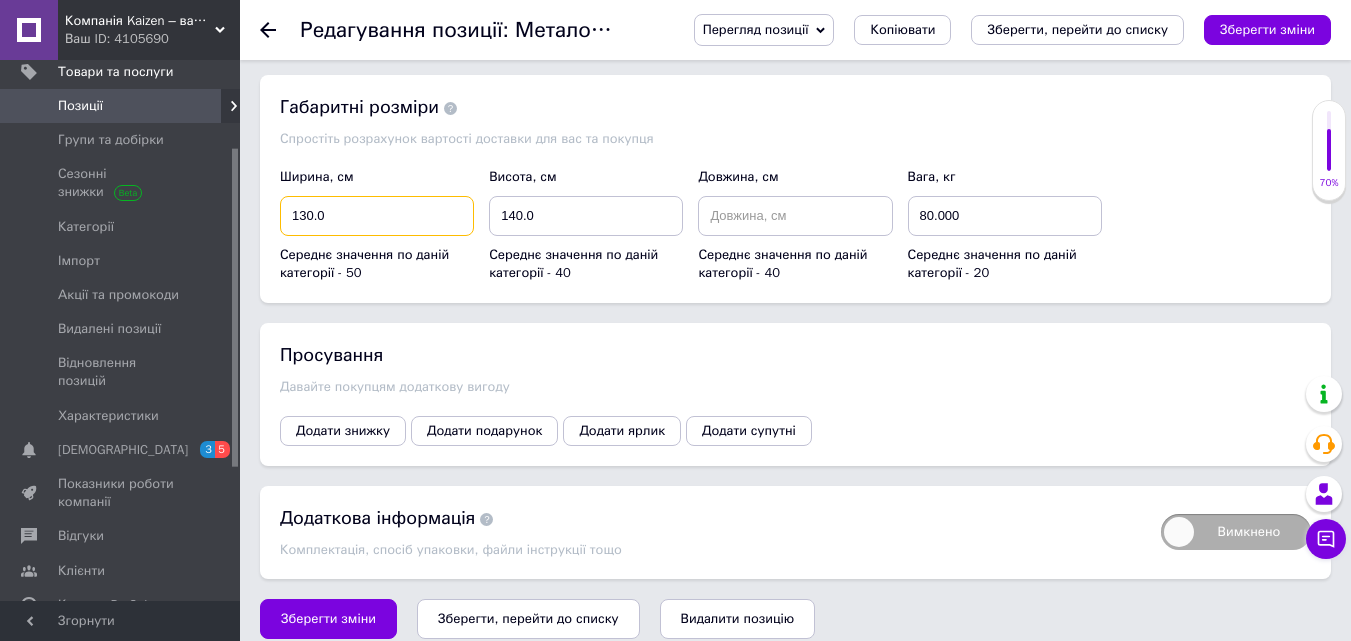 type on "130.0" 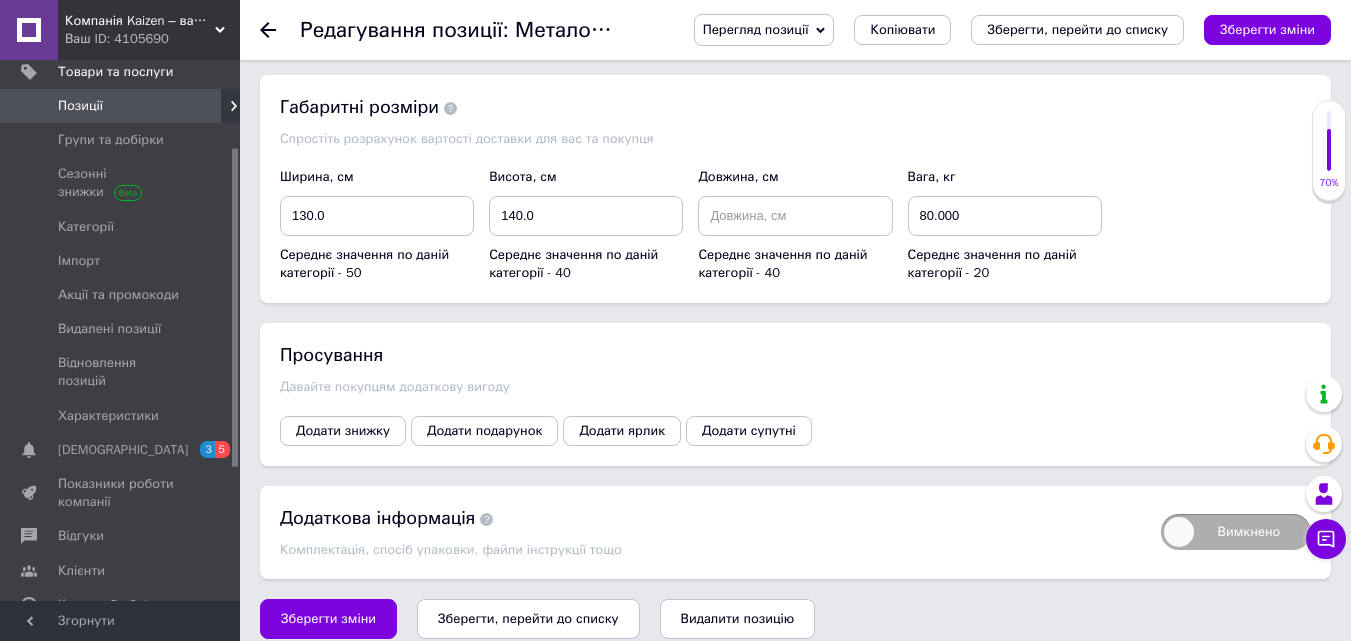 click on "Просування Давайте покупцям додаткову вигоду Додати знижку Додати подарунок Додати ярлик Додати супутні" at bounding box center [795, 394] 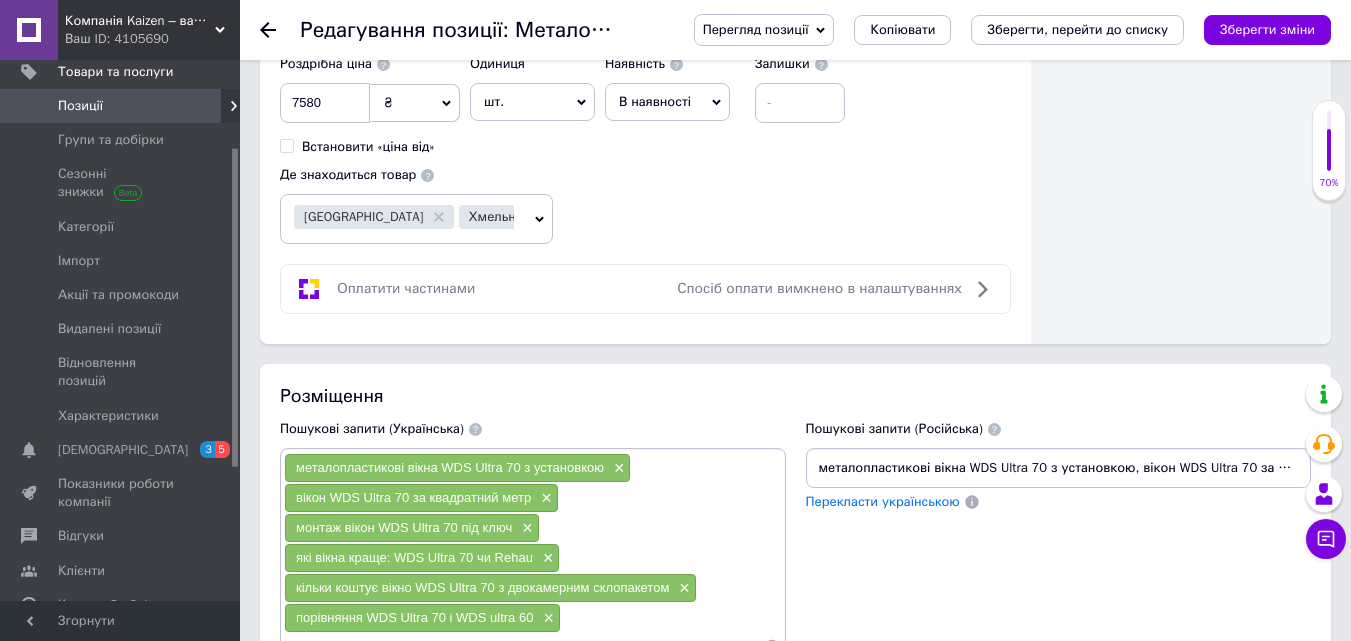 scroll, scrollTop: 1369, scrollLeft: 0, axis: vertical 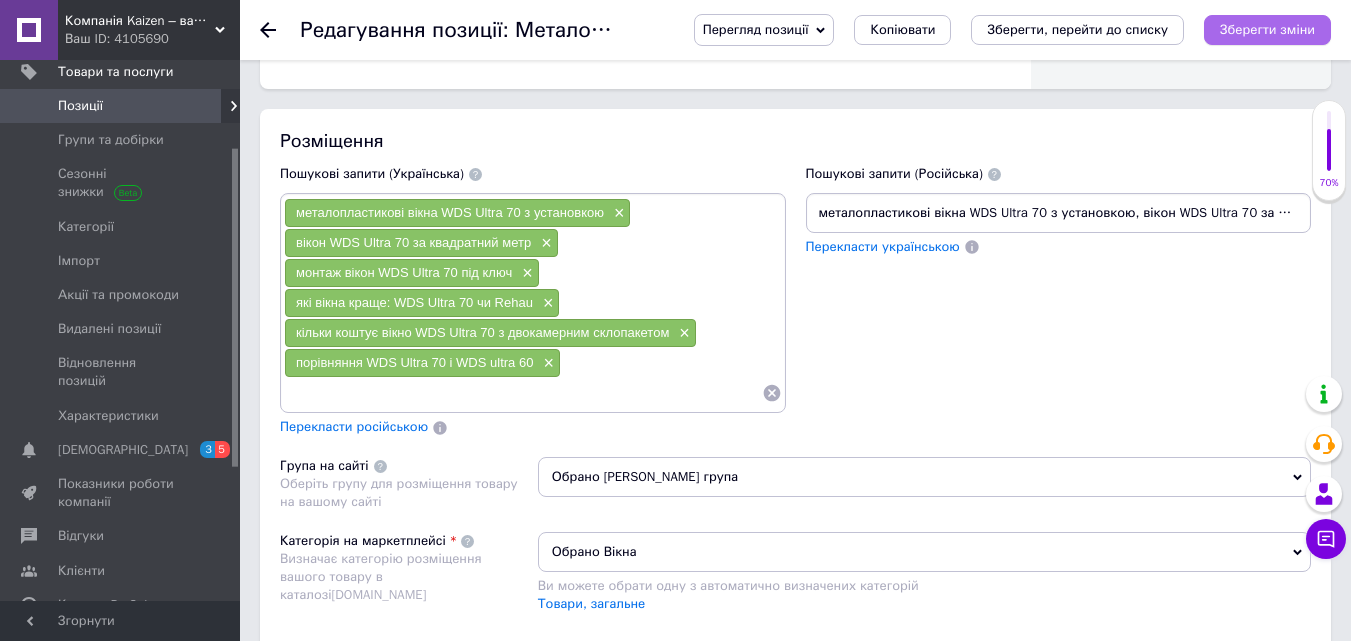 click on "Зберегти зміни" at bounding box center (1267, 29) 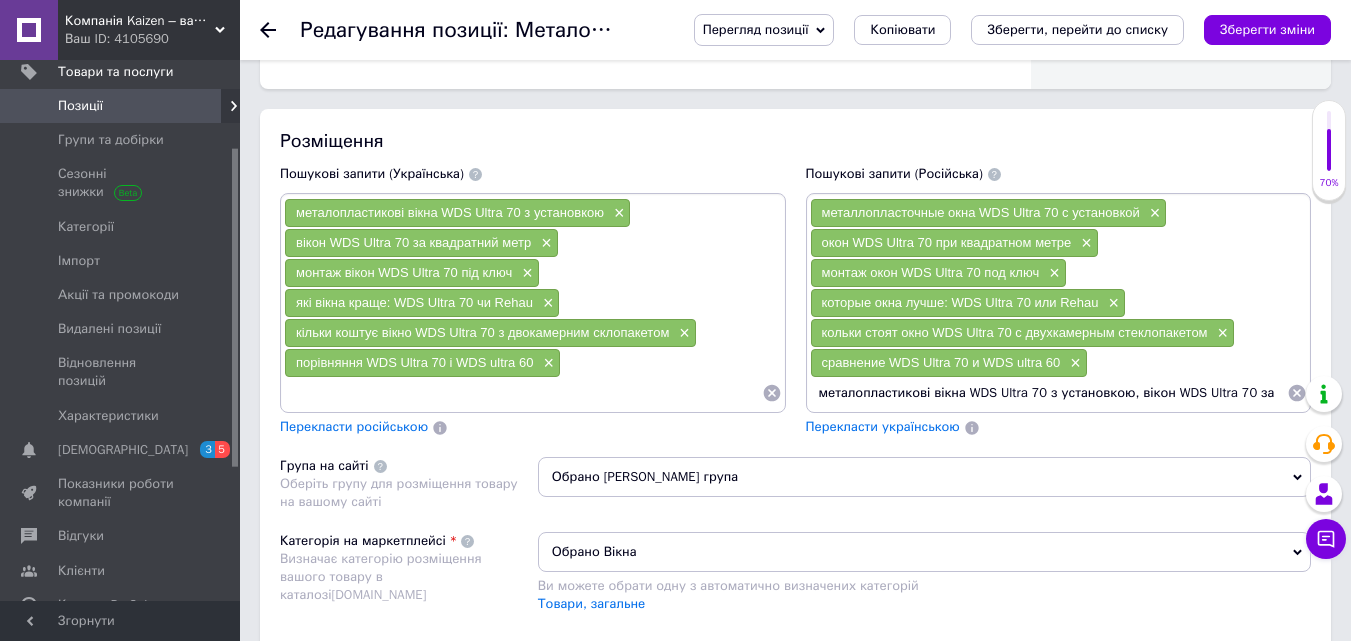 click on "Позиції" at bounding box center [121, 106] 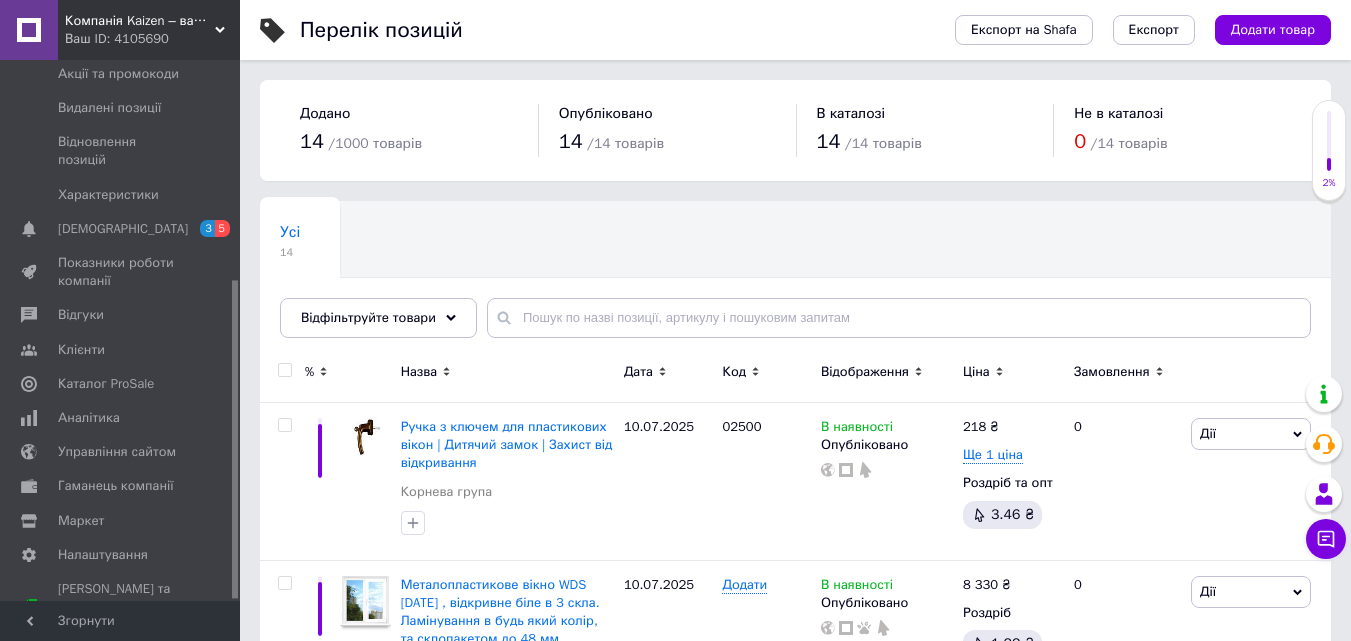 scroll, scrollTop: 374, scrollLeft: 0, axis: vertical 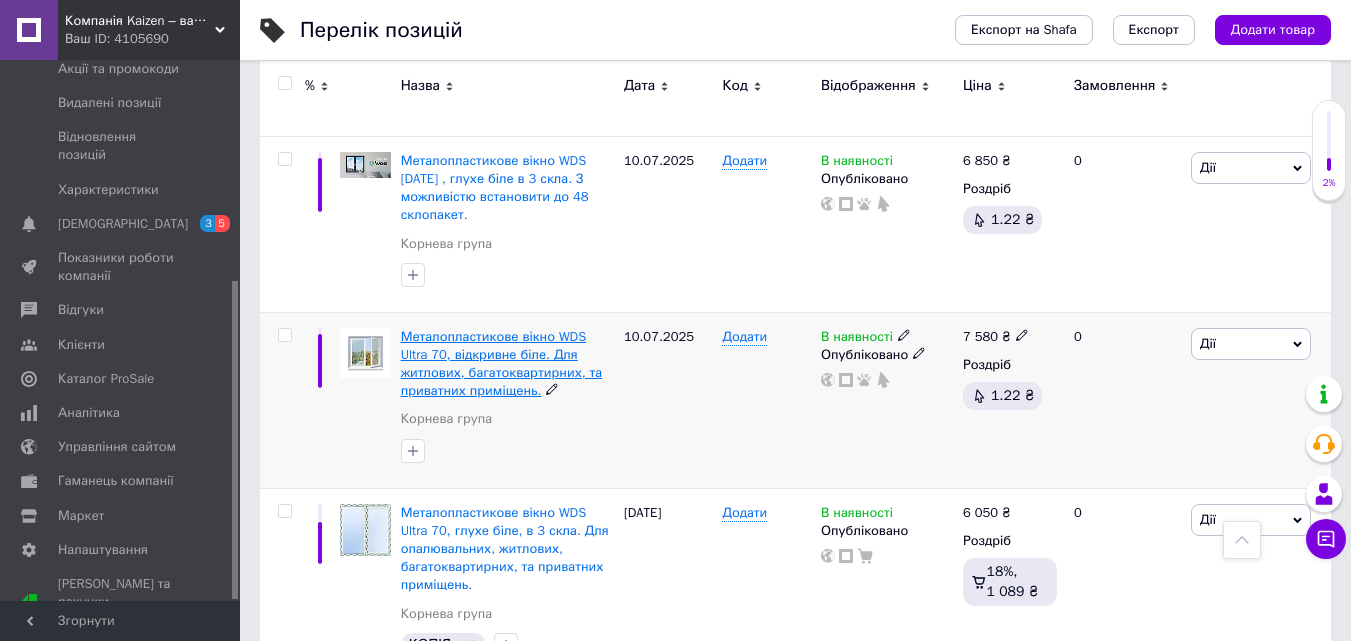 click on "Металопластикове вікно WDS Ultra 70, відкривне біле. Для  житлових, багатоквартирних, та приватних приміщень." at bounding box center [502, 364] 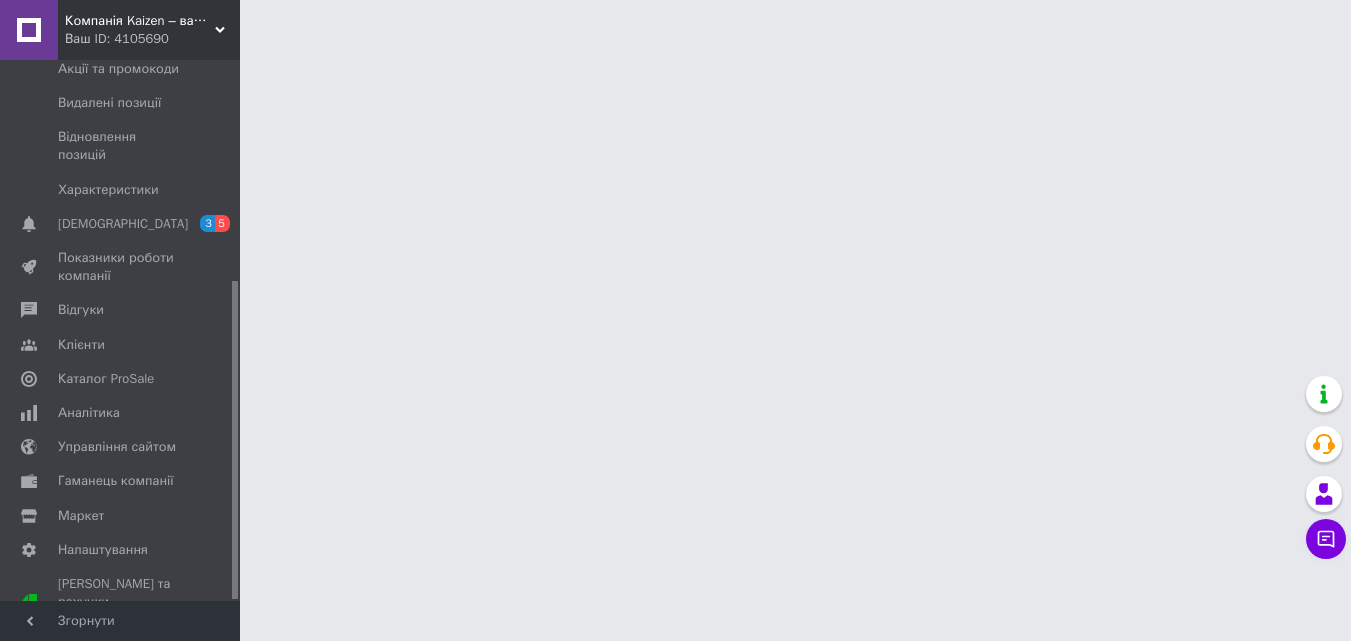 scroll, scrollTop: 0, scrollLeft: 0, axis: both 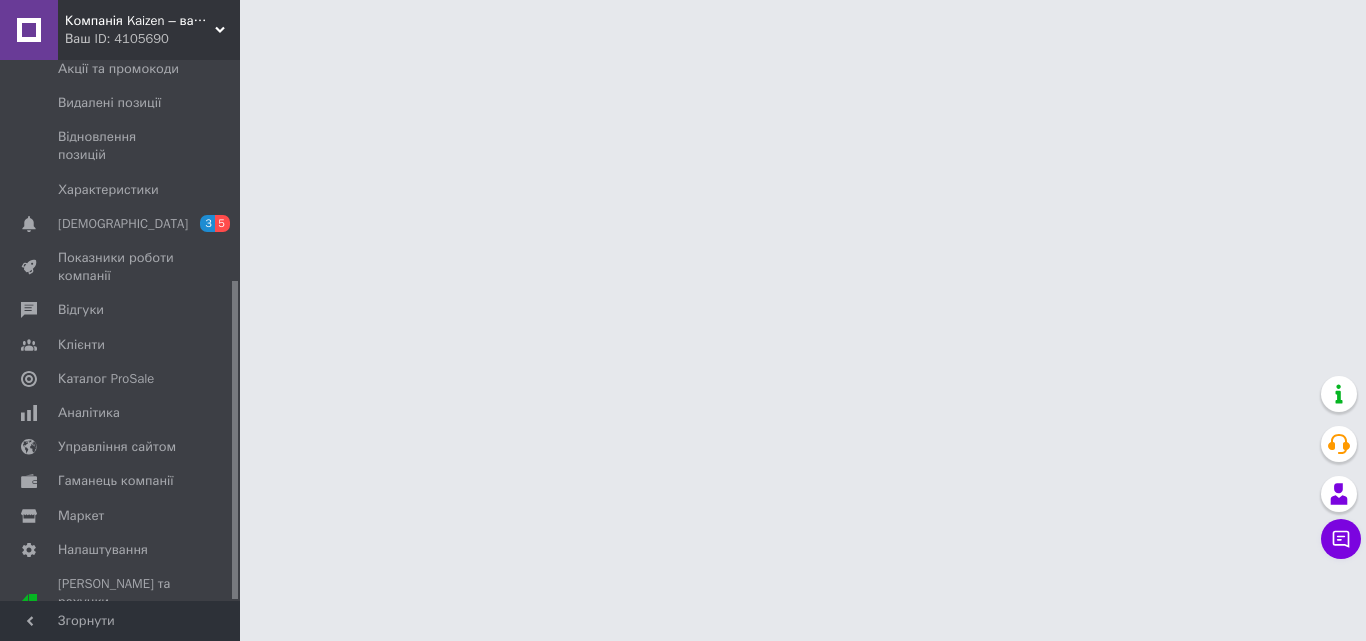 click on "Компанія Kaizen – ваш надійний партнер у світі вікон Ваш ID: 4105690 Сайт Компанія Kaizen – ваш надійний парт... Кабінет покупця Перевірити стан системи Сторінка на порталі Довідка Вийти Головна Замовлення та повідомлення 0 0 Товари та послуги Позиції Групи та добірки Сезонні знижки Категорії Імпорт Акції та промокоди Видалені позиції Відновлення позицій Характеристики Сповіщення 3 5 Показники роботи компанії Відгуки Клієнти Каталог ProSale Аналітика Управління сайтом Гаманець компанії Маркет Налаштування" at bounding box center [683, 25] 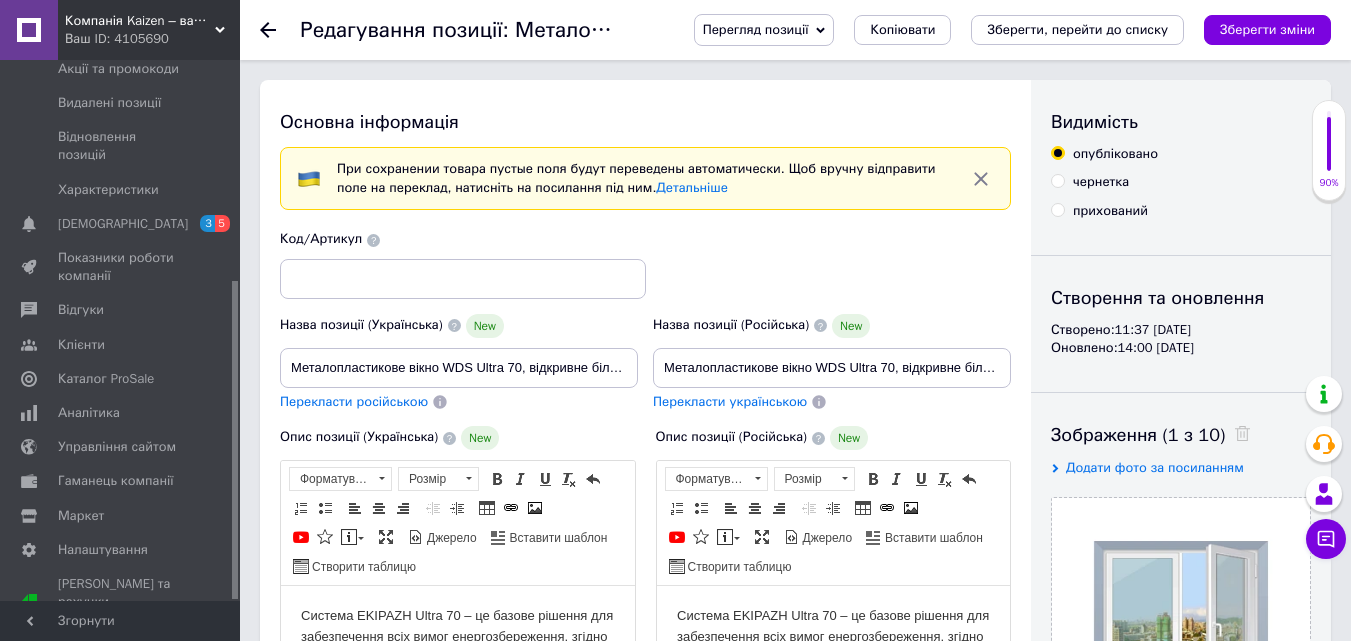 scroll, scrollTop: 0, scrollLeft: 0, axis: both 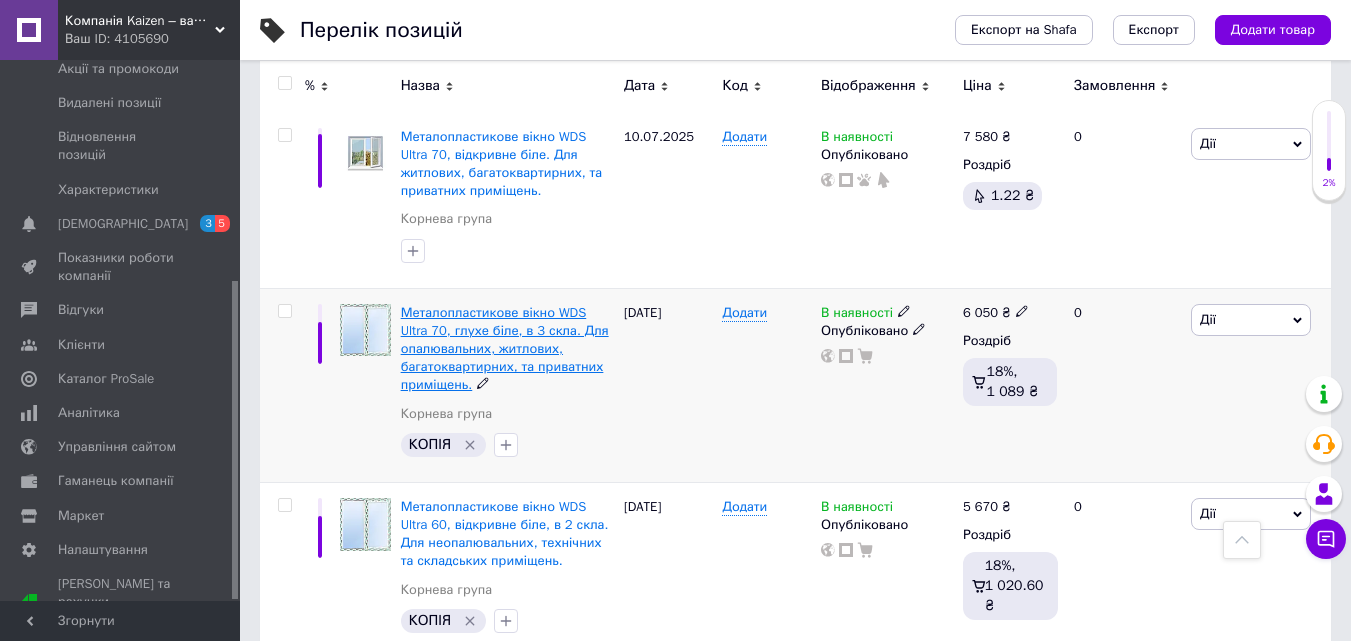 click on "Металопластикове вікно WDS Ultra 70, глухе  біле, в 3 скла. Для опалювальних, житлових, багатоквартирних, та приватних приміщень." at bounding box center [505, 349] 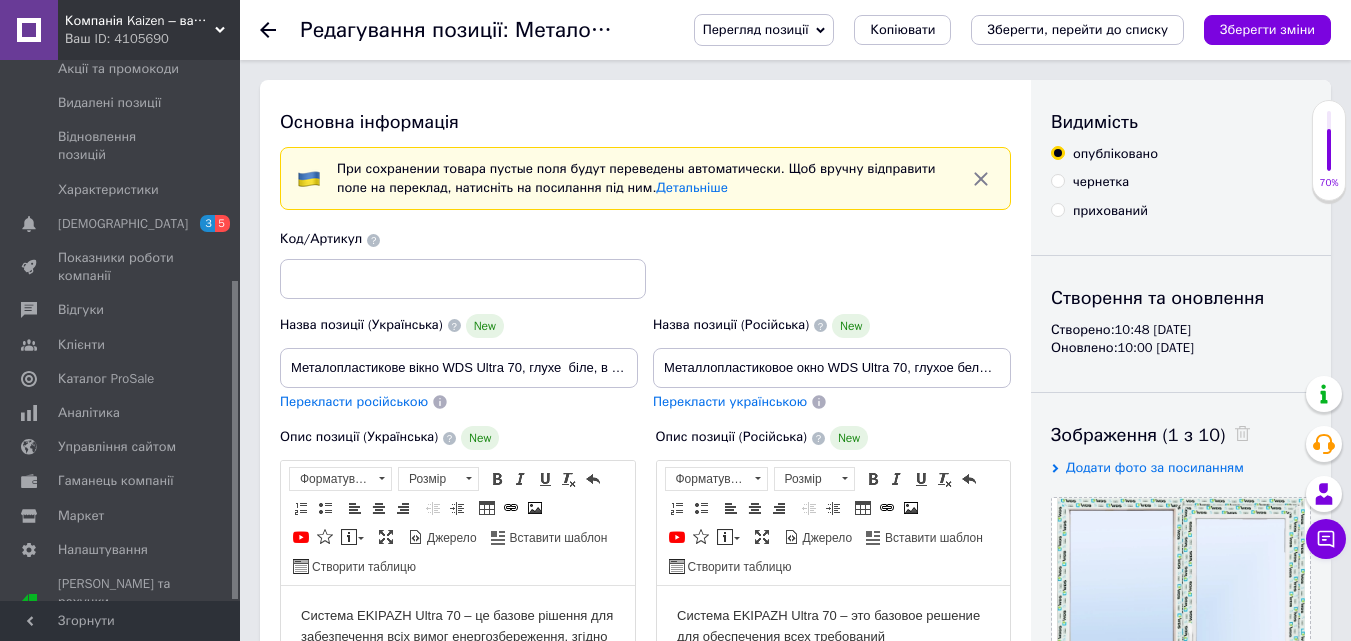 scroll, scrollTop: 0, scrollLeft: 0, axis: both 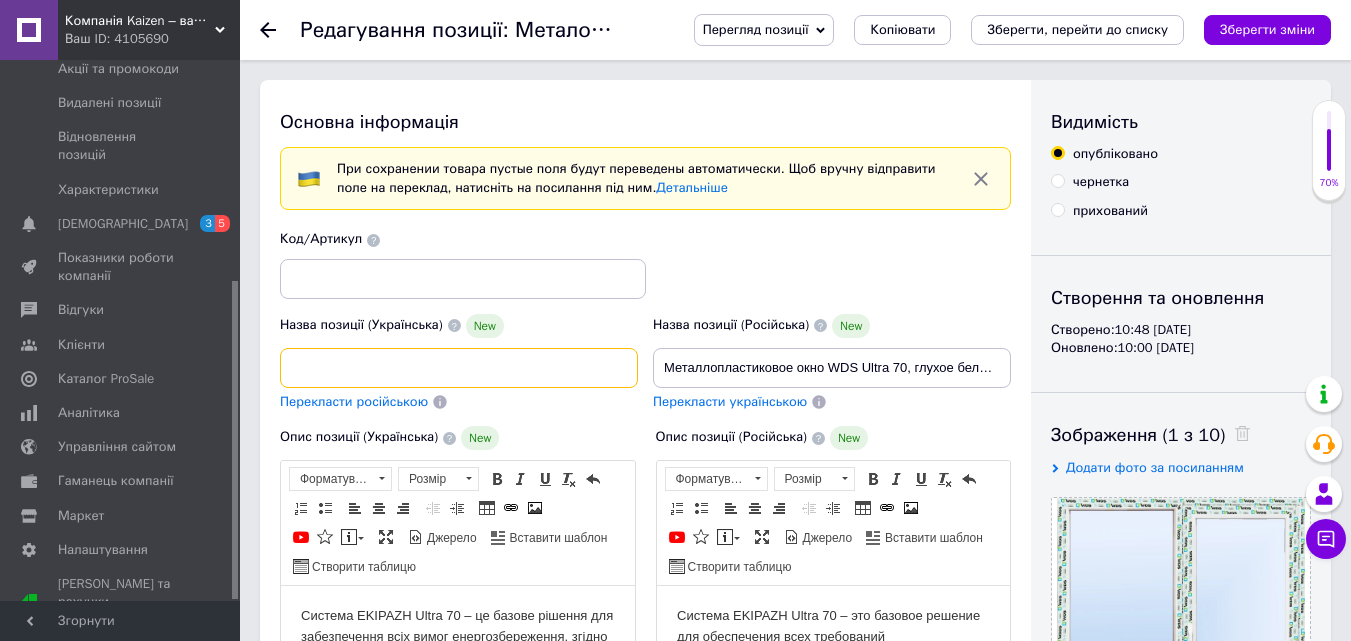 drag, startPoint x: 286, startPoint y: 361, endPoint x: 637, endPoint y: 361, distance: 351 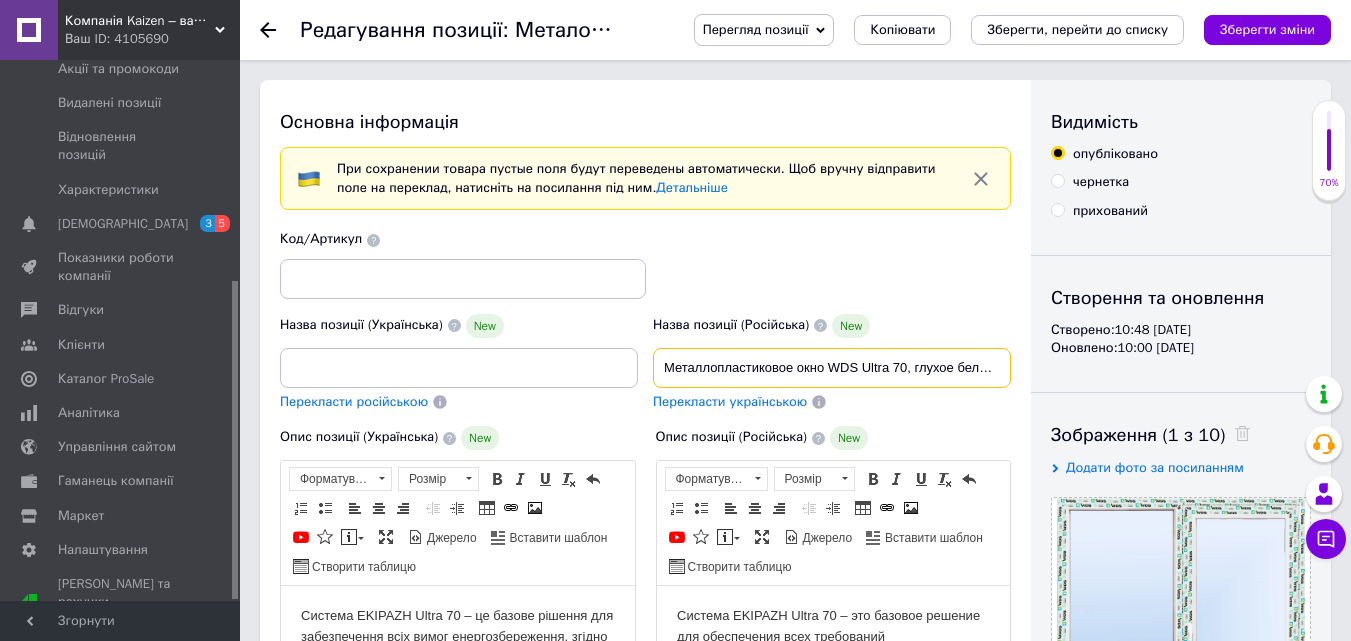 scroll, scrollTop: 0, scrollLeft: 0, axis: both 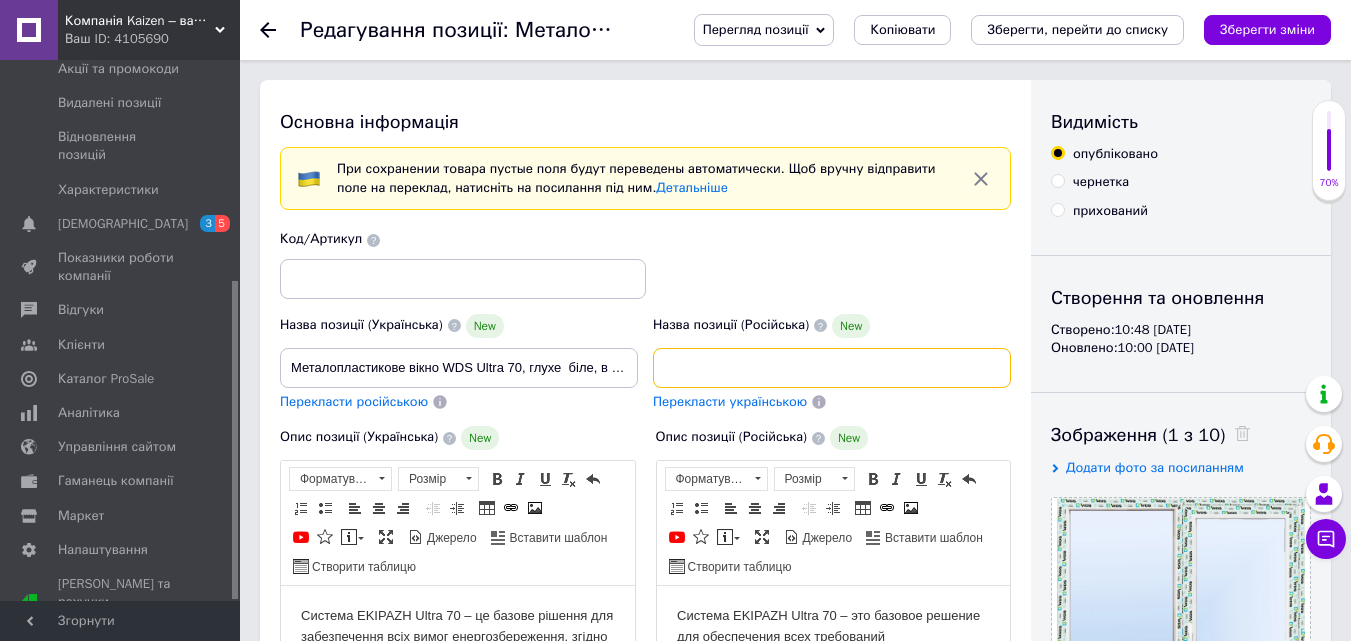drag, startPoint x: 658, startPoint y: 361, endPoint x: 1008, endPoint y: 337, distance: 350.8219 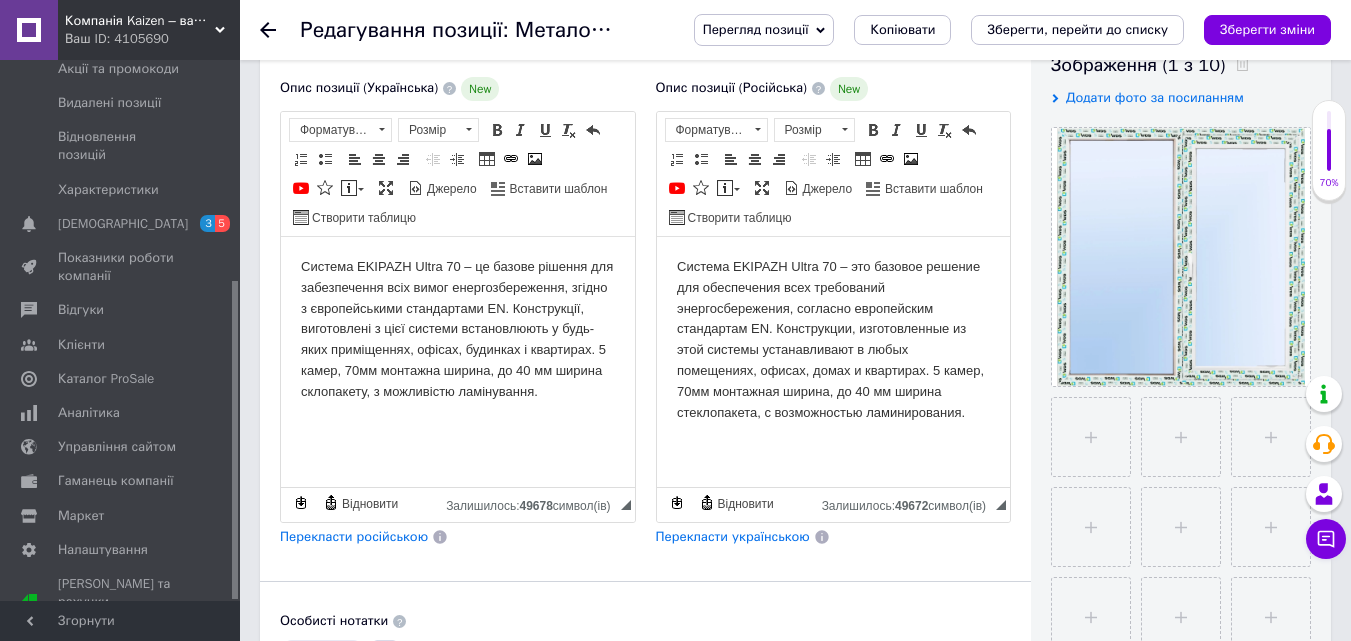 scroll, scrollTop: 400, scrollLeft: 0, axis: vertical 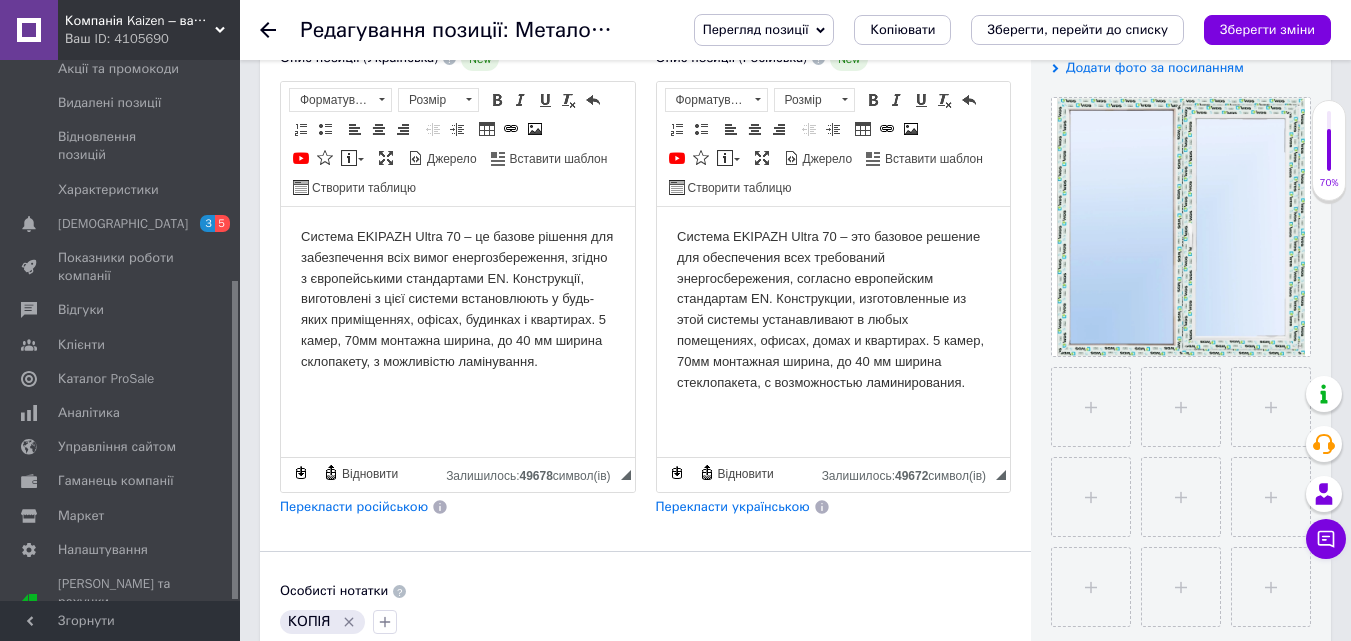 type on "Металопластикове вікно WDS Ultra 70, глухе  біле, в 3 скла. Для опалювальних, житлових, багатоквартирних, та приватних приміщень." 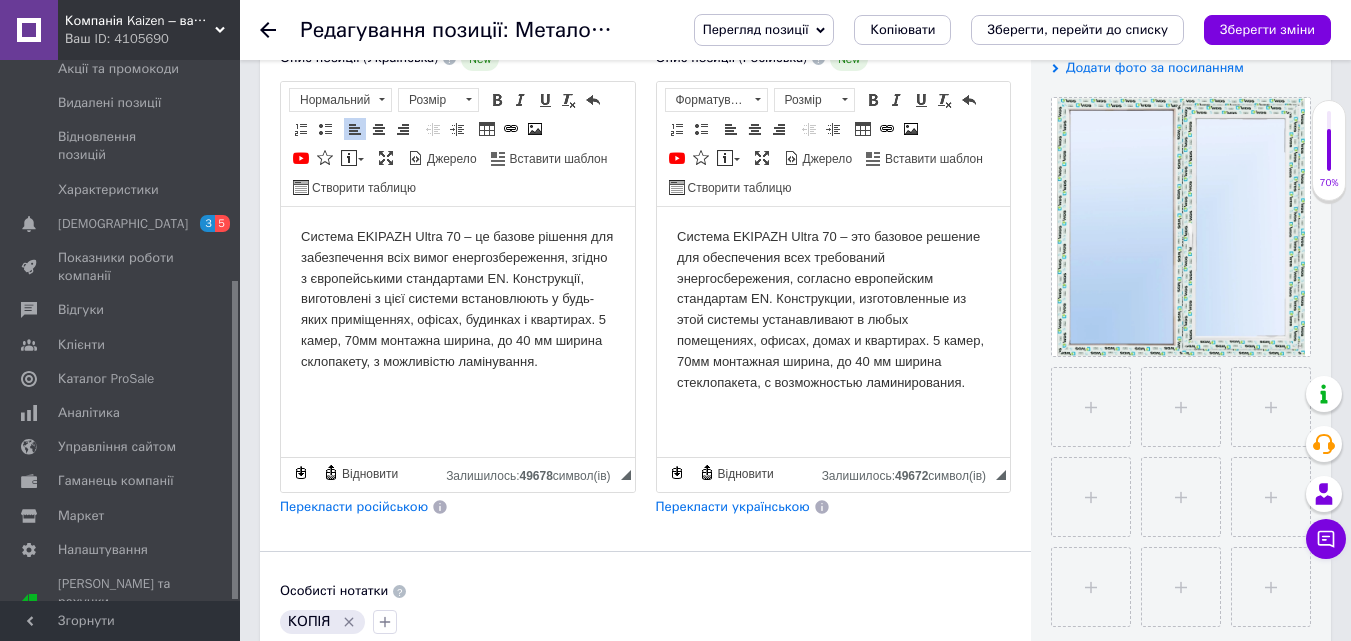 scroll, scrollTop: 0, scrollLeft: 0, axis: both 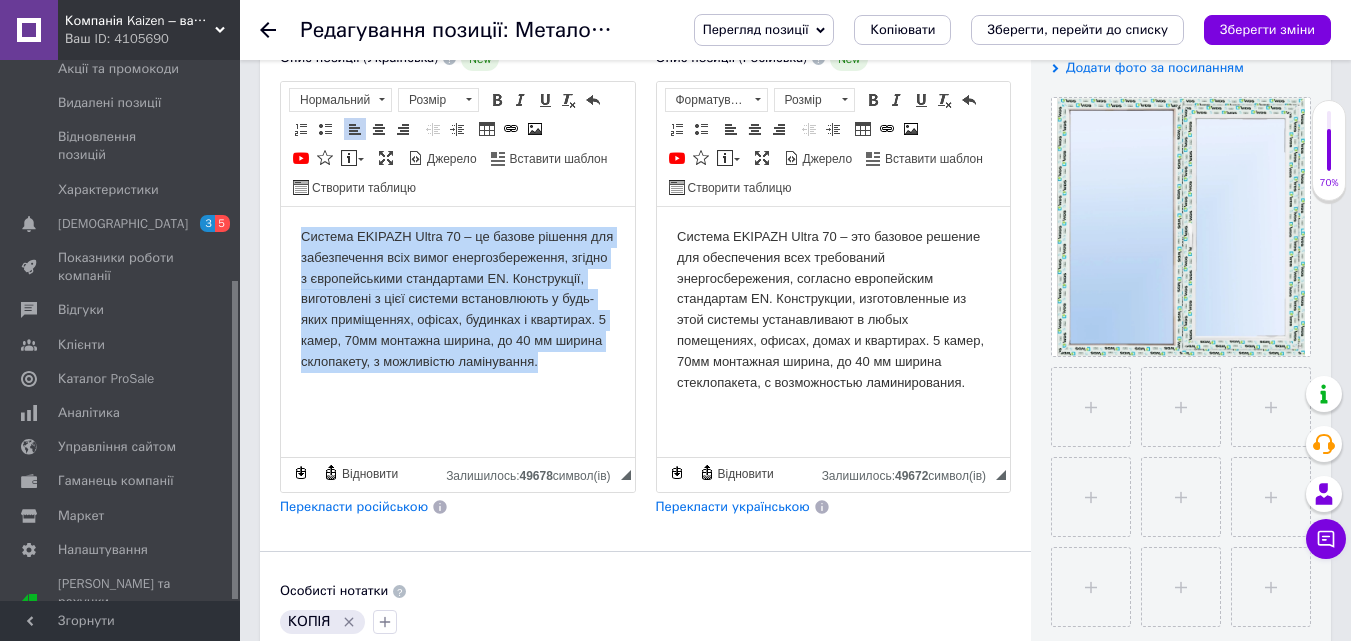 drag, startPoint x: 290, startPoint y: 238, endPoint x: 579, endPoint y: 381, distance: 322.4438 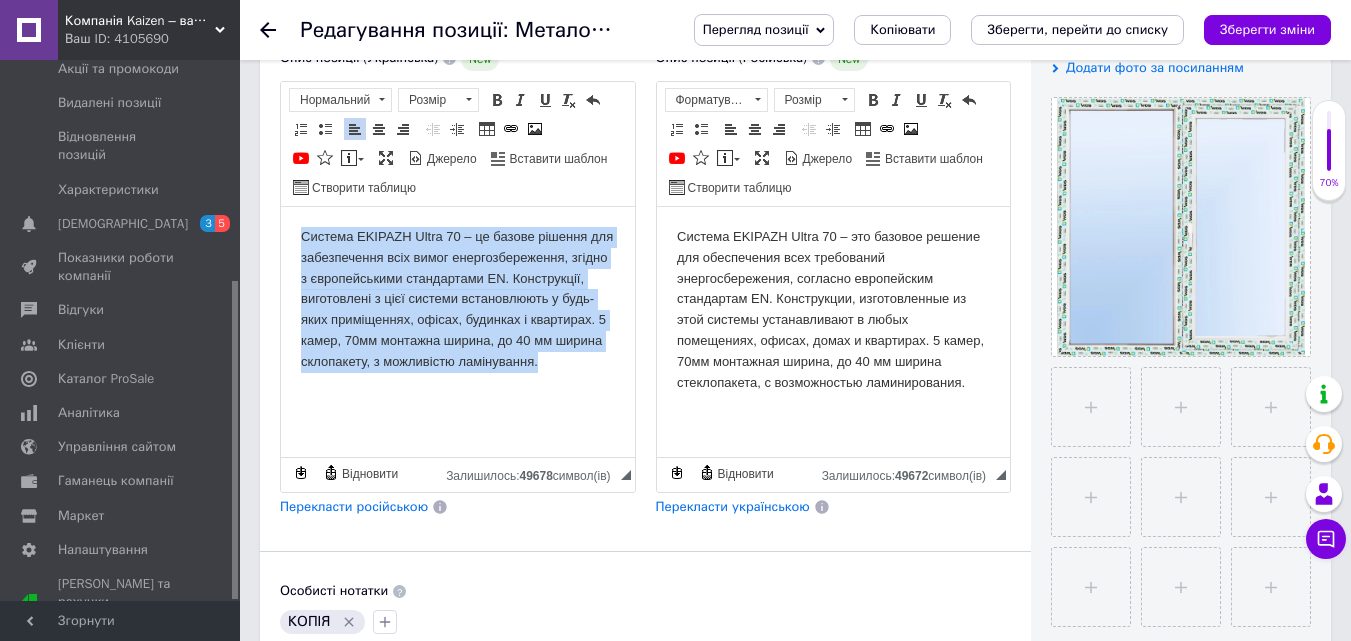 copy on "Система EKIPAZH Ultra 70 – це базове рішення для забезпечення всіх вимог енергозбереження, згідно з європейськими стандартами EN. Конструкції, виготовлені з цієї системи встановлюють у будь-яких приміщеннях, офісах, будинках і квартирах. 5 камер, 70мм монтажна ширина, до 40 мм ширина склопакету, з можливістю ламінування." 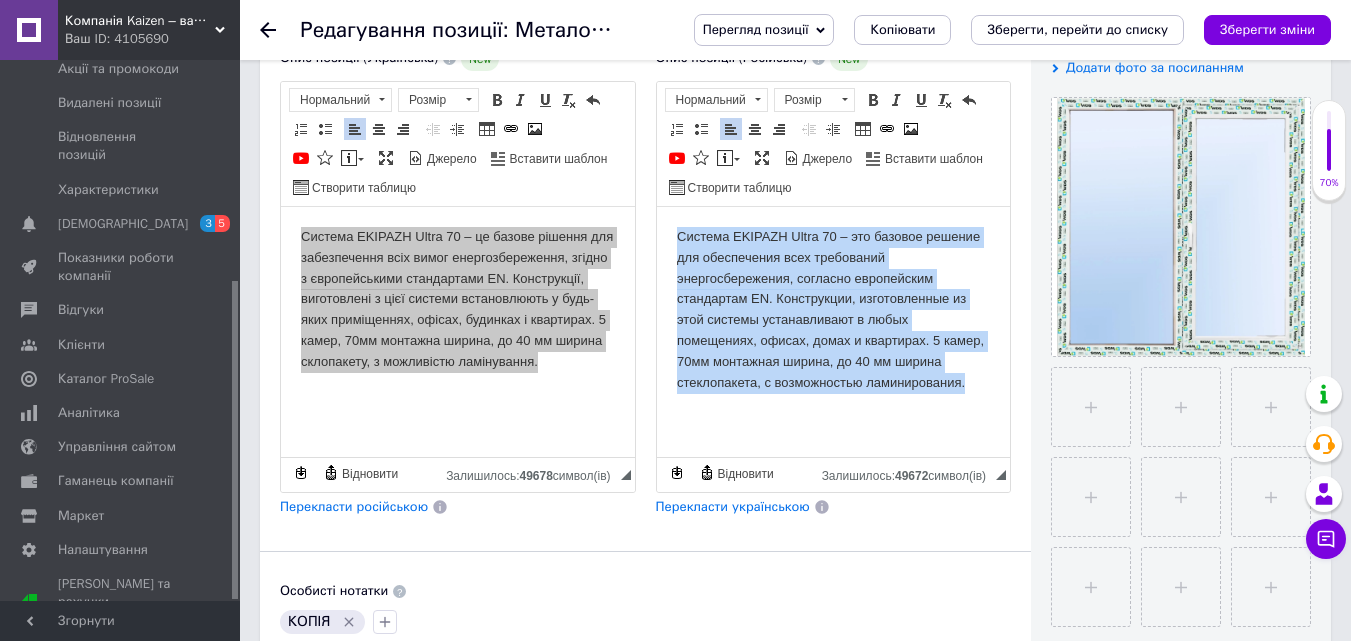 drag, startPoint x: 675, startPoint y: 238, endPoint x: 991, endPoint y: 402, distance: 356.02246 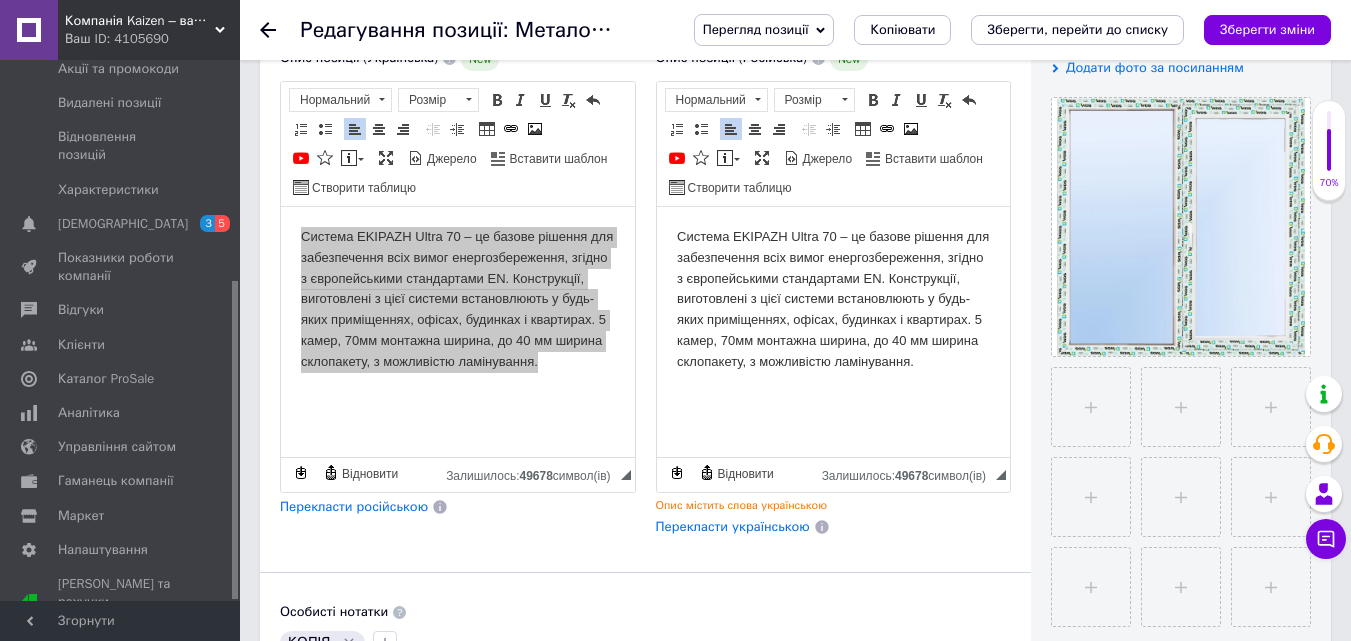 click on "Система EKIPAZH Ultra 70 – це базове рішення для забезпечення всіх вимог енергозбереження, згідно з європейськими стандартами EN. Конструкції, виготовлені з цієї системи встановлюють у будь-яких приміщеннях, офісах, будинках і квартирах. 5 камер, 70мм монтажна ширина, до 40 мм ширина склопакету, з можливістю ламінування." at bounding box center [833, 299] 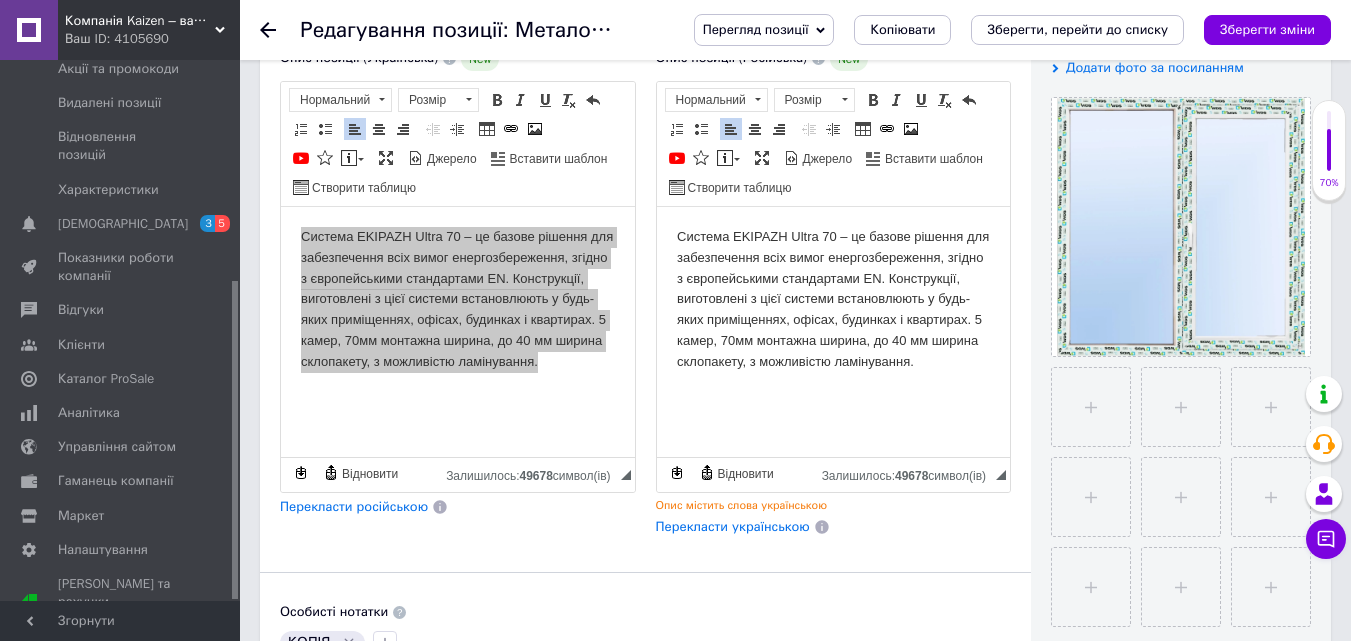 click on "Система EKIPAZH Ultra 70 – це базове рішення для забезпечення всіх вимог енергозбереження, згідно з європейськими стандартами EN. Конструкції, виготовлені з цієї системи встановлюють у будь-яких приміщеннях, офісах, будинках і квартирах. 5 камер, 70мм монтажна ширина, до 40 мм ширина склопакету, з можливістю ламінування." at bounding box center (833, 299) 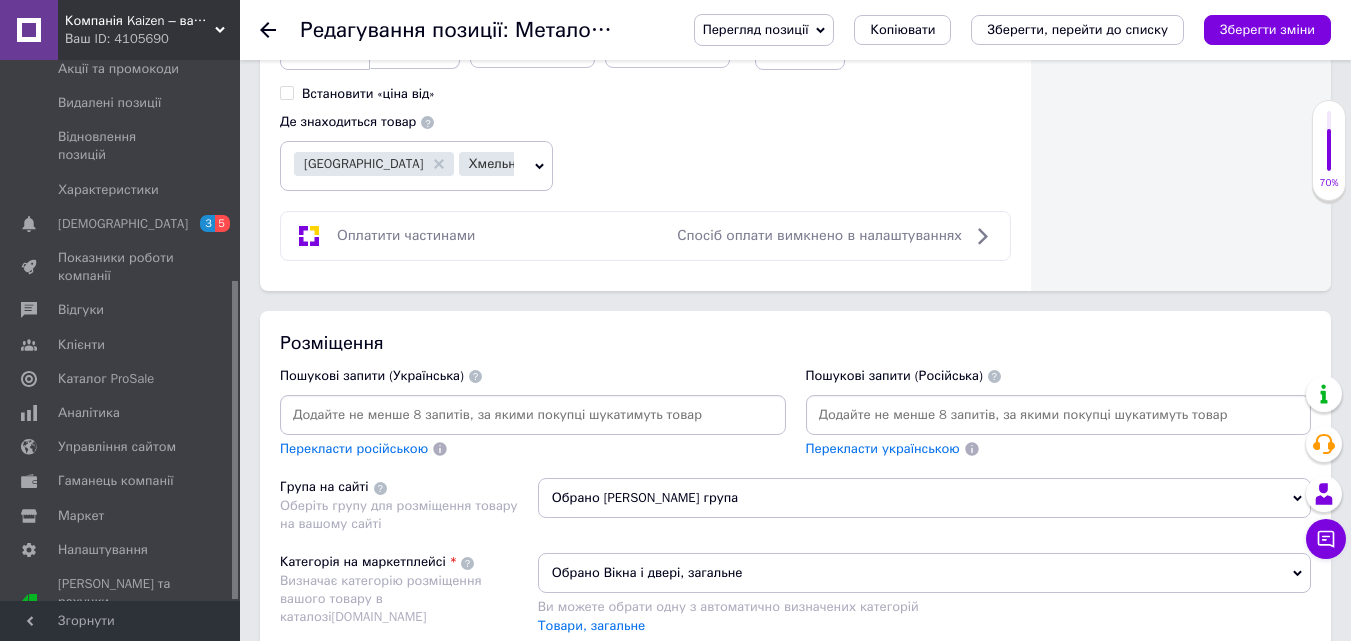 scroll, scrollTop: 1200, scrollLeft: 0, axis: vertical 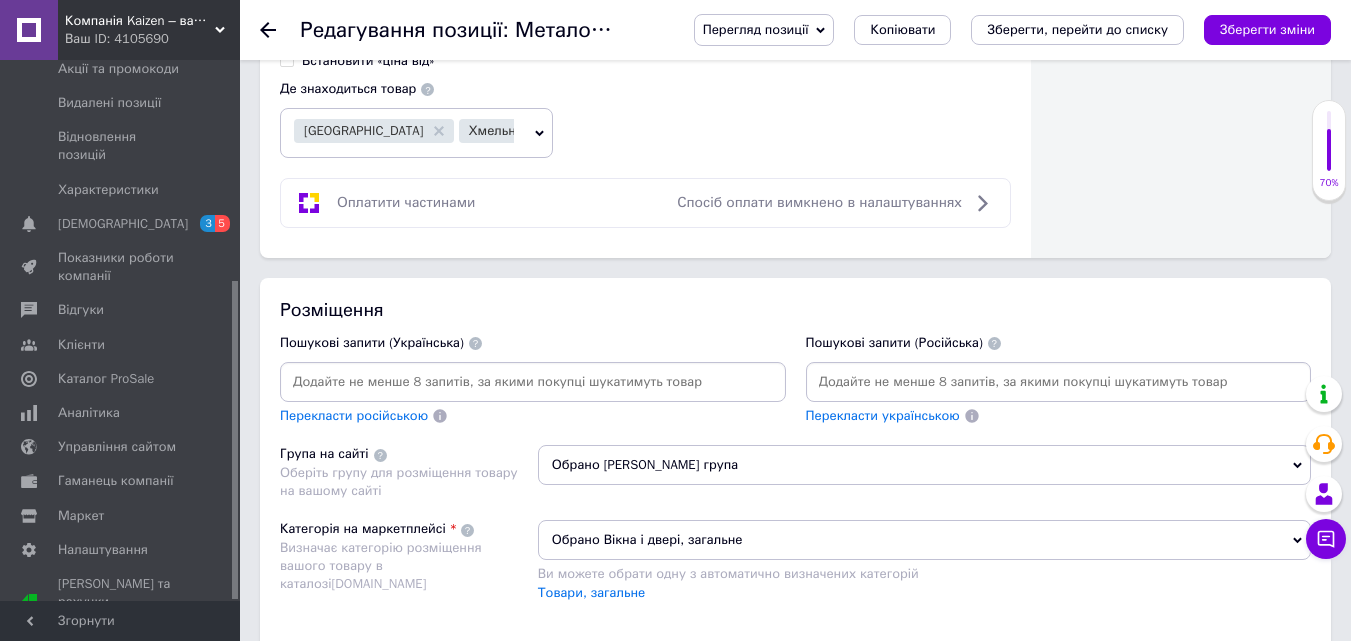 click at bounding box center (533, 382) 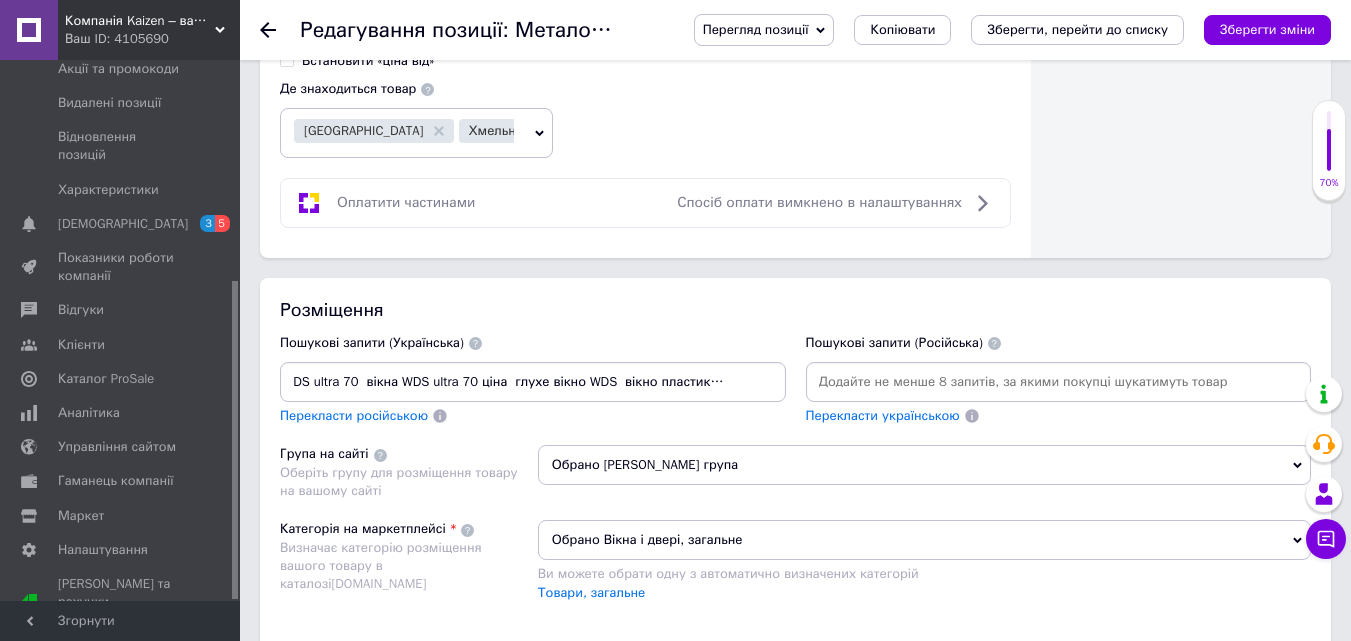 scroll, scrollTop: 0, scrollLeft: 0, axis: both 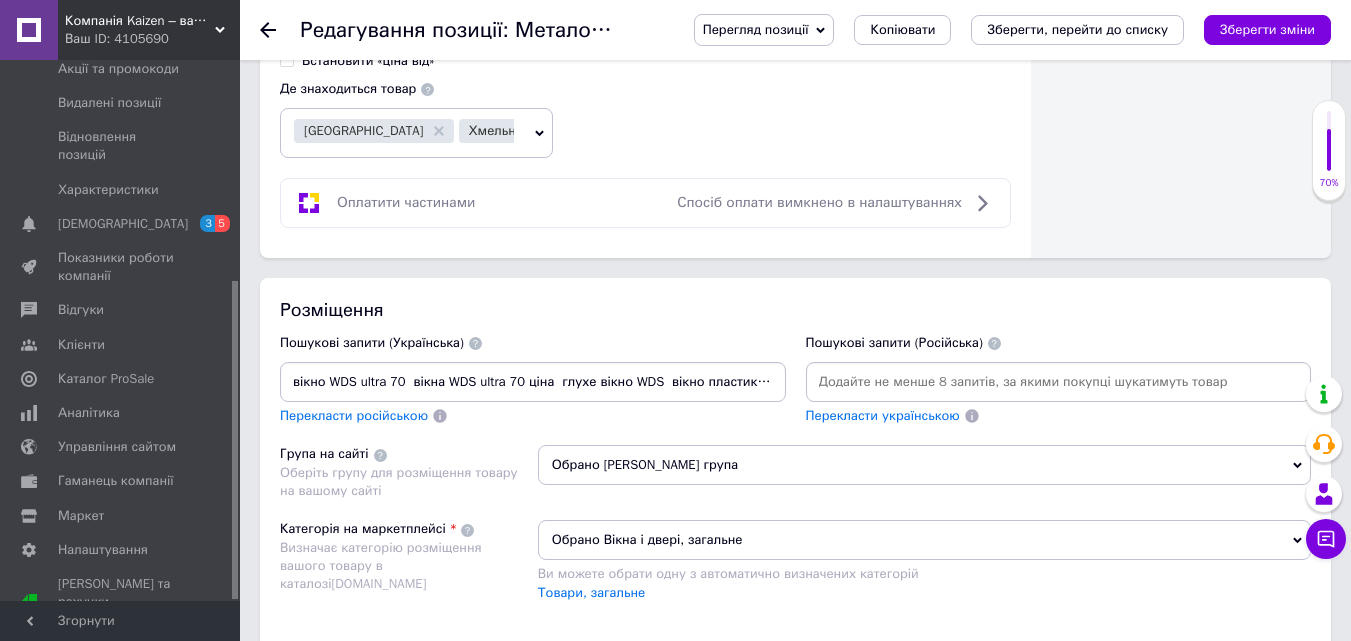 click on "вікно WDS ultra 70  вікна WDS ultra 70 ціна  глухе вікно WDS  вікно пластикове WDS 70  біле вікно WDS  вікно WDS ultra 70 1-камерне / 2-камерне склопакет  WDS ultra 70 розміри / замовити  пластикове вікно глухе  вікна з профілю WDS  глухе металопластикове вікно біле" at bounding box center [533, 382] 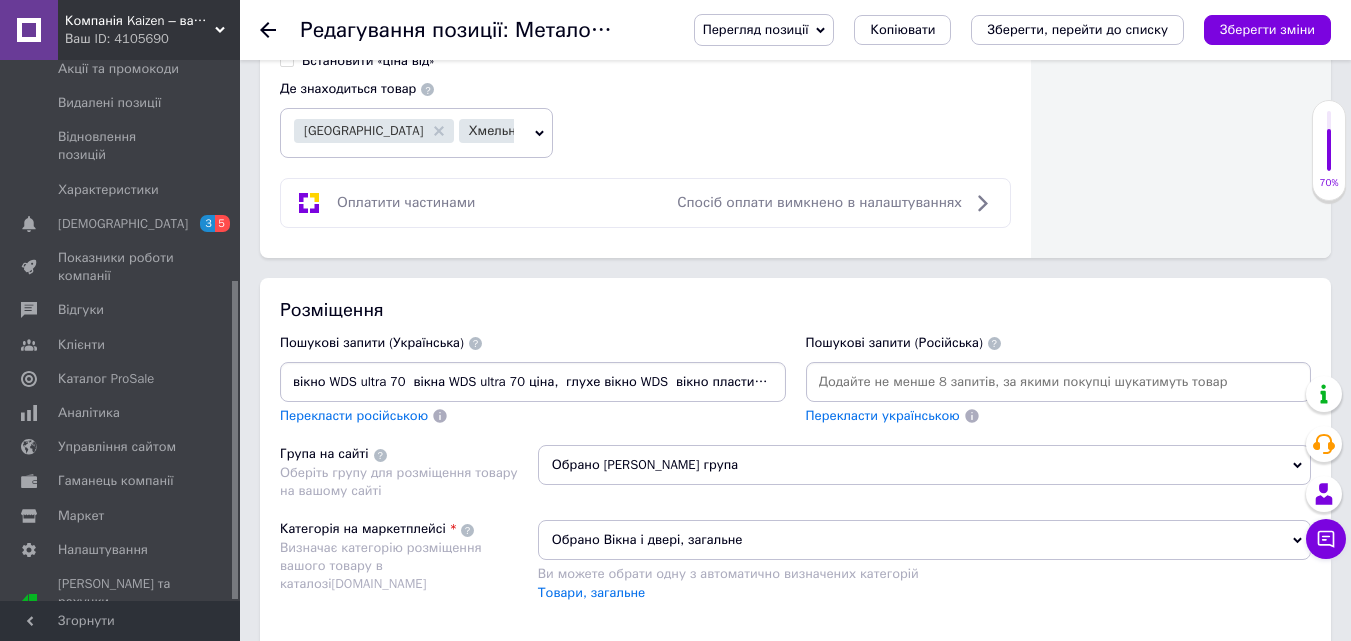 click on "вікно WDS ultra 70  вікна WDS ultra 70 ціна,  глухе вікно WDS  вікно пластикове WDS 70  біле вікно WDS  вікно WDS ultra 70 1-камерне / 2-камерне склопакет  WDS ultra 70 розміри / замовити  пластикове вікно глухе  вікна з профілю WDS  глухе металопластикове вікно біле" at bounding box center [533, 382] 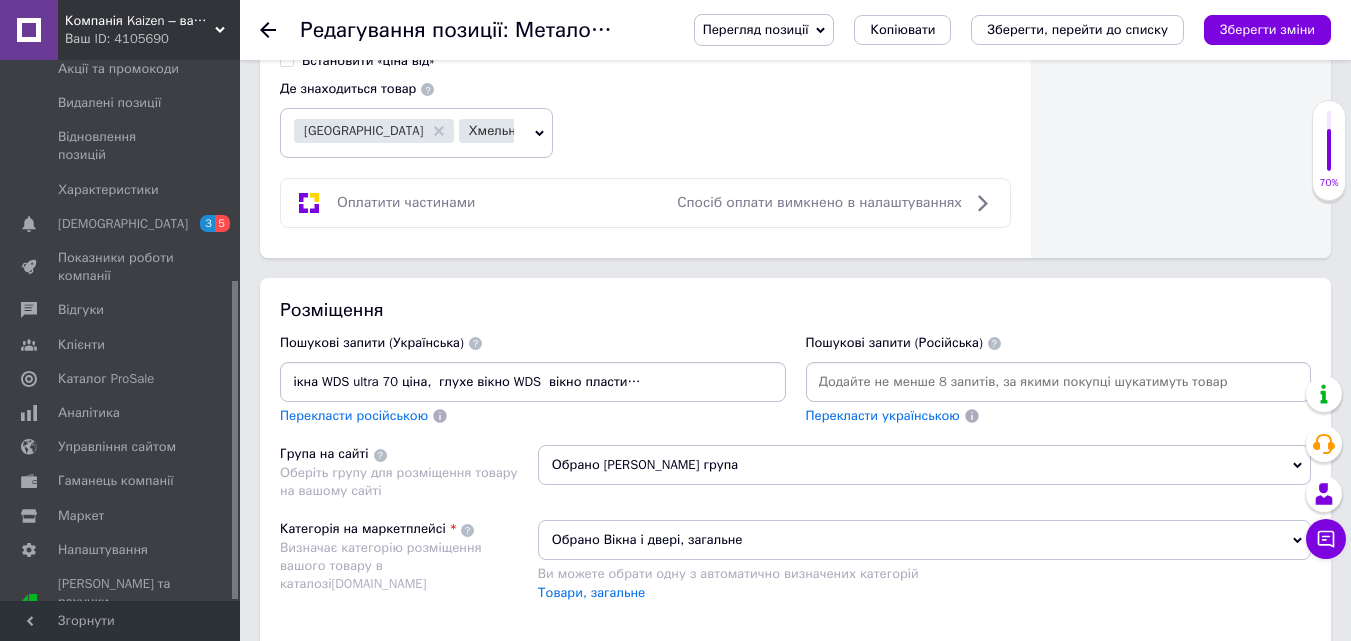 scroll, scrollTop: 0, scrollLeft: 136, axis: horizontal 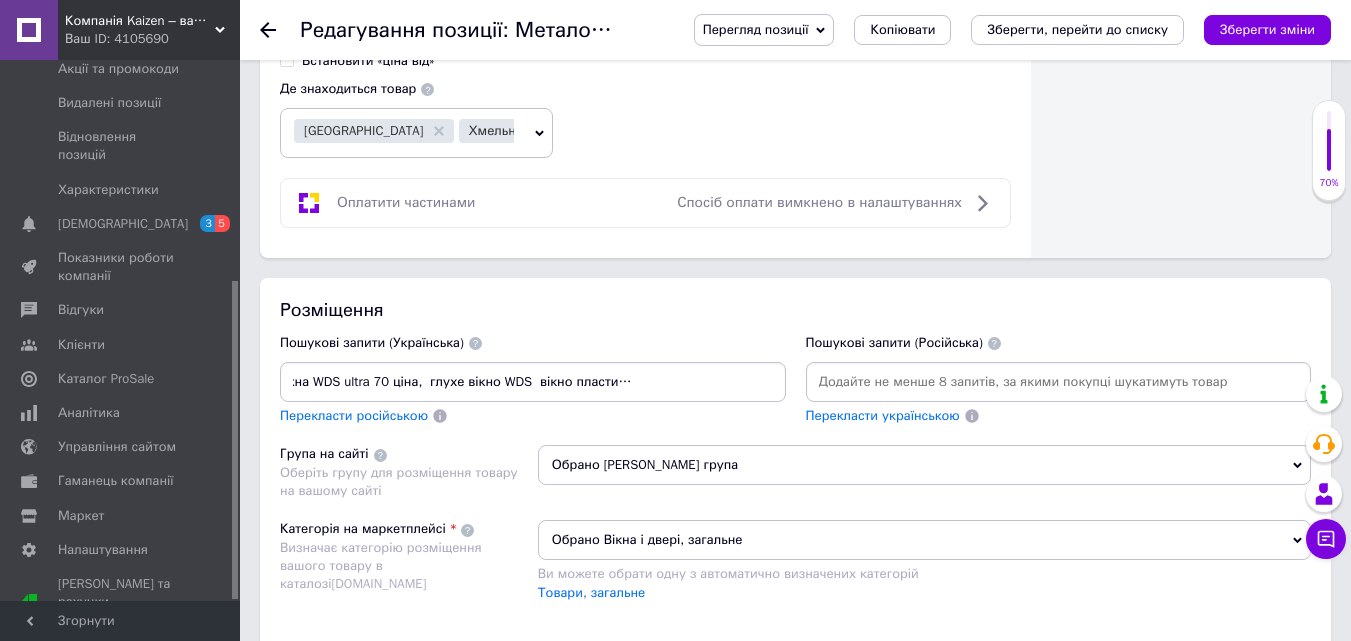 click on "вікно WDS ultra 70  вікна WDS ultra 70 ціна,  глухе вікно WDS  вікно пластикове WDS 70  біле вікно WDS  вікно WDS ultra 70 1-камерне / 2-камерне склопакет  WDS ultra 70 розміри / замовити  пластикове вікно глухе  вікна з профілю WDS  глухе металопластикове вікно біле" at bounding box center (533, 382) 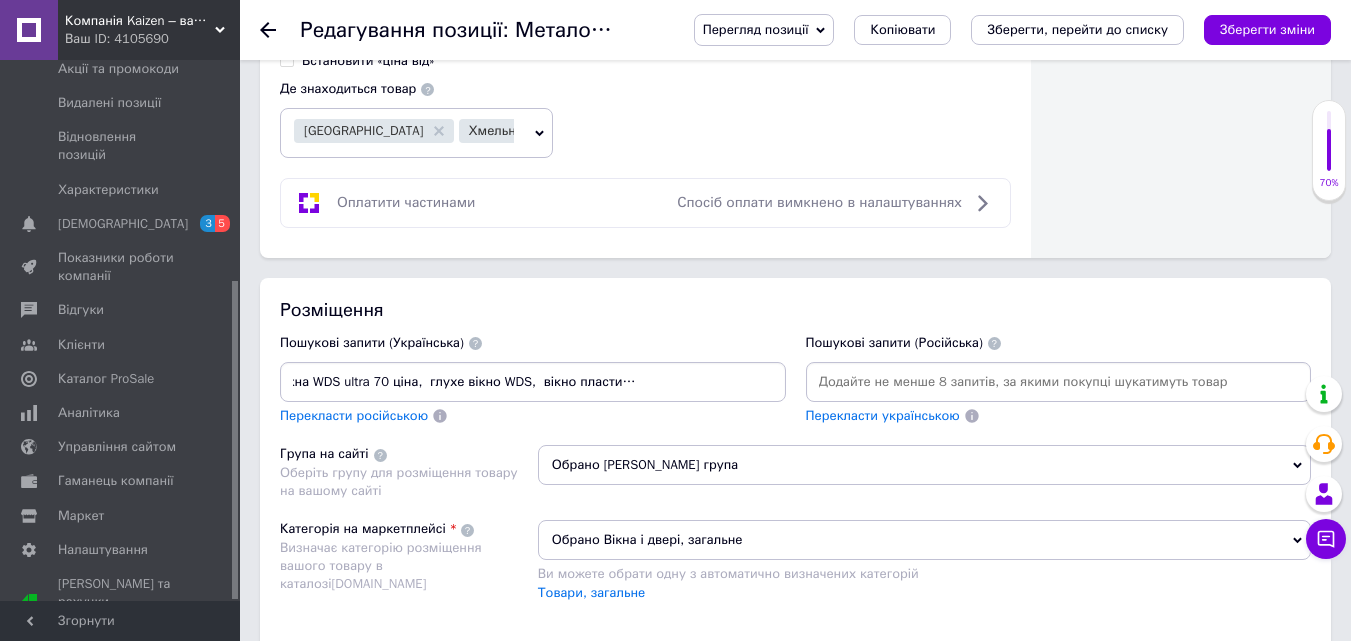 click on "вікно WDS ultra 70  вікна WDS ultra 70 ціна,  глухе вікно WDS,  вікно пластикове WDS 70  біле вікно WDS  вікно WDS ultra 70 1-камерне / 2-камерне склопакет  WDS ultra 70 розміри / замовити  пластикове вікно глухе  вікна з профілю WDS  глухе металопластикове вікно біле" at bounding box center (533, 382) 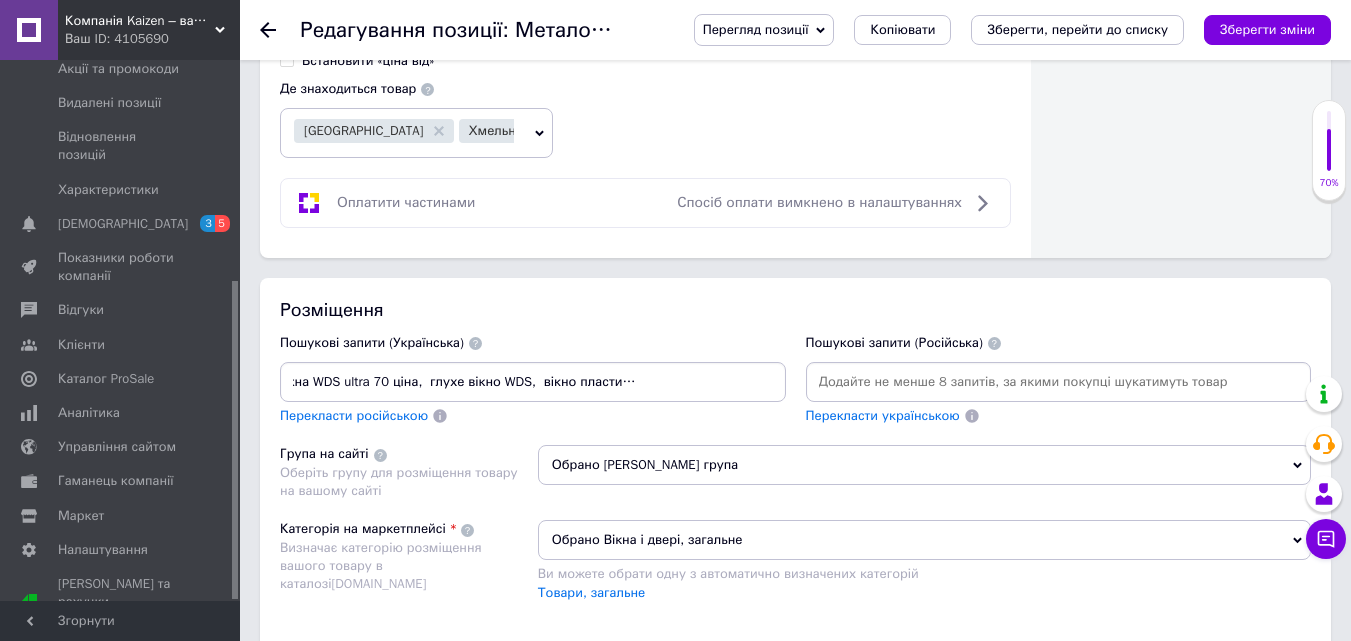 click on "вікно WDS ultra 70  вікна WDS ultra 70 ціна,  глухе вікно WDS,  вікно пластикове WDS 70  біле вікно WDS  вікно WDS ultra 70 1-камерне / 2-камерне склопакет  WDS ultra 70 розміри / замовити  пластикове вікно глухе  вікна з профілю WDS  глухе металопластикове вікно біле" at bounding box center [533, 382] 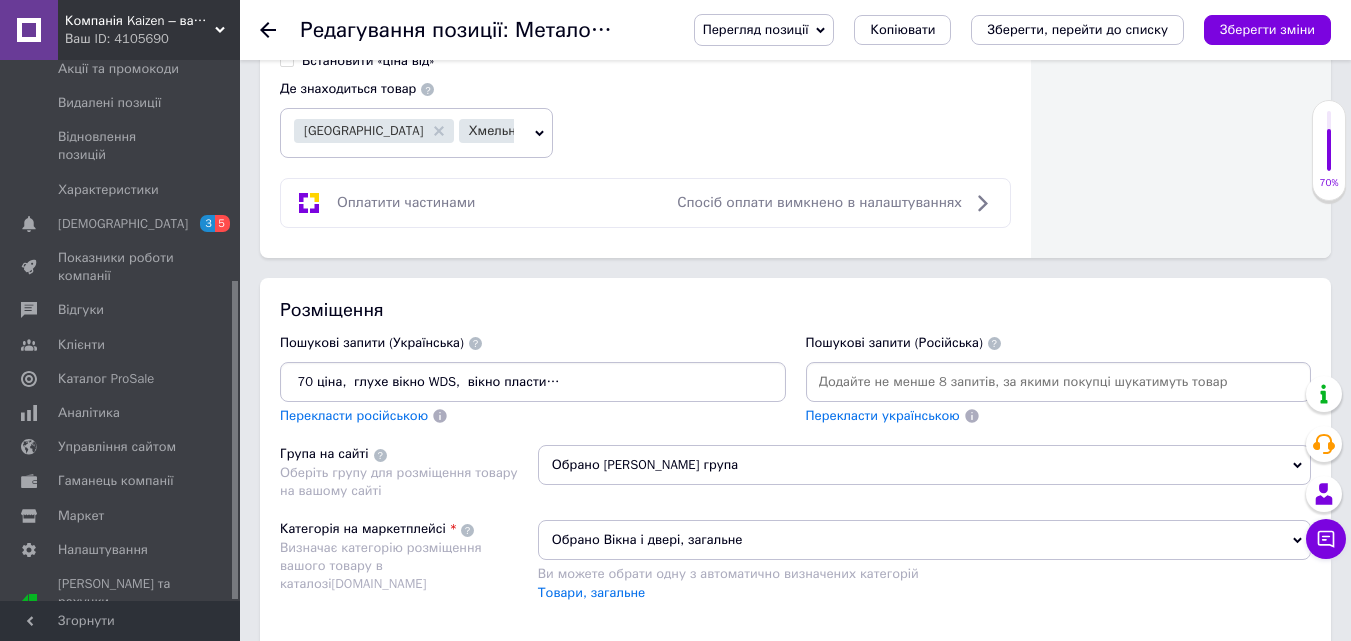 scroll, scrollTop: 0, scrollLeft: 219, axis: horizontal 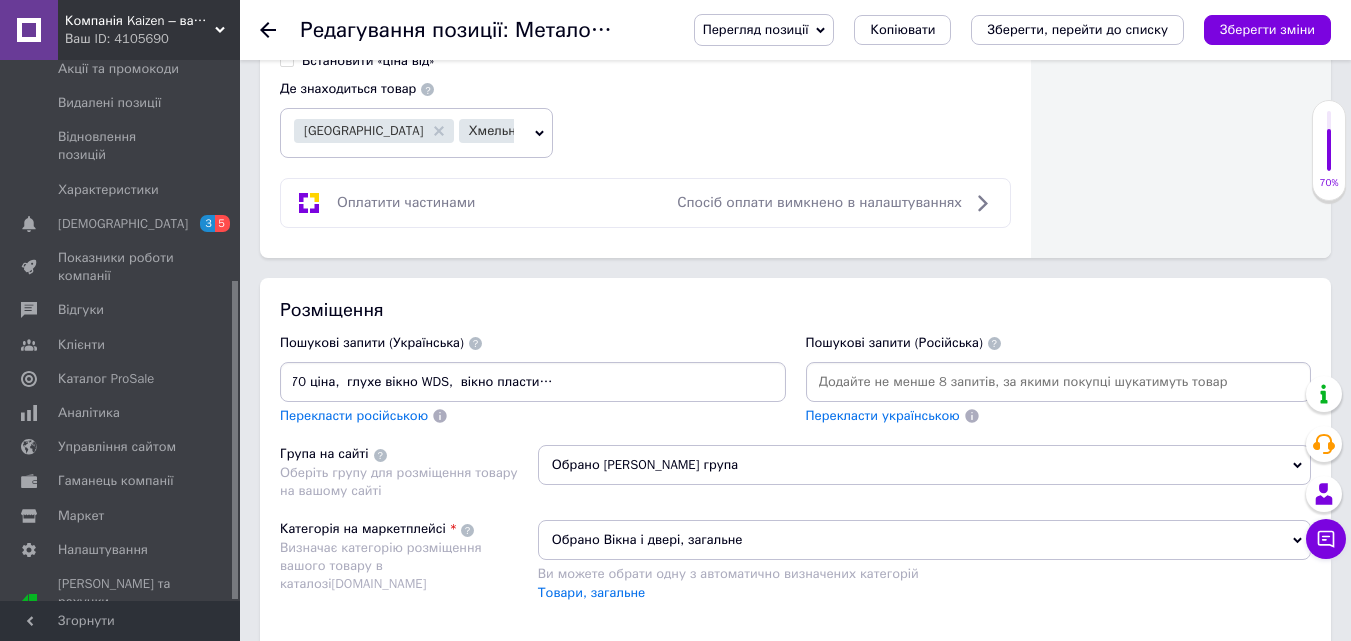 click on "вікно WDS ultra 70  вікна WDS ultra 70 ціна,  глухе вікно WDS,  вікно пластикове WDS 70,  біле вікно WDS  вікно WDS ultra 70 1-камерне / 2-камерне склопакет  WDS ultra 70 розміри / замовити  пластикове вікно глухе  вікна з профілю WDS  глухе металопластикове вікно біле" at bounding box center (533, 382) 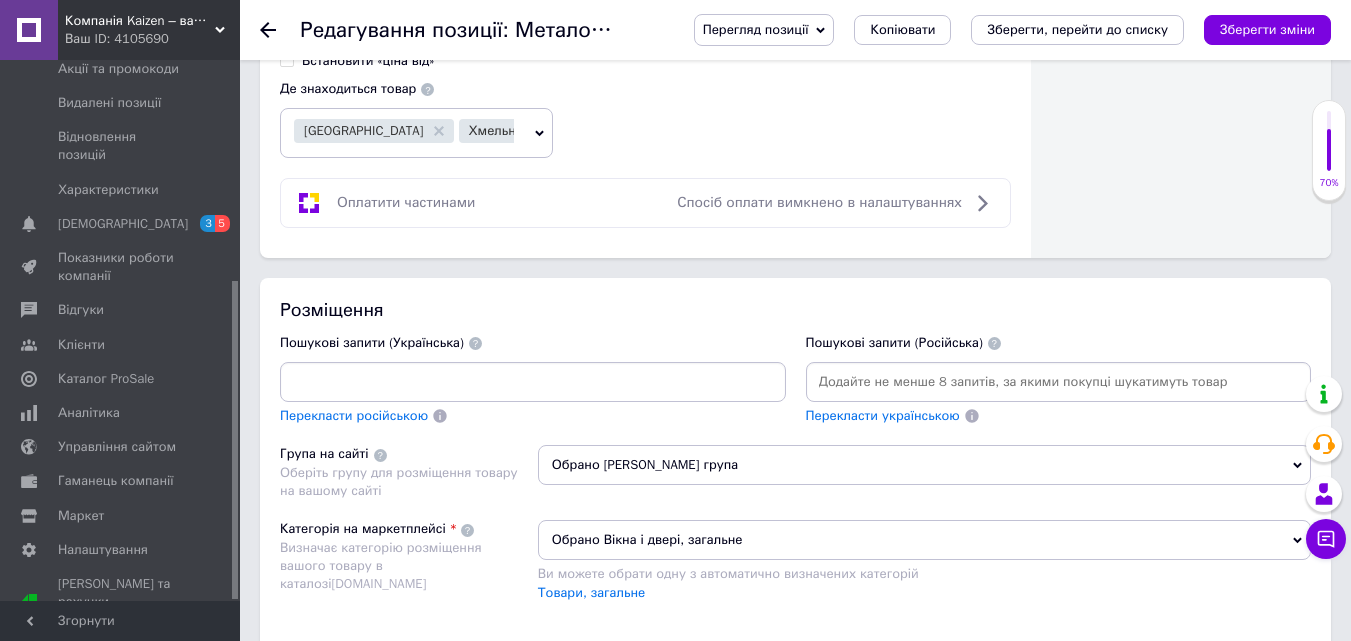 scroll, scrollTop: 0, scrollLeft: 513, axis: horizontal 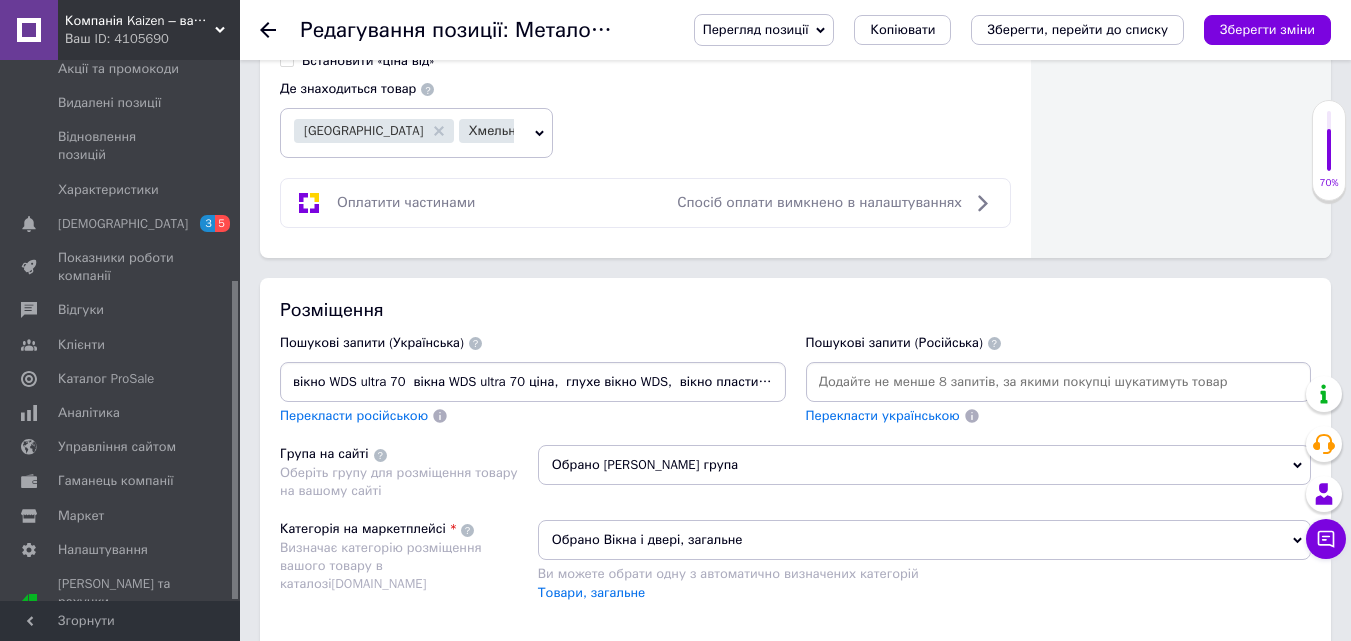 click on "вікно WDS ultra 70  вікна WDS ultra 70 ціна,  глухе вікно WDS,  вікно пластикове WDS 70,  біле вікно WDS,  вікно WDS ultra 70 1-камерне / 2-камерне, склопакет  WDS ultra 70 розміри / замовити  пластикове вікно глухе  вікна з профілю WDS,  глухе металопластикове вікно біле" at bounding box center [533, 382] 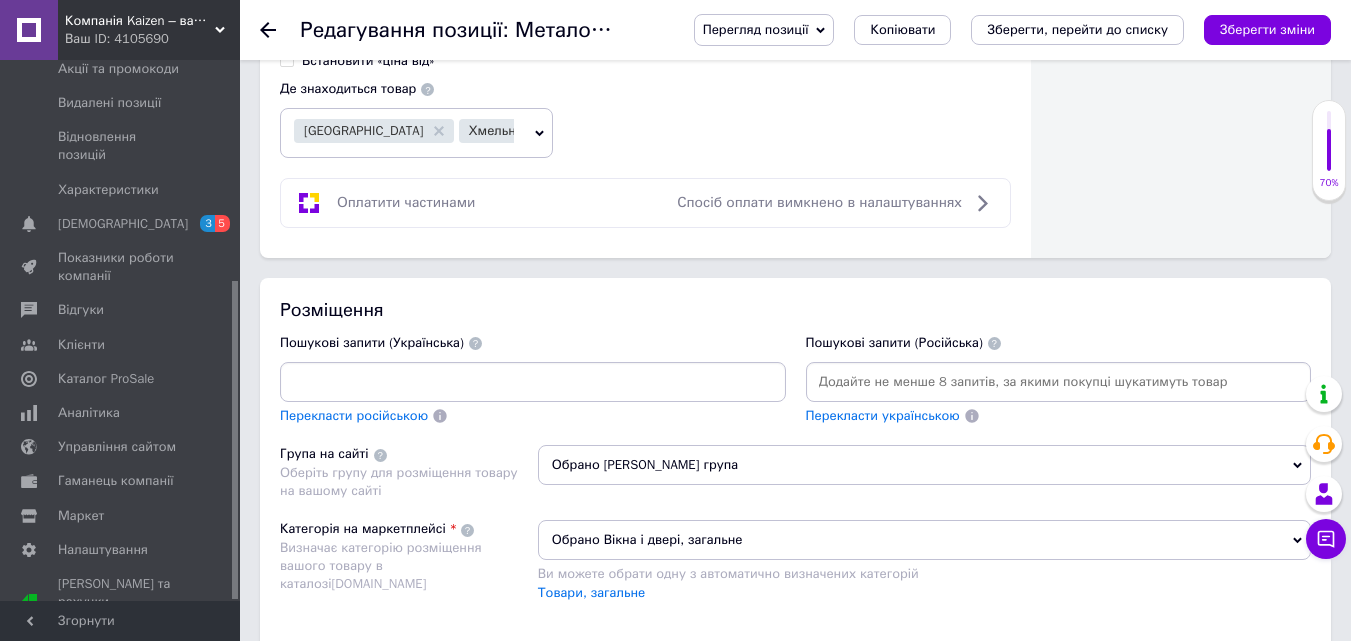 scroll, scrollTop: 0, scrollLeft: 1175, axis: horizontal 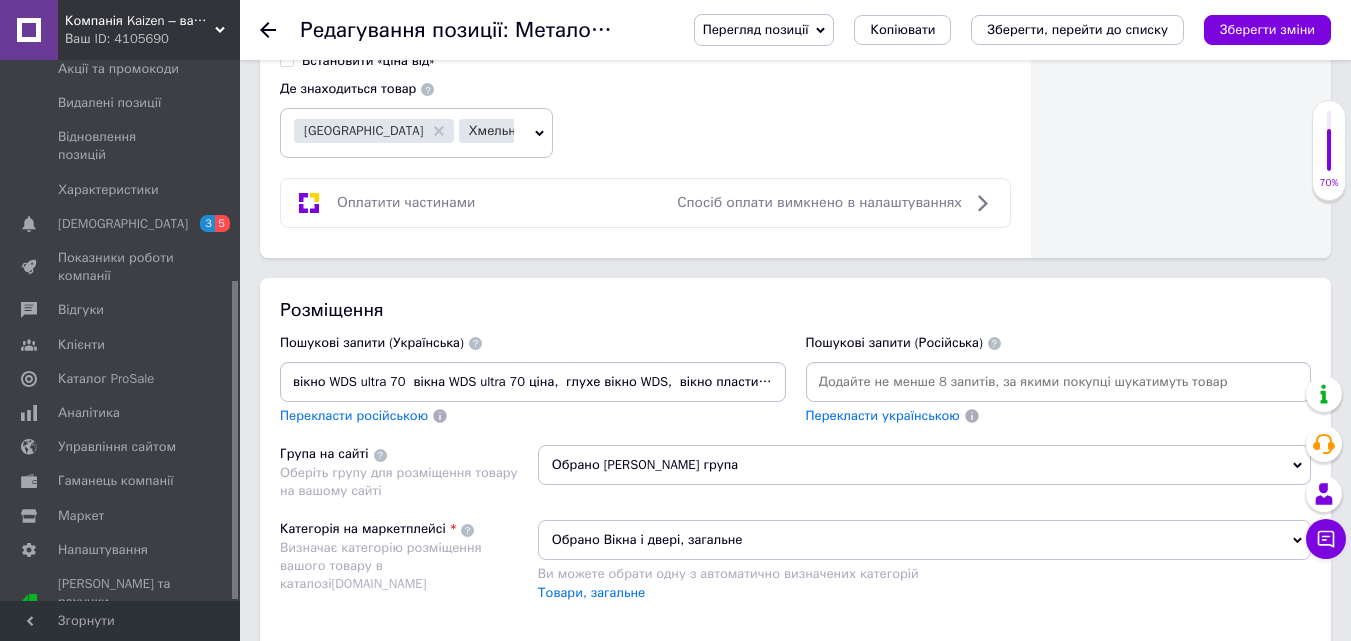 click at bounding box center (1059, 382) 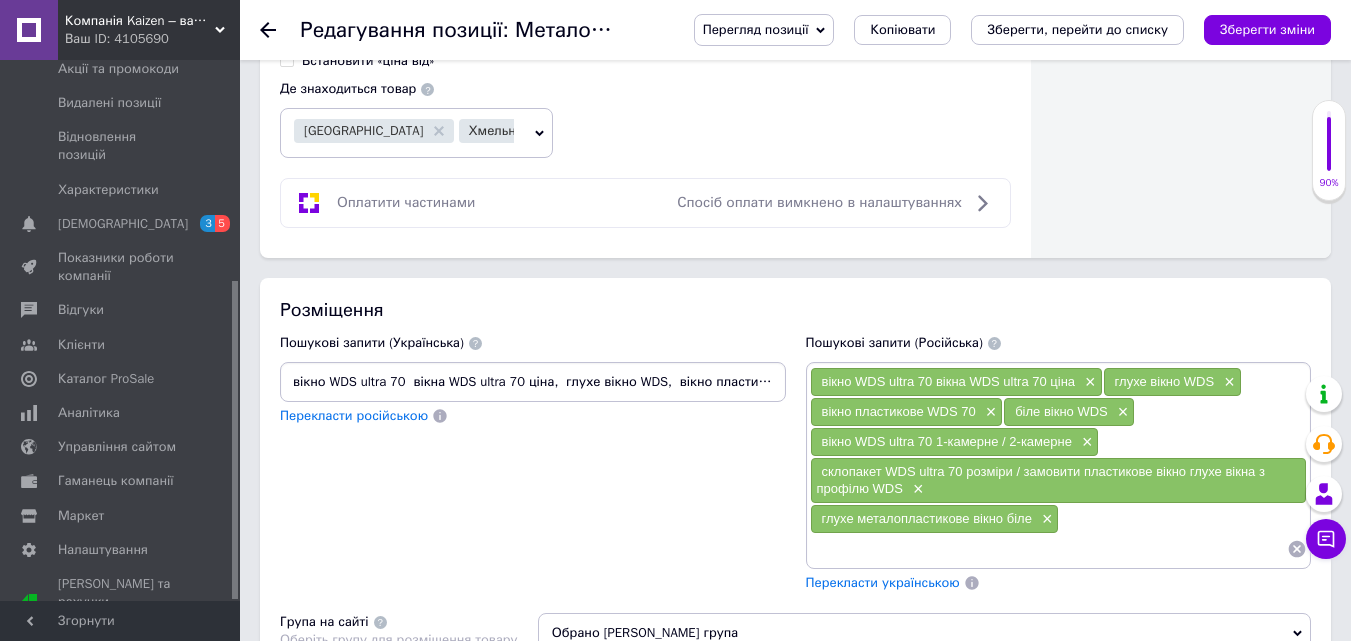 click at bounding box center [1049, 549] 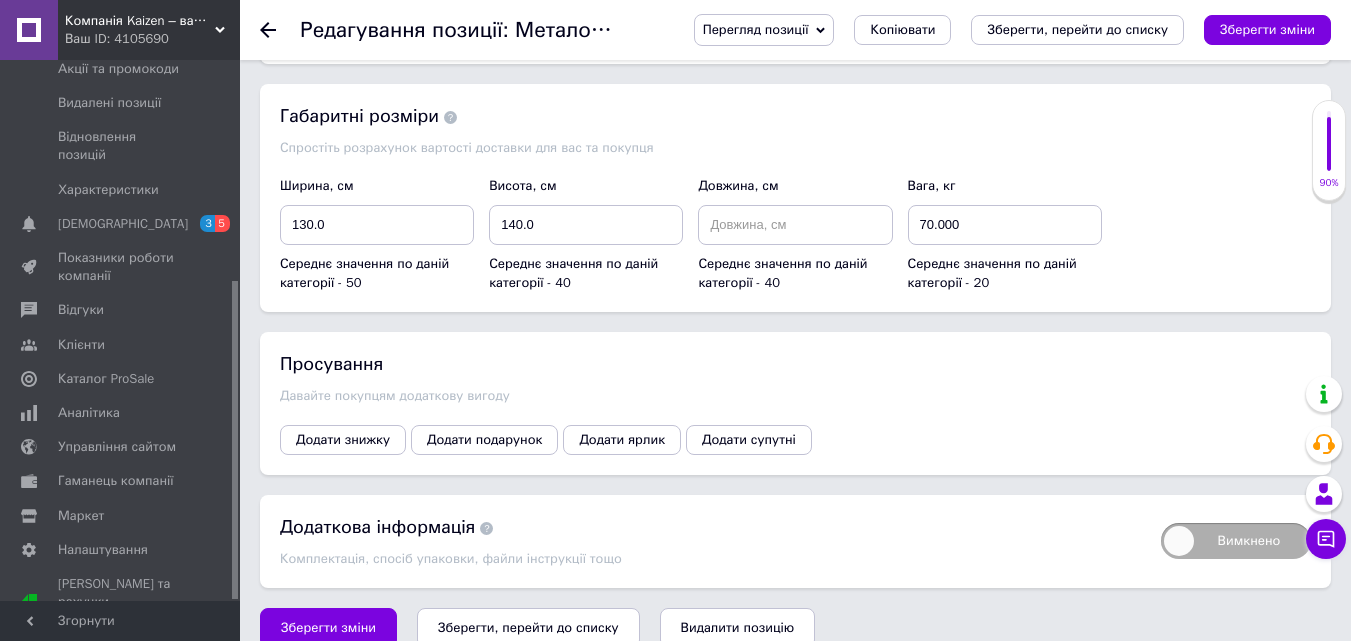 scroll, scrollTop: 2349, scrollLeft: 0, axis: vertical 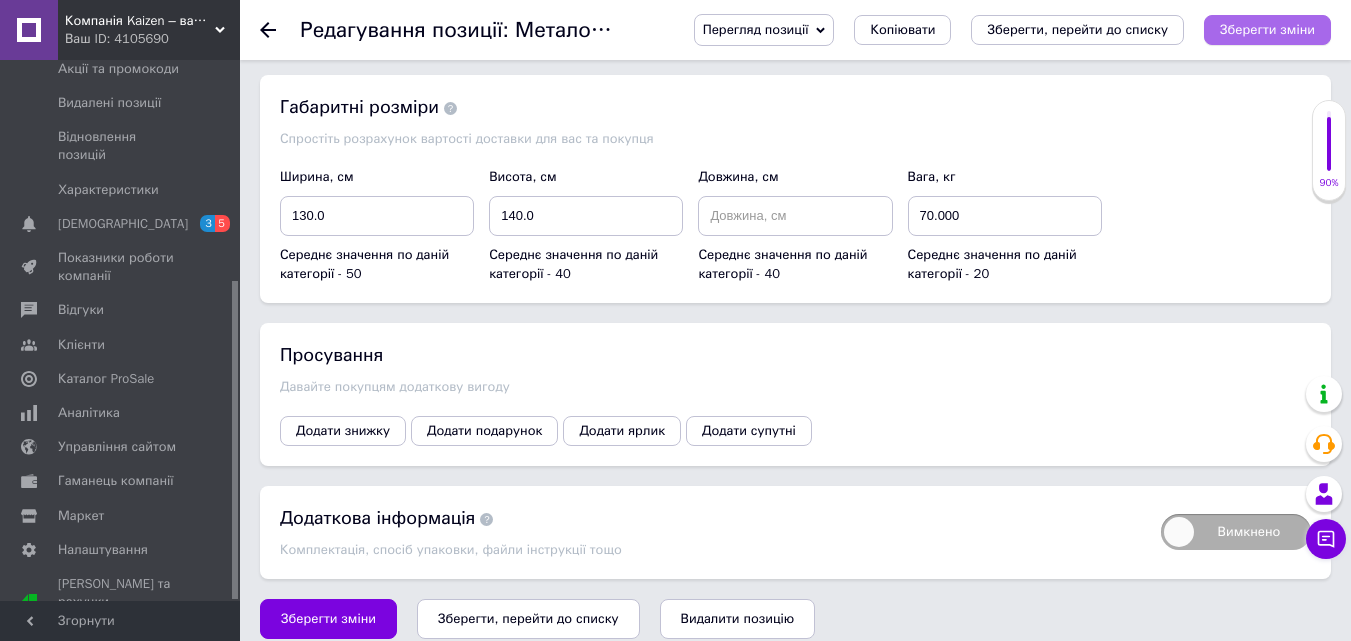 click on "Зберегти зміни" at bounding box center (1267, 29) 